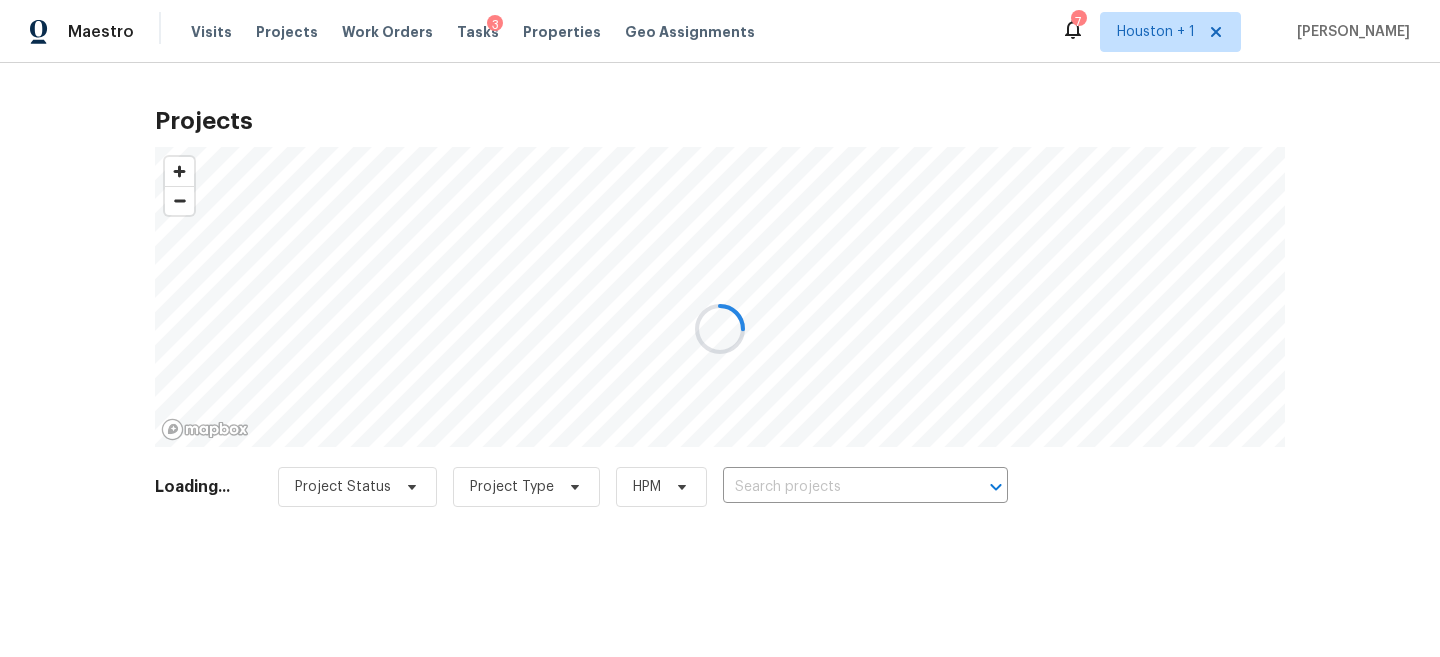 scroll, scrollTop: 0, scrollLeft: 0, axis: both 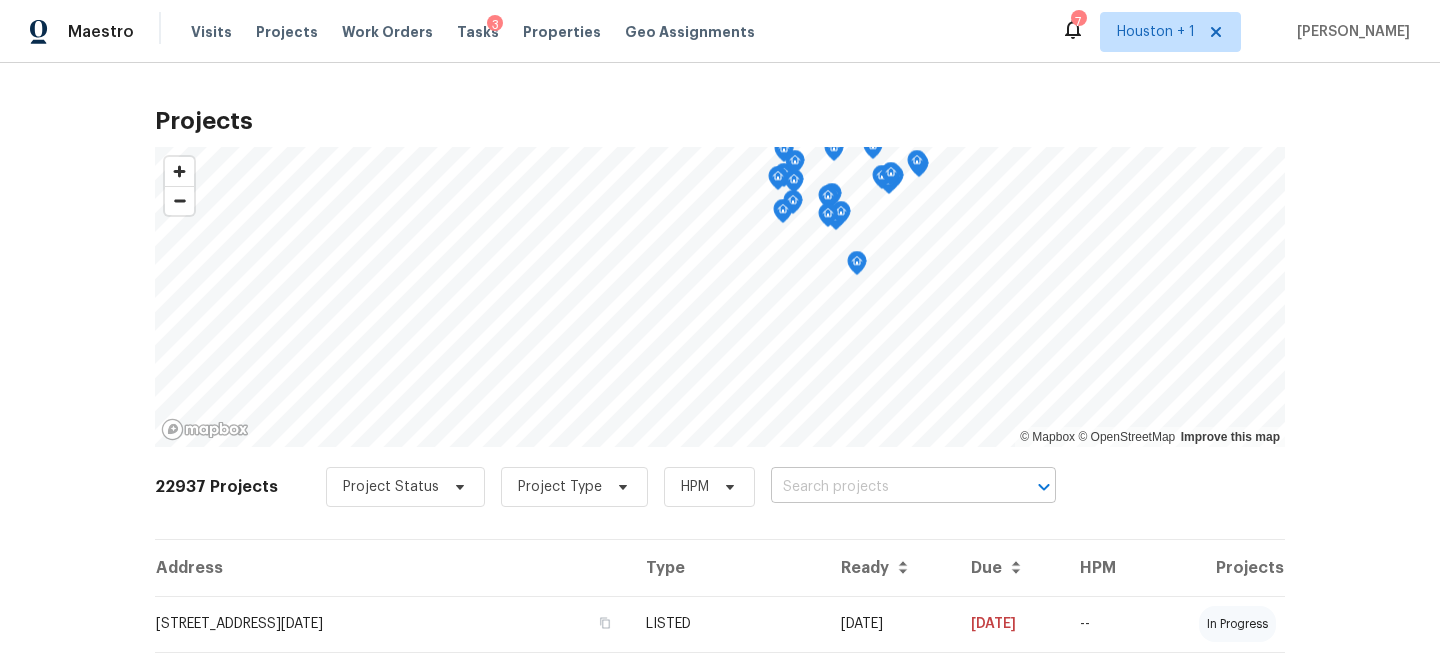 click at bounding box center (885, 487) 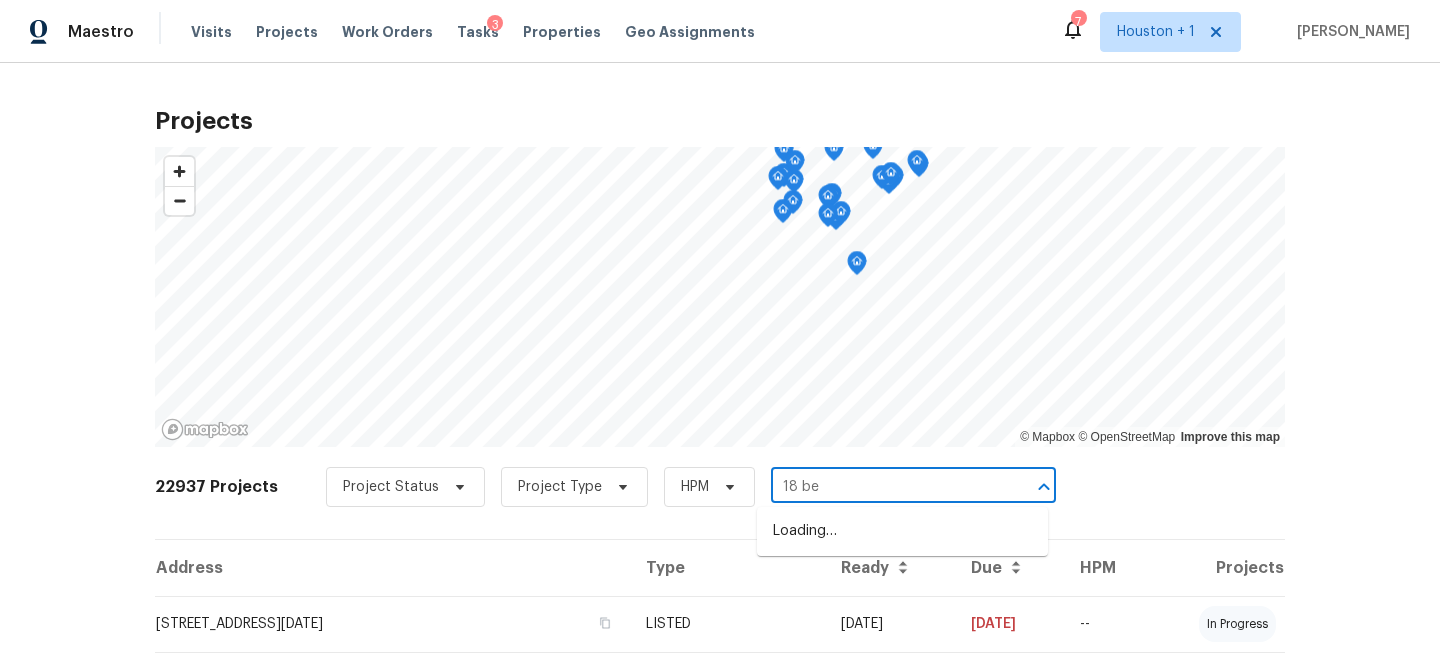 type on "18 bel" 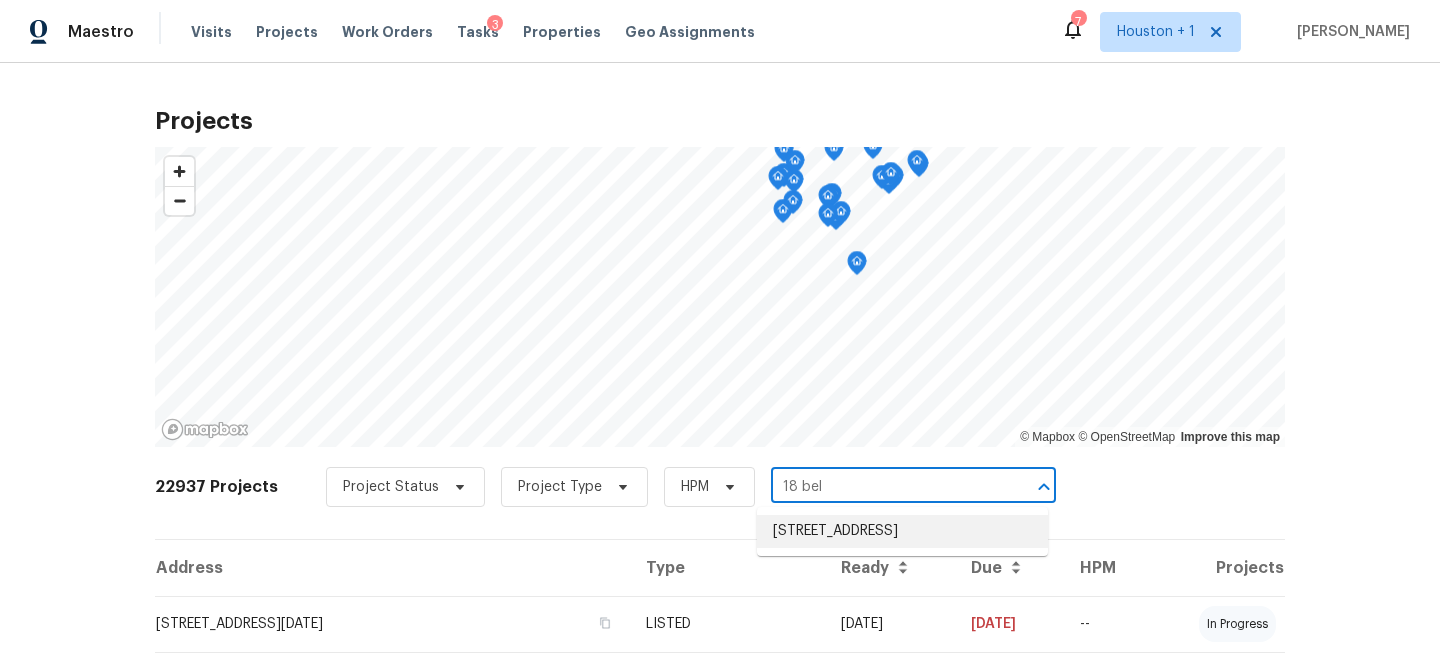click on "18 Belview St, Baytown, TX 77521" at bounding box center [902, 531] 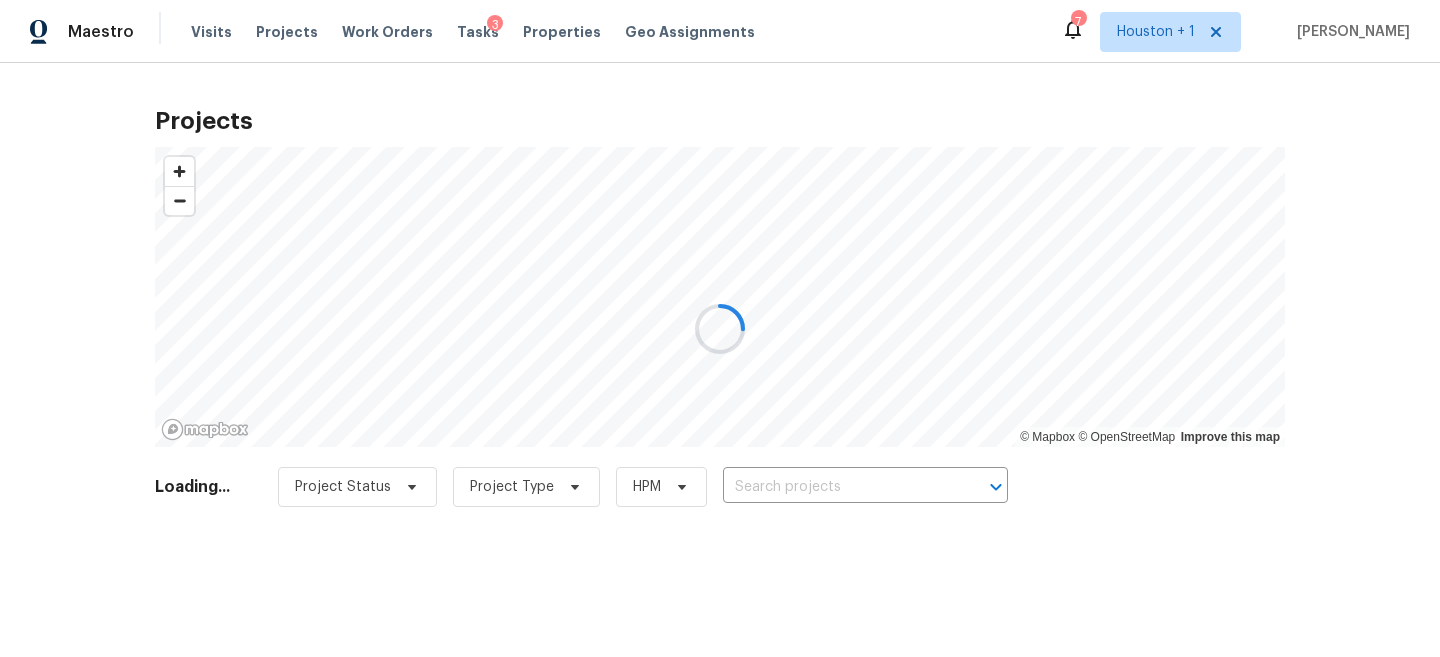 type on "18 Belview St, Baytown, TX 77521" 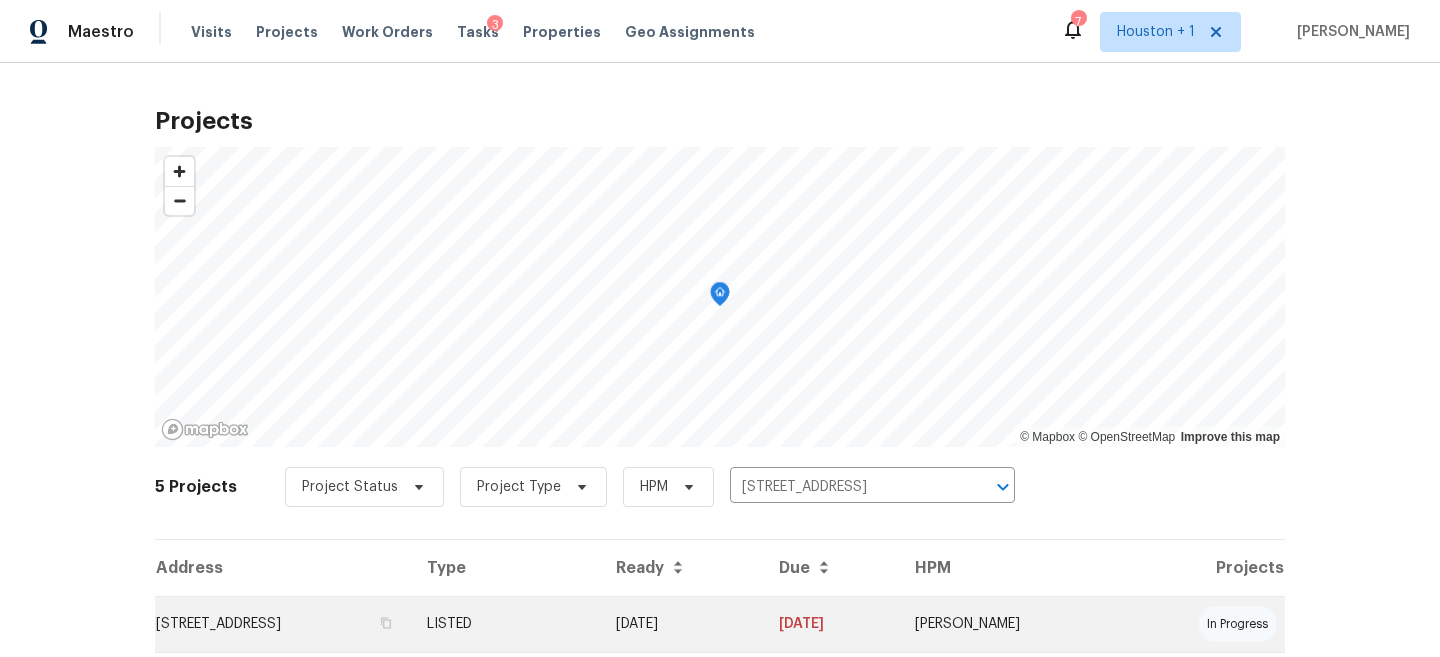 click on "18 Belview St, Baytown, TX 77521" at bounding box center [283, 624] 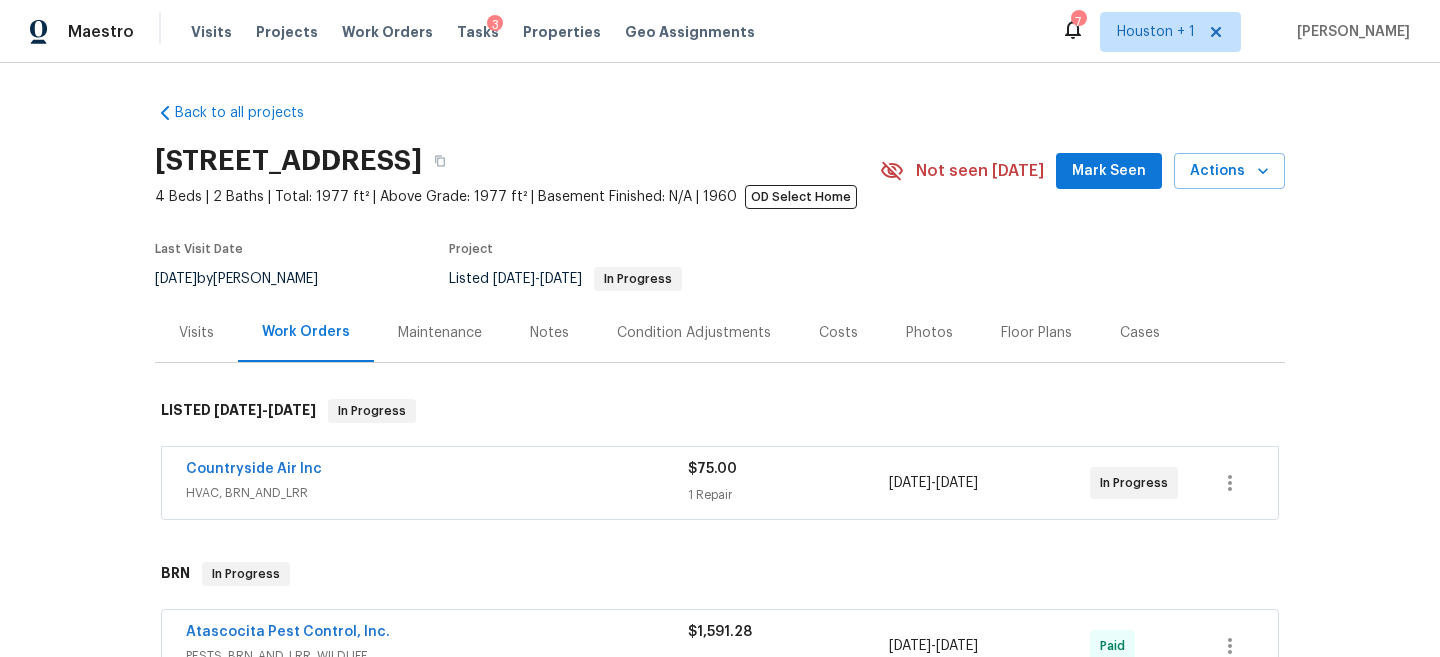 scroll, scrollTop: 333, scrollLeft: 0, axis: vertical 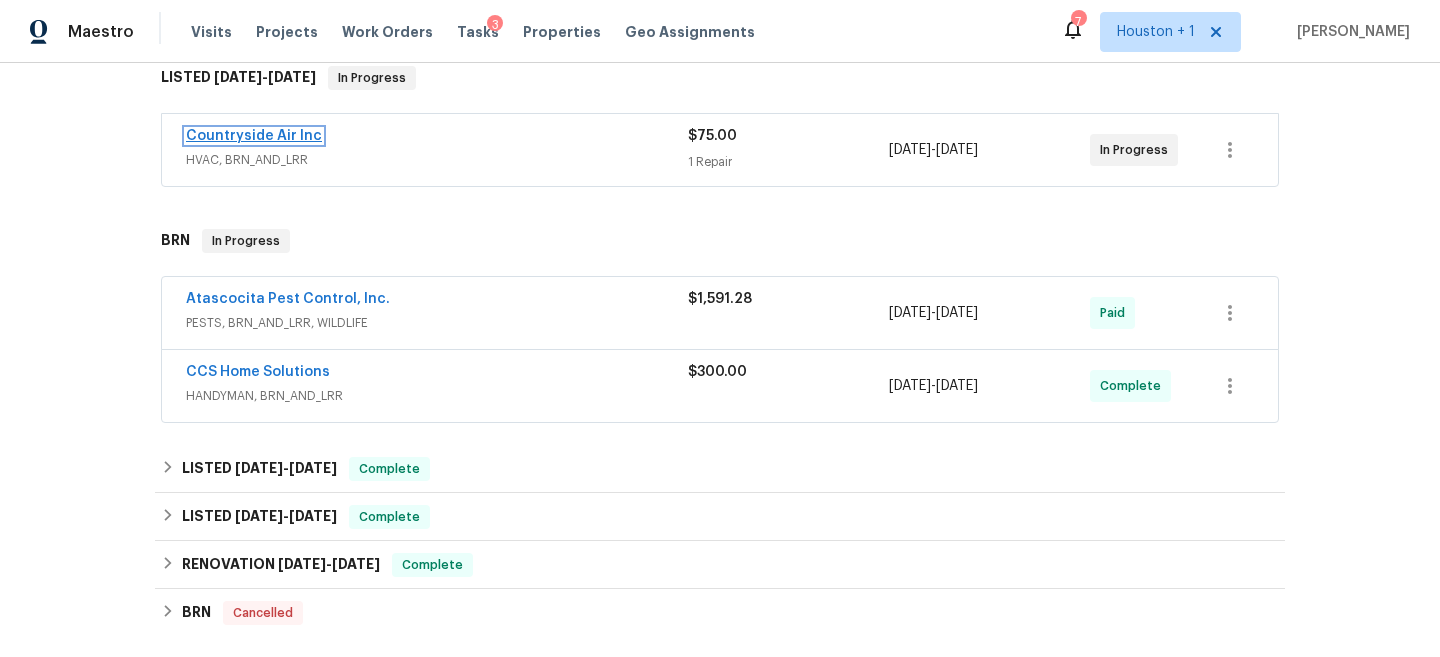 click on "Countryside Air Inc" at bounding box center (254, 136) 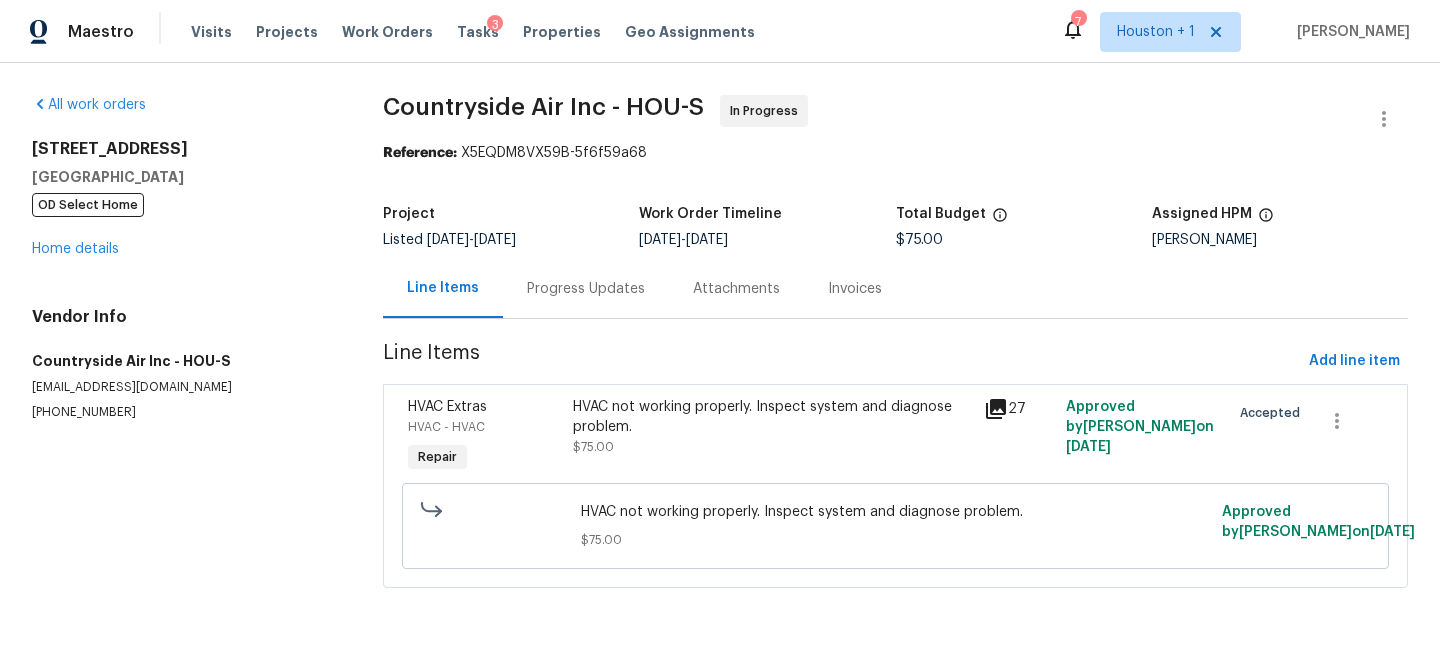 click on "Progress Updates" at bounding box center (586, 289) 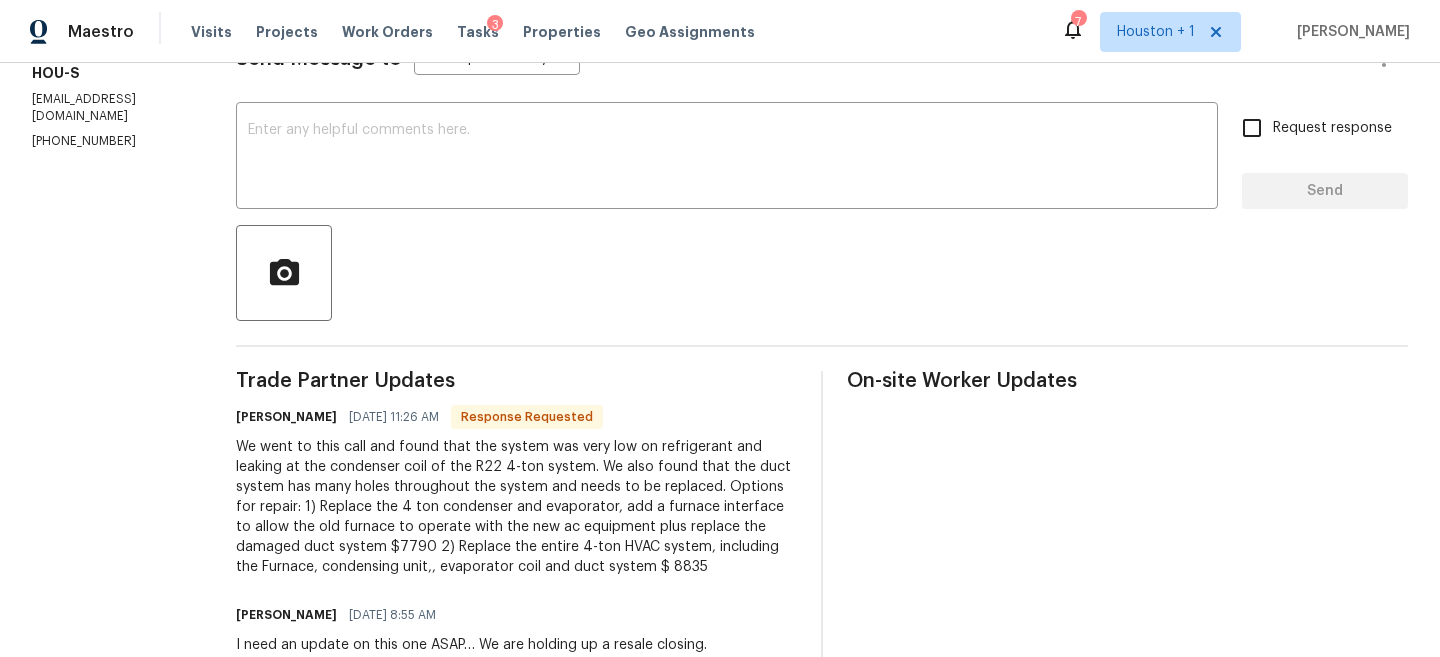 scroll, scrollTop: 347, scrollLeft: 0, axis: vertical 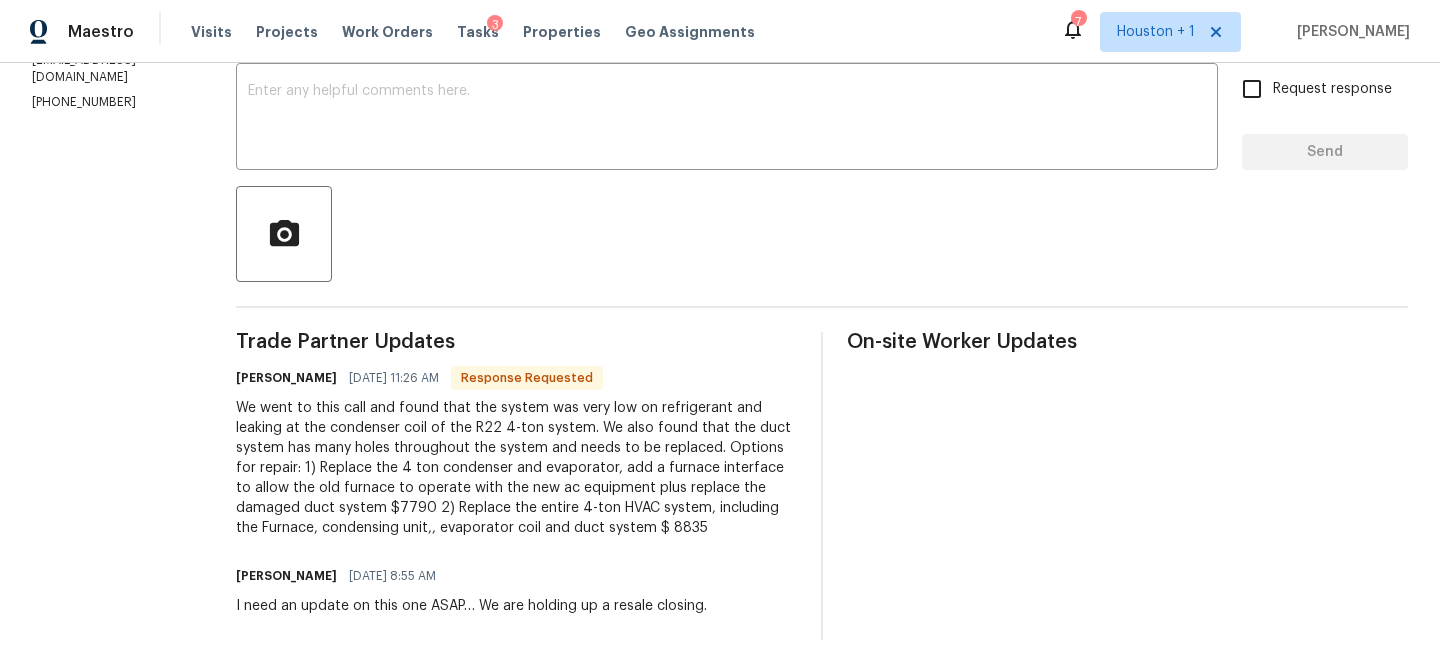 click on "We went to this call and found that the system was very low on refrigerant and leaking at the condenser coil of the R22 4-ton system.  We also found that the duct system has many holes throughout the system and needs to be replaced.
Options for repair:
1) Replace the 4 ton condenser and evaporator, add a furnace interface to allow the old furnace to operate with the new ac equipment plus replace the damaged duct system $7790
2) Replace the entire 4-ton HVAC system, including the Furnace, condensing unit,, evaporator coil and duct system $ 8835" at bounding box center [516, 468] 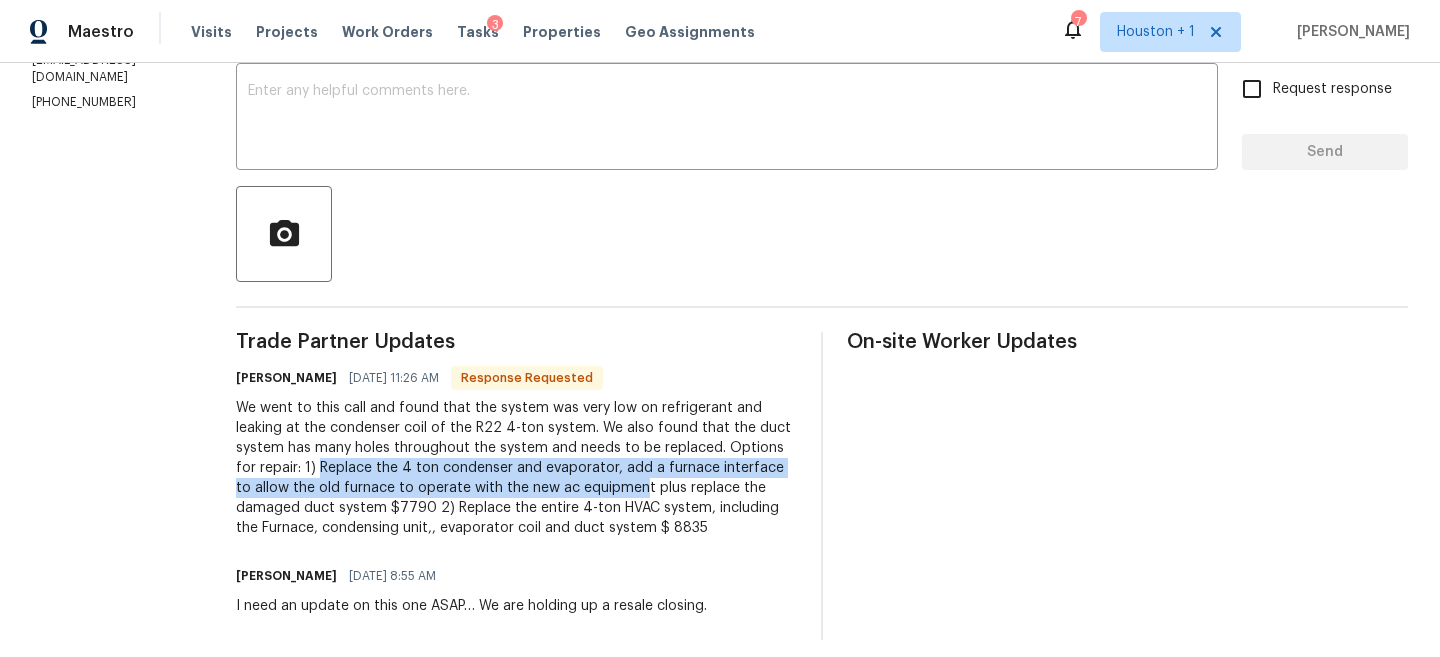 drag, startPoint x: 232, startPoint y: 468, endPoint x: 533, endPoint y: 488, distance: 301.66373 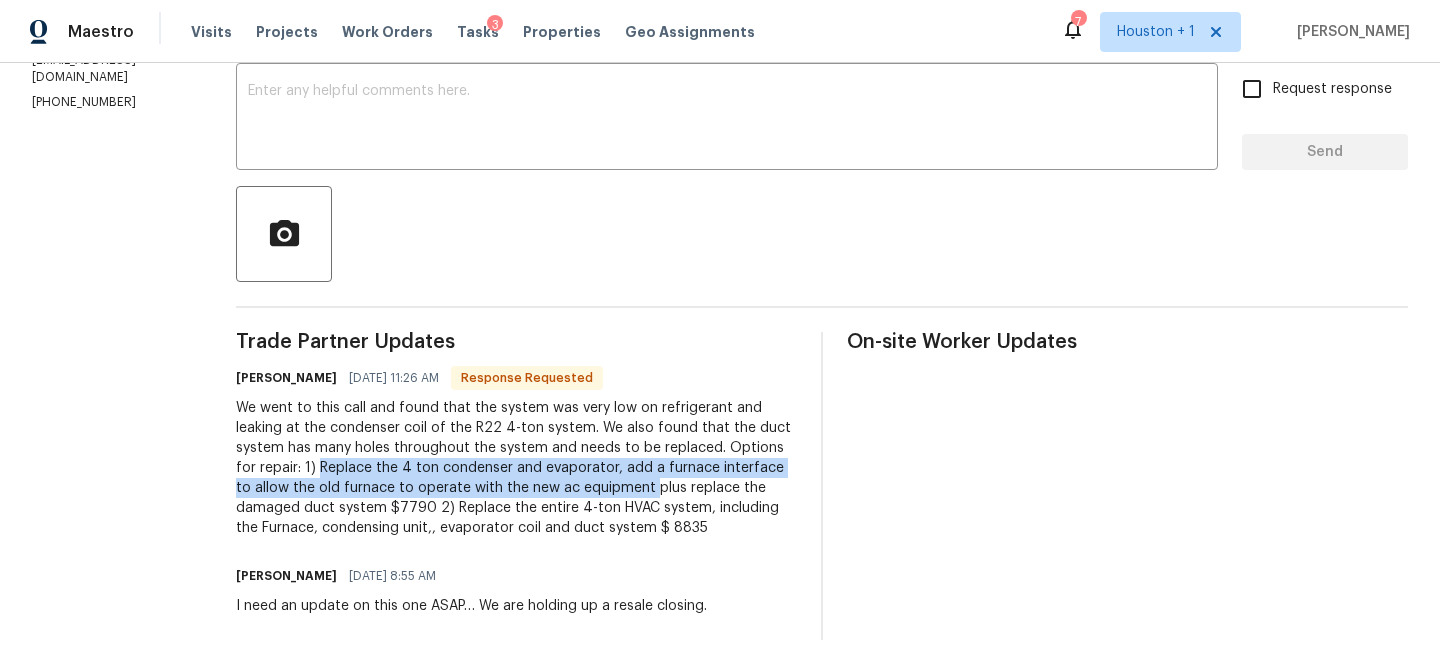 drag, startPoint x: 539, startPoint y: 485, endPoint x: 227, endPoint y: 476, distance: 312.1298 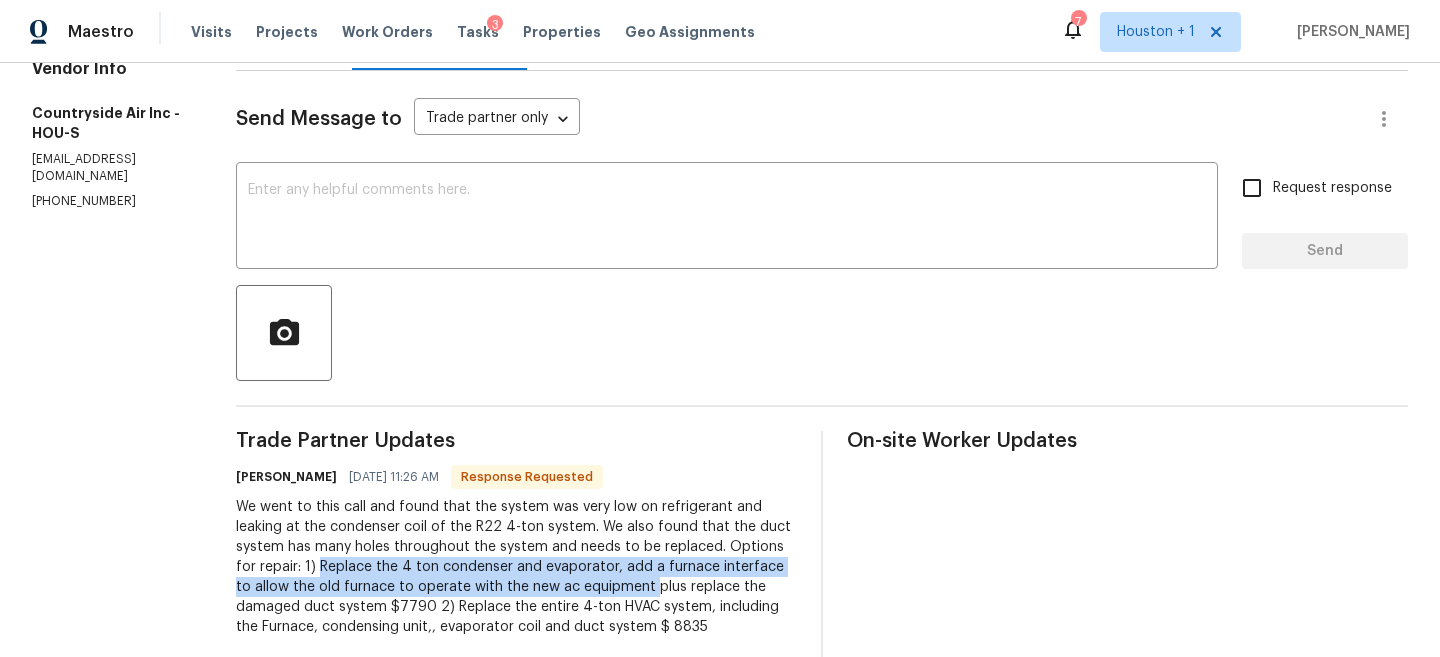 scroll, scrollTop: 190, scrollLeft: 0, axis: vertical 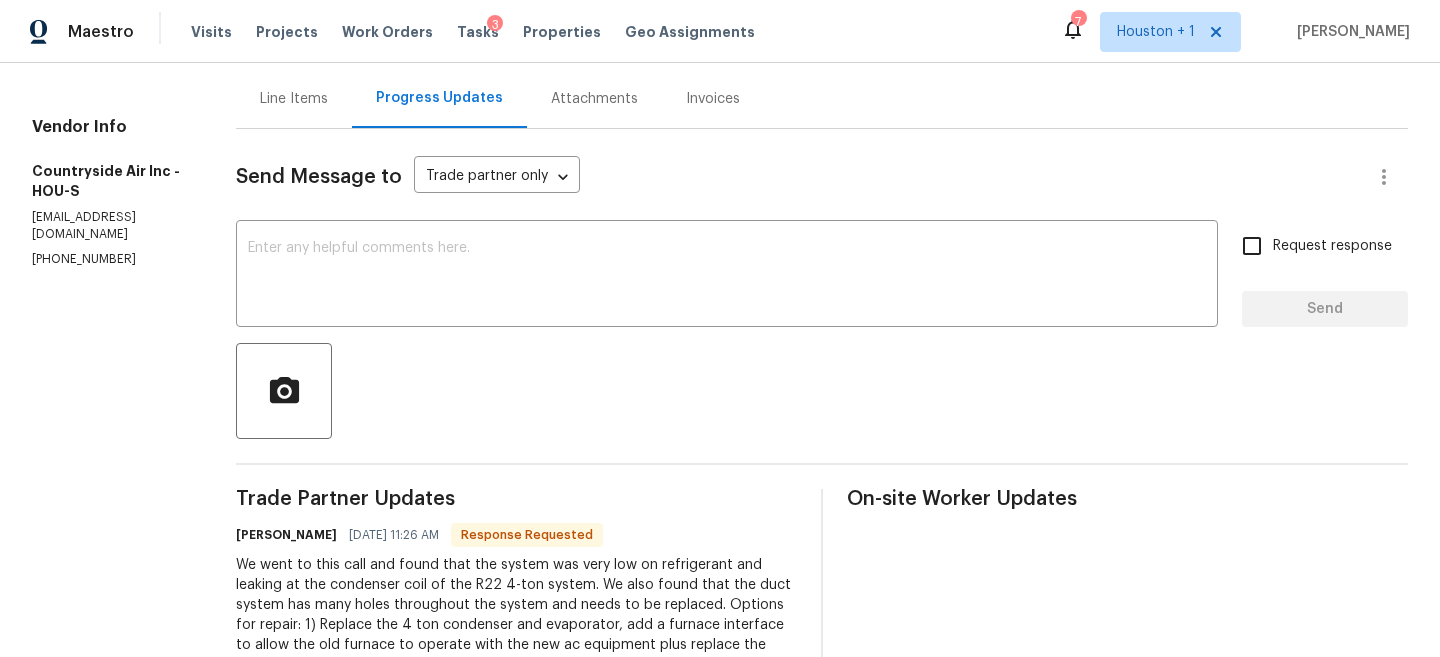 click on "Line Items" at bounding box center (294, 98) 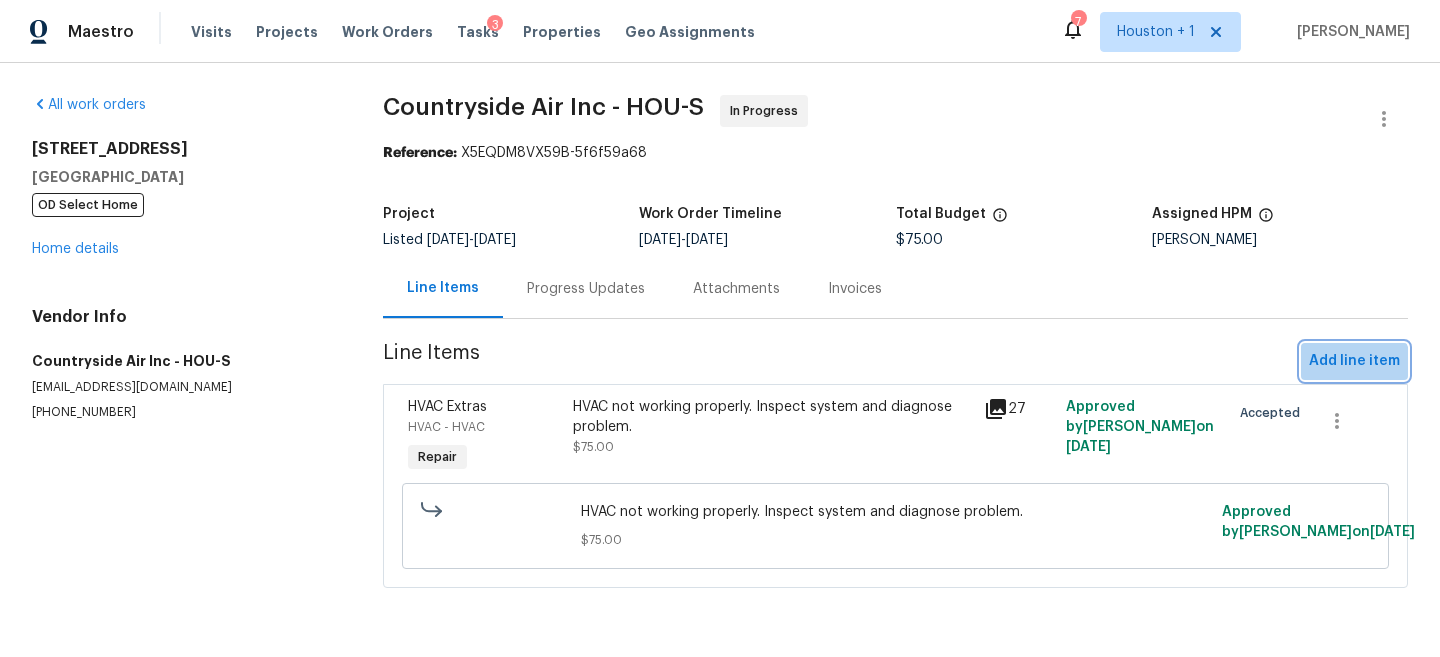 click on "Add line item" at bounding box center [1354, 361] 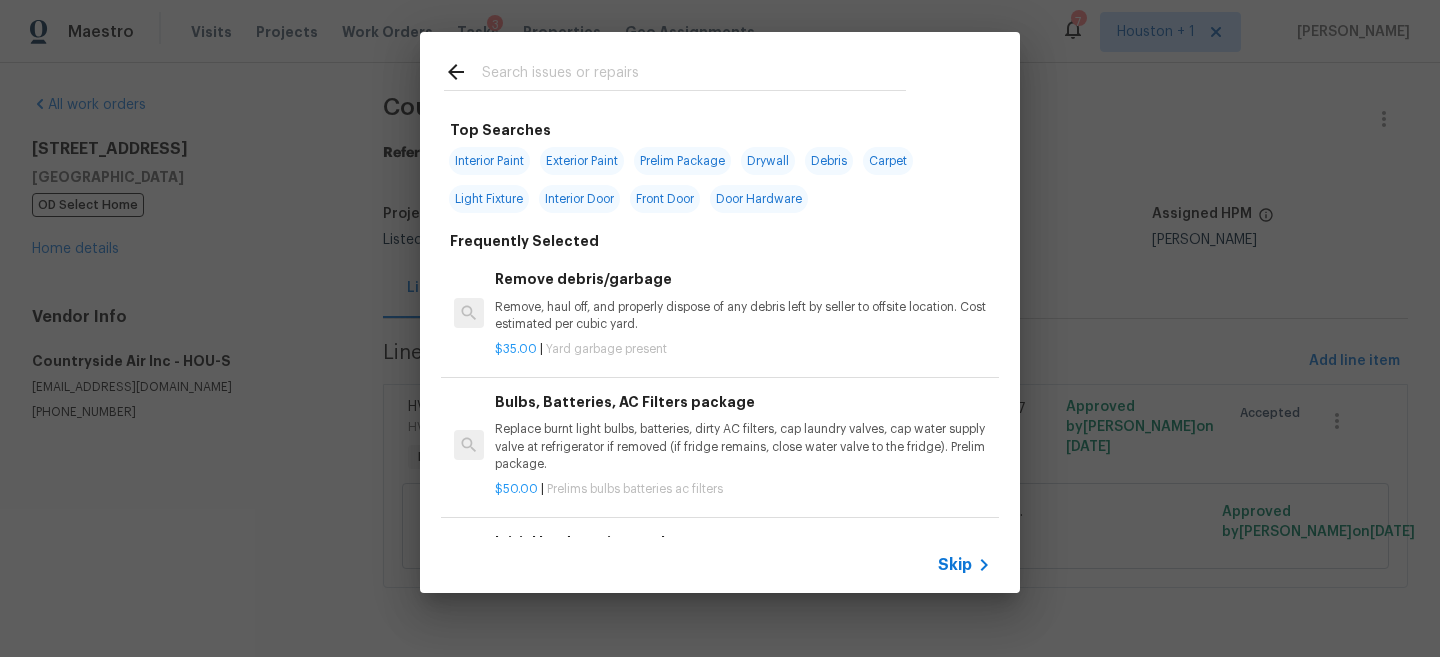 click on "Skip" at bounding box center [955, 565] 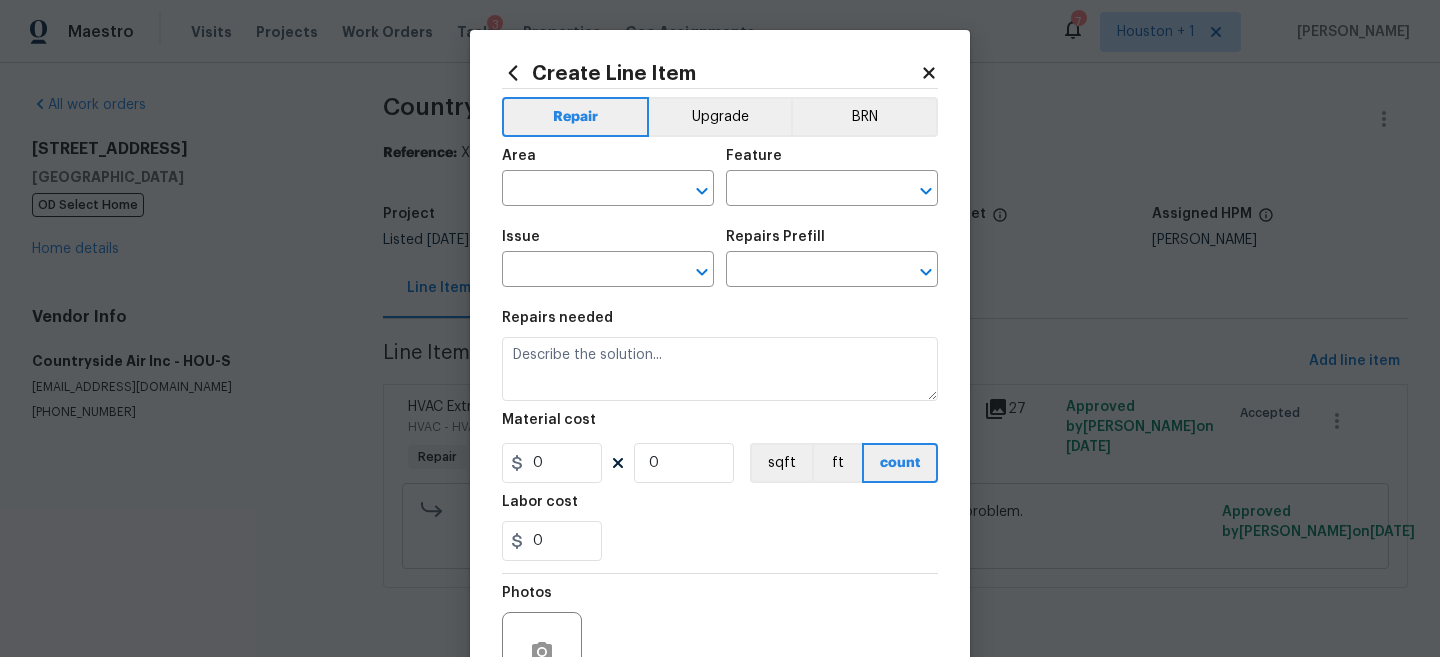 click on "Area ​" at bounding box center [608, 177] 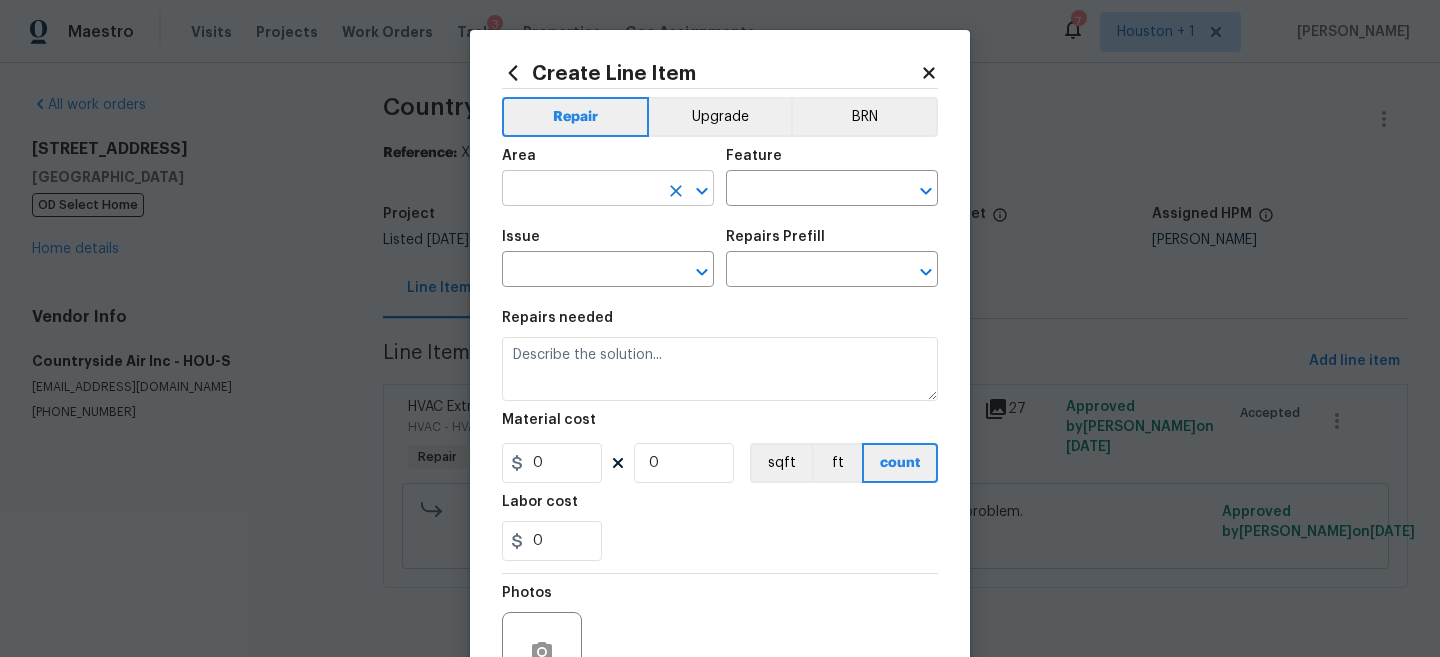 click at bounding box center (580, 190) 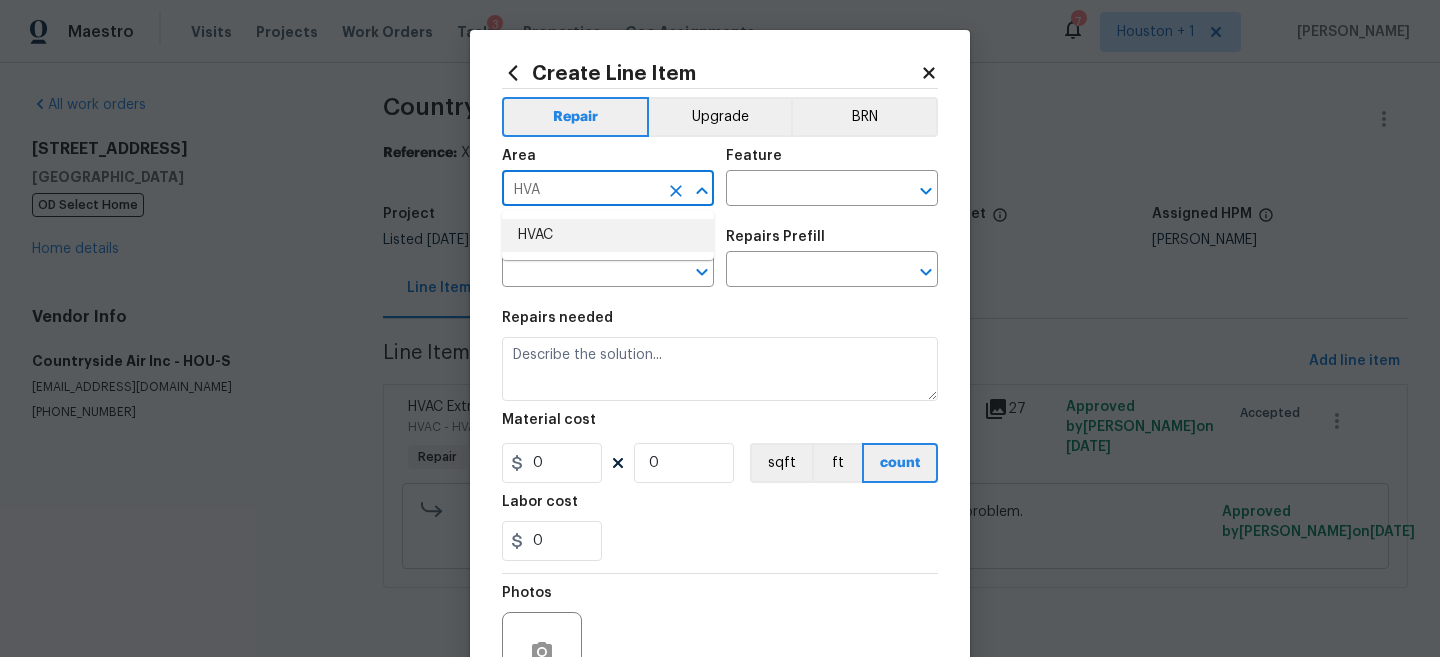 click on "HVAC" at bounding box center [608, 235] 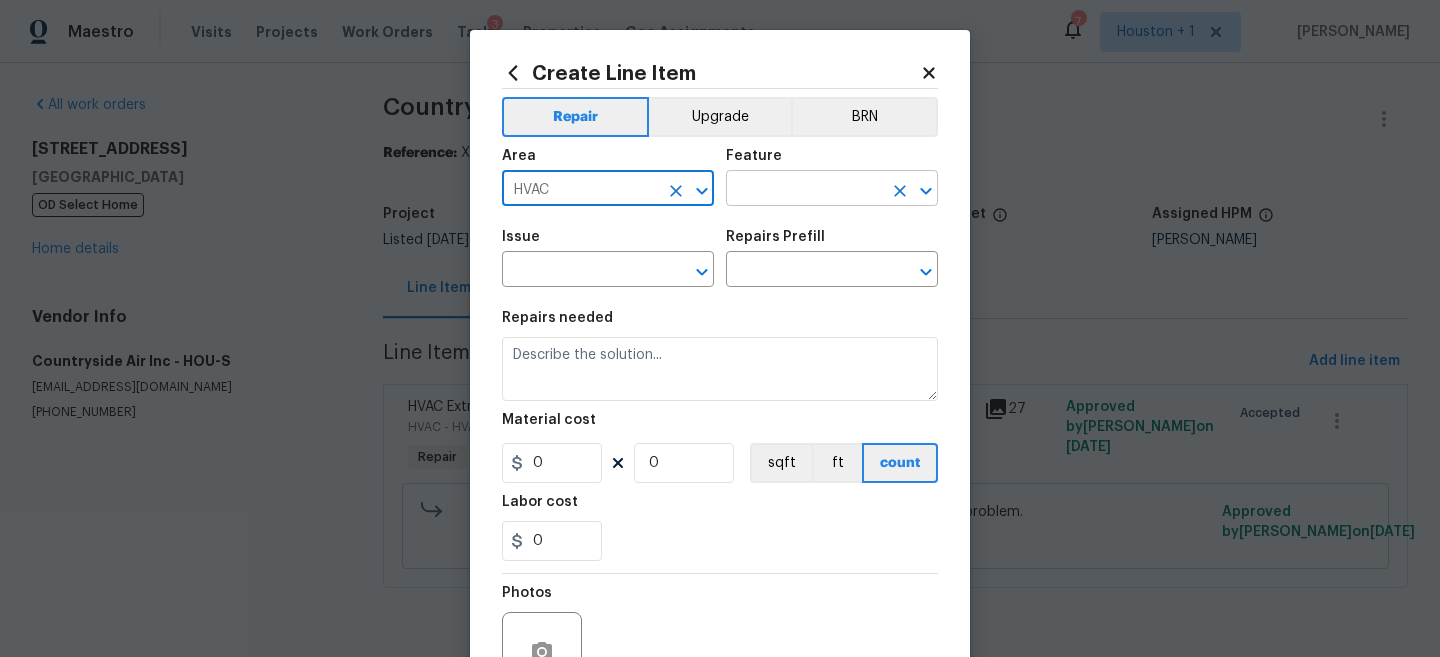 type on "HVAC" 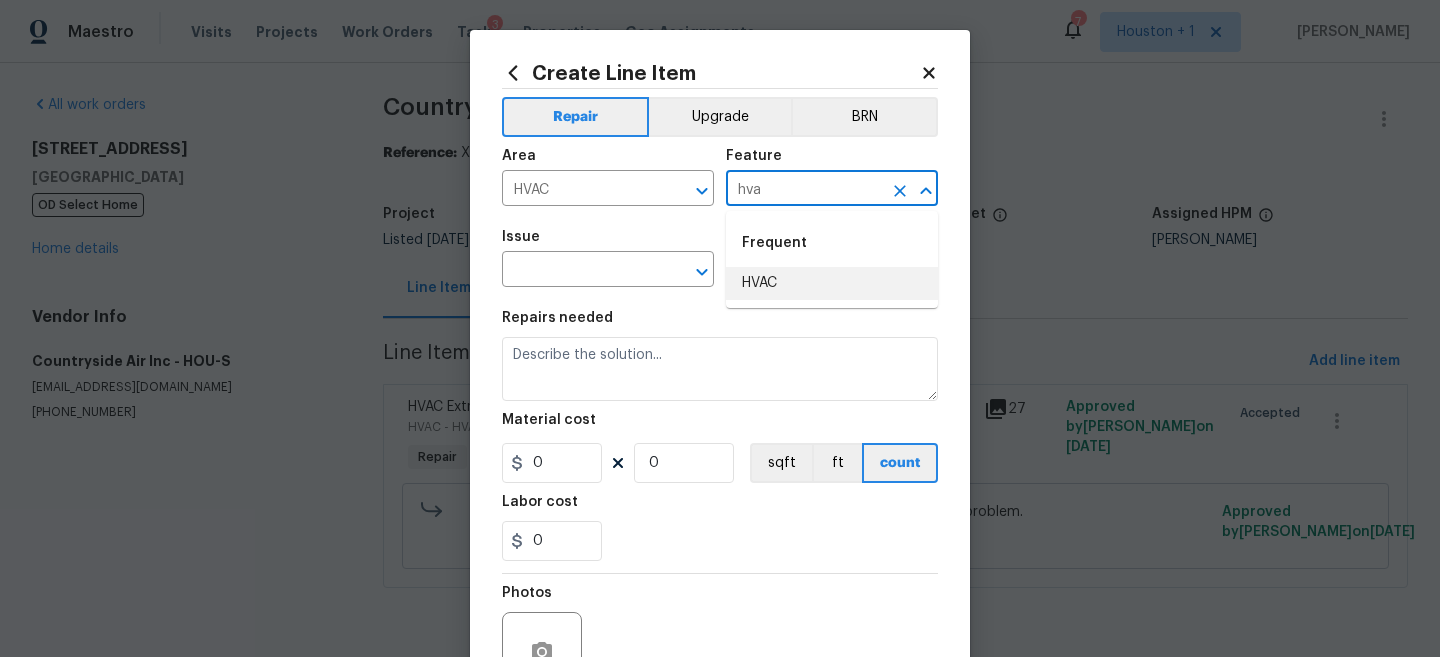 click on "Frequent" at bounding box center (832, 243) 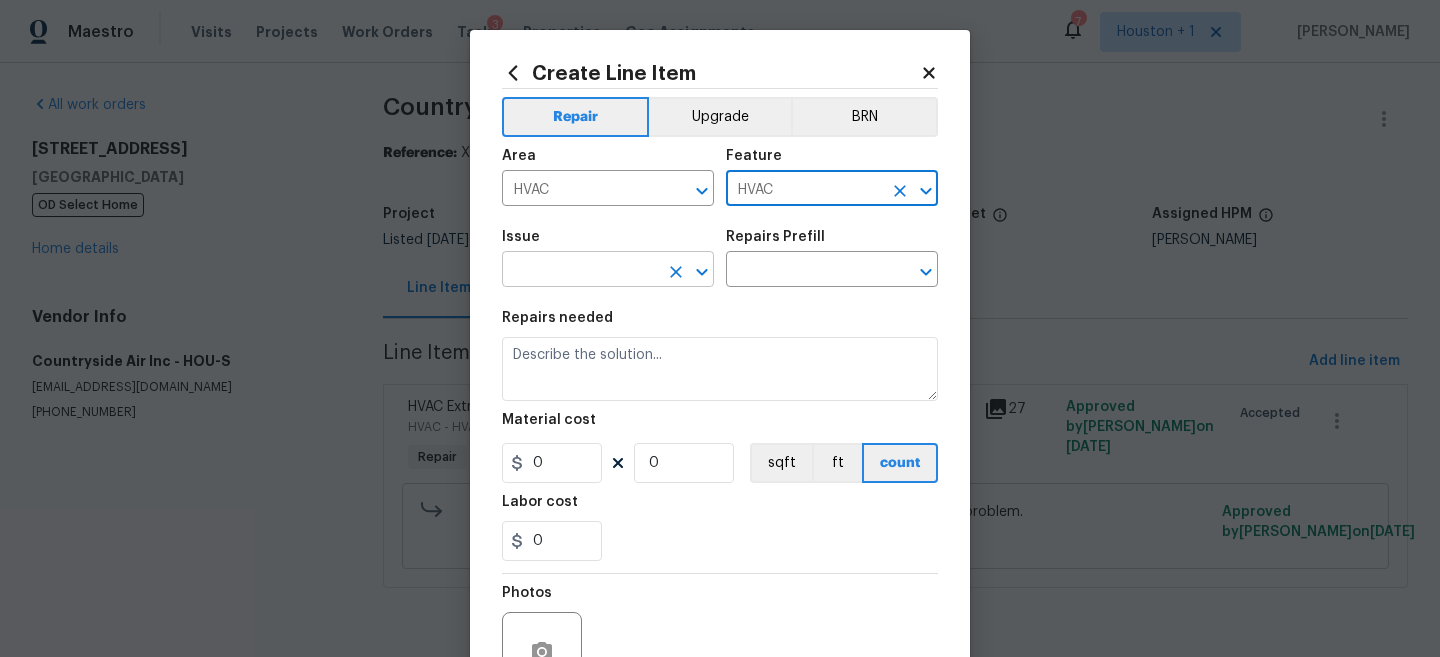 type on "HVAC" 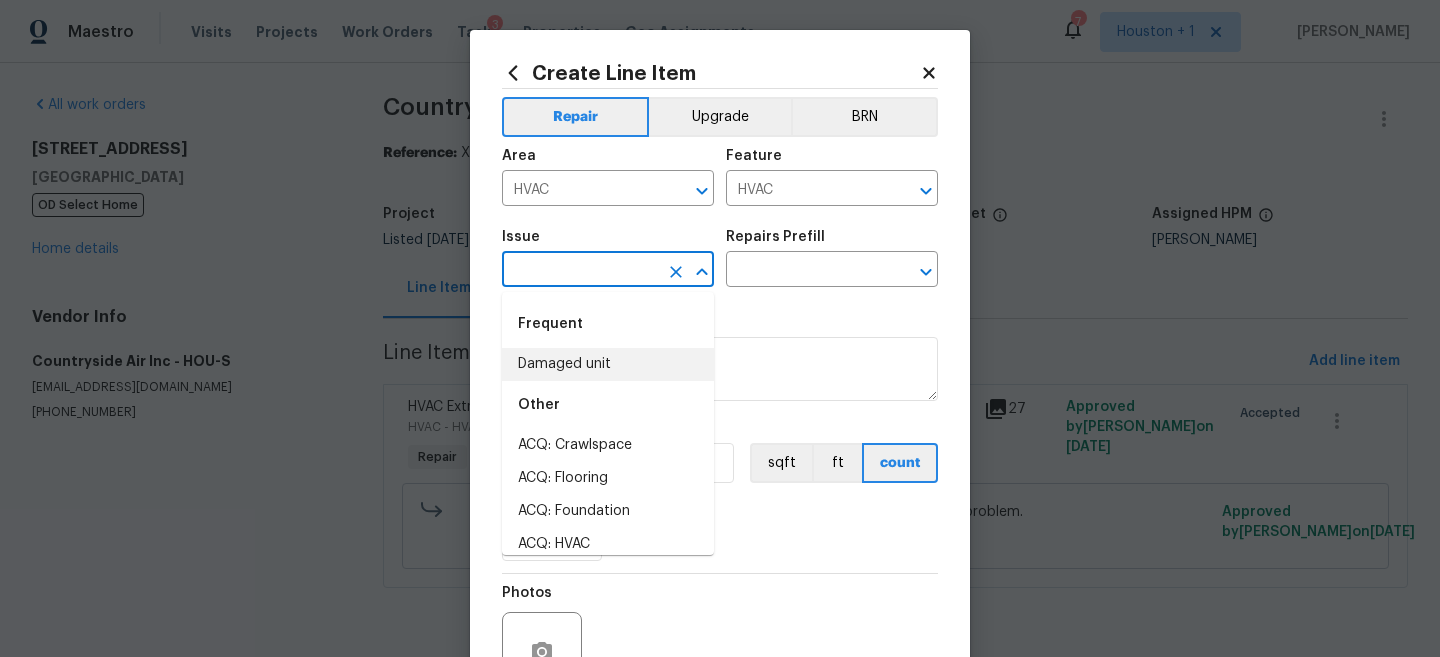 click on "Damaged unit" at bounding box center (608, 364) 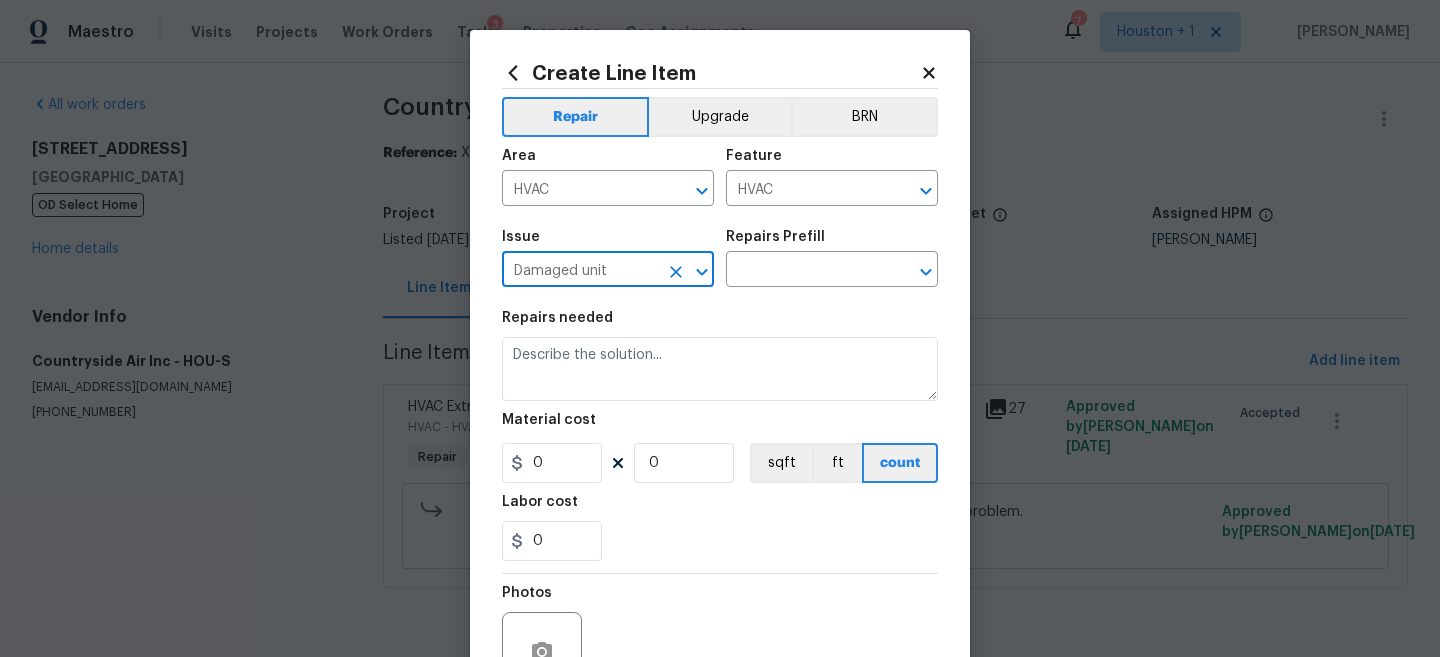 click on "Repairs Prefill" at bounding box center (775, 237) 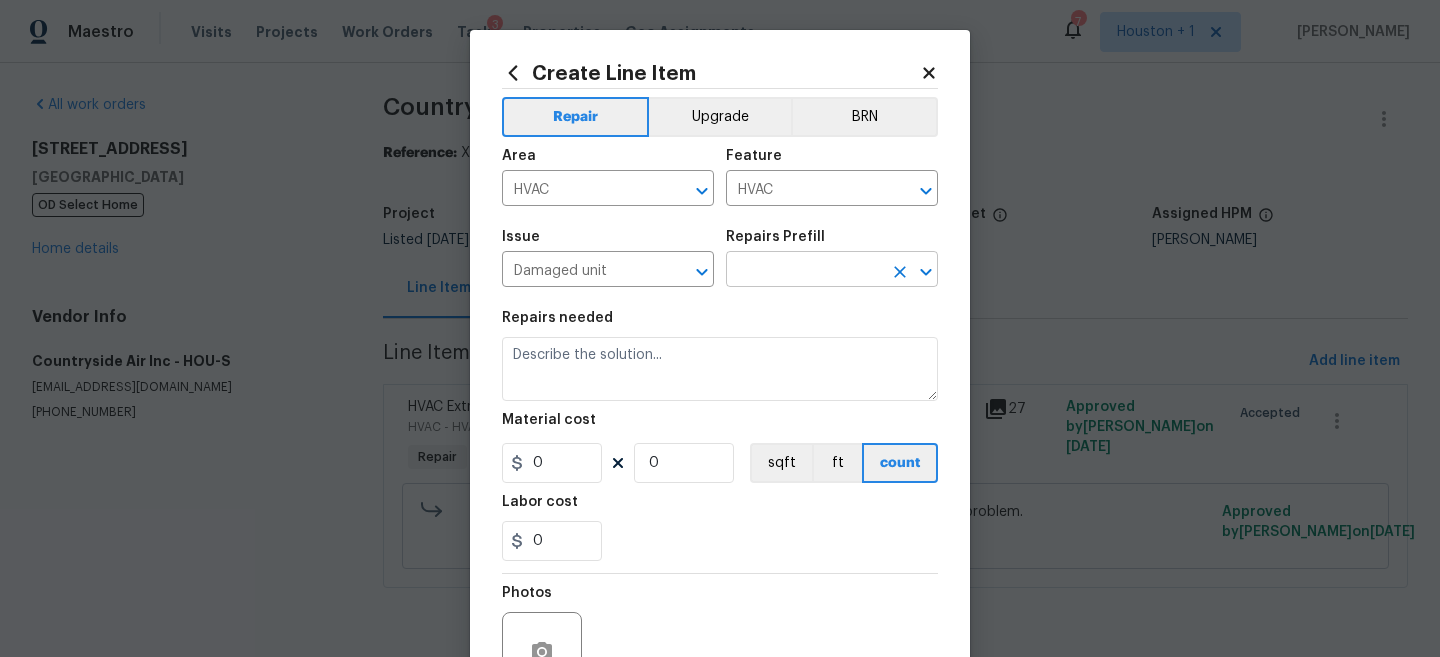 click at bounding box center [804, 271] 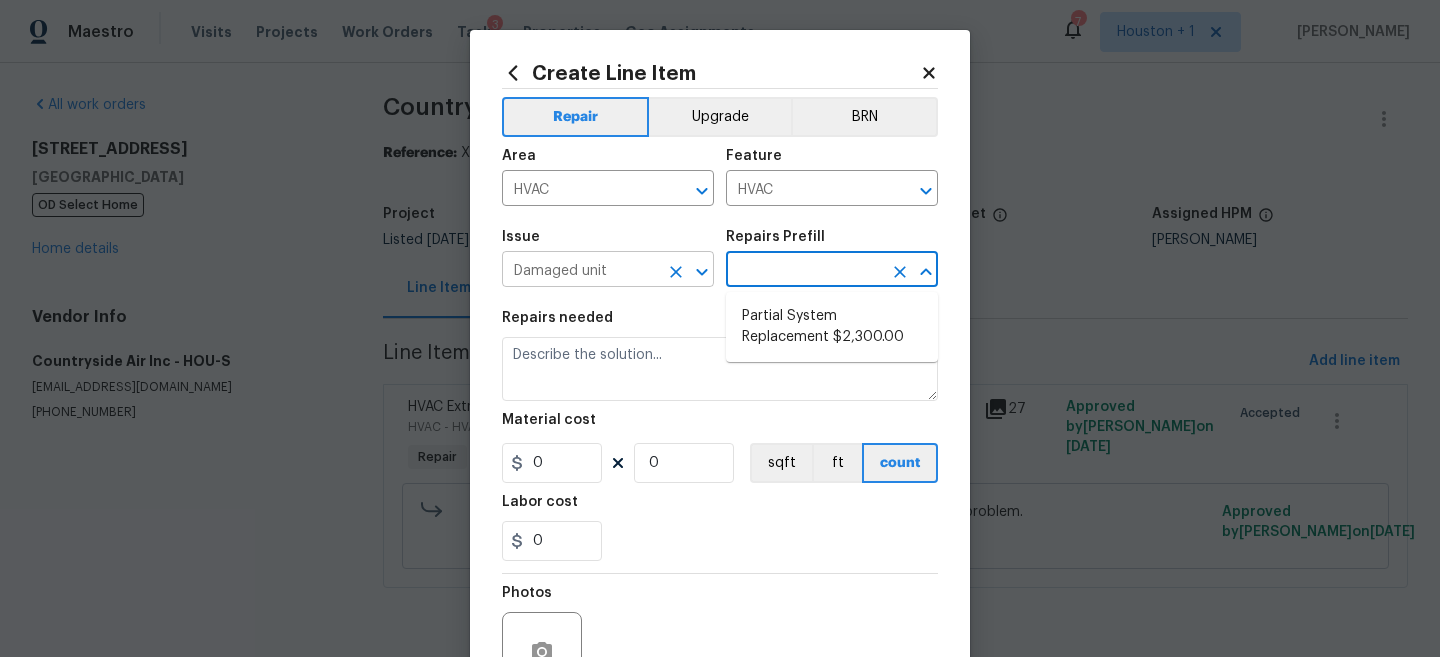 click on "Damaged unit" at bounding box center (580, 271) 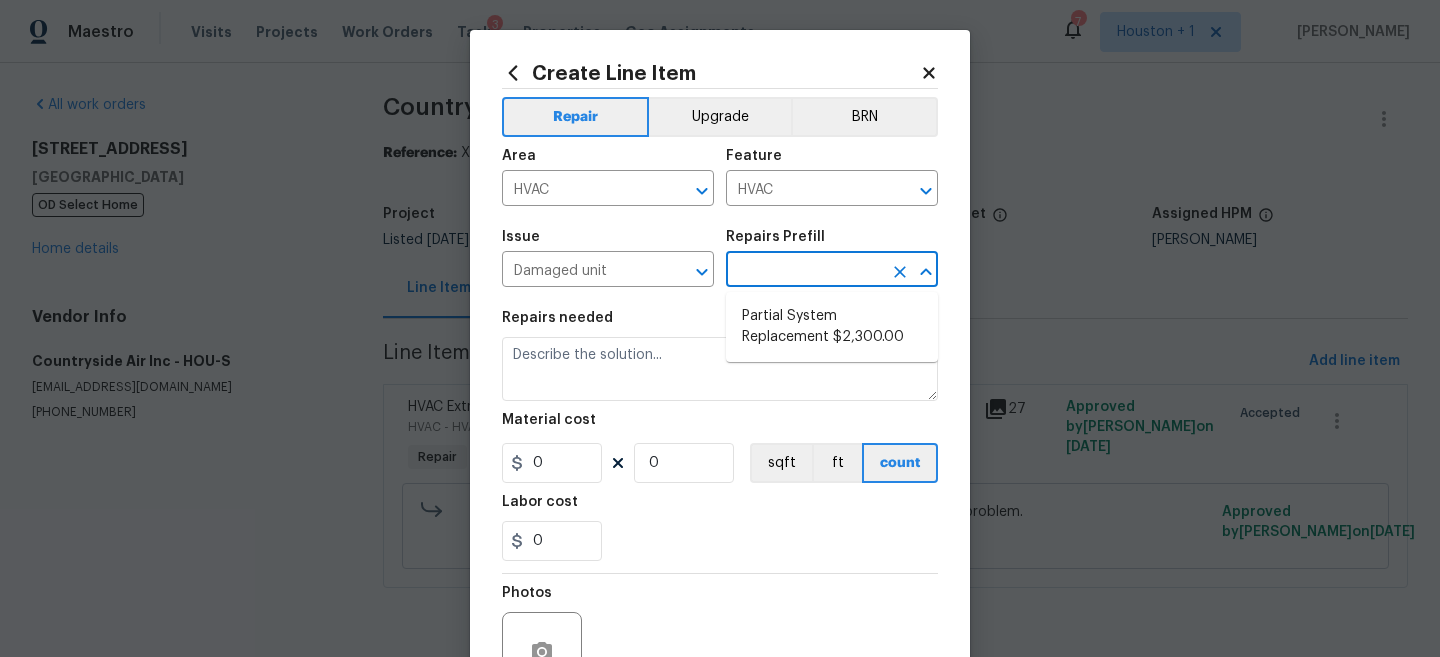 click at bounding box center [804, 271] 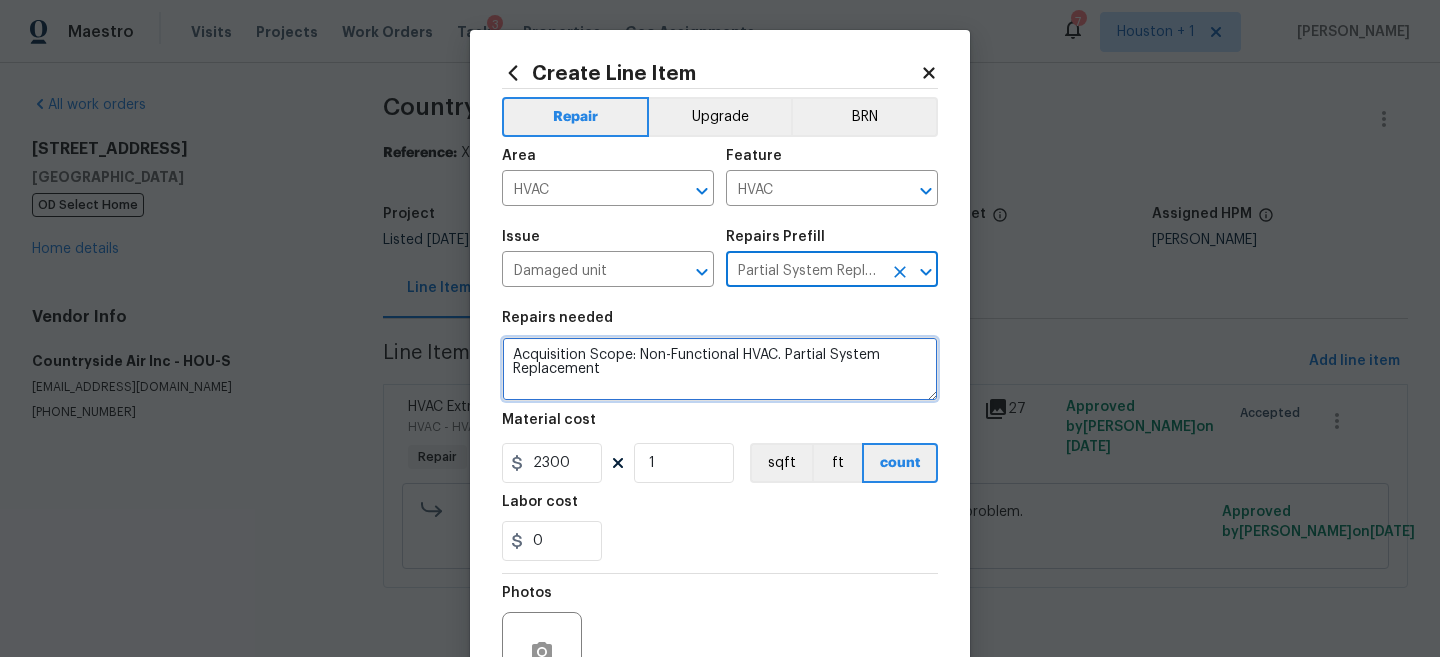 click on "Acquisition Scope: Non-Functional HVAC. Partial System Replacement" at bounding box center [720, 369] 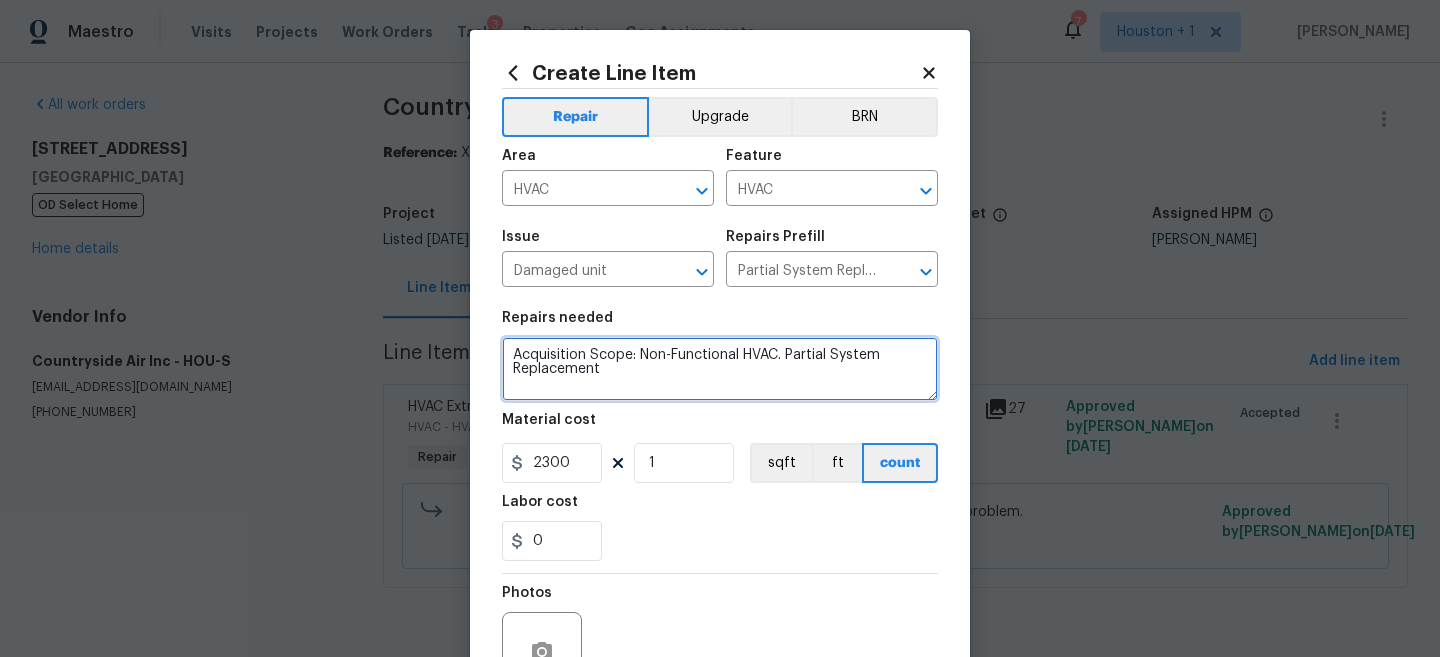 click on "Acquisition Scope: Non-Functional HVAC. Partial System Replacement" at bounding box center [720, 369] 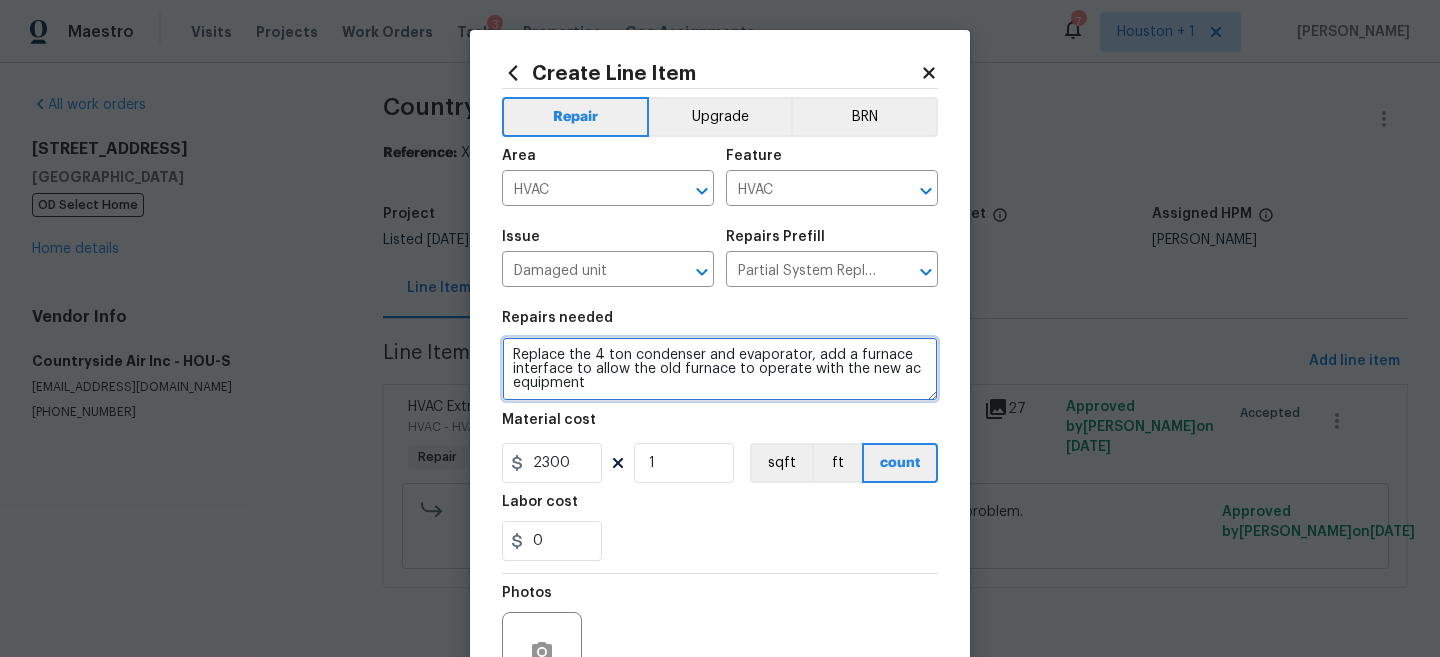 click on "Replace the 4 ton condenser and evaporator, add a furnace interface to allow the old furnace to operate with the new ac equipment" at bounding box center (720, 369) 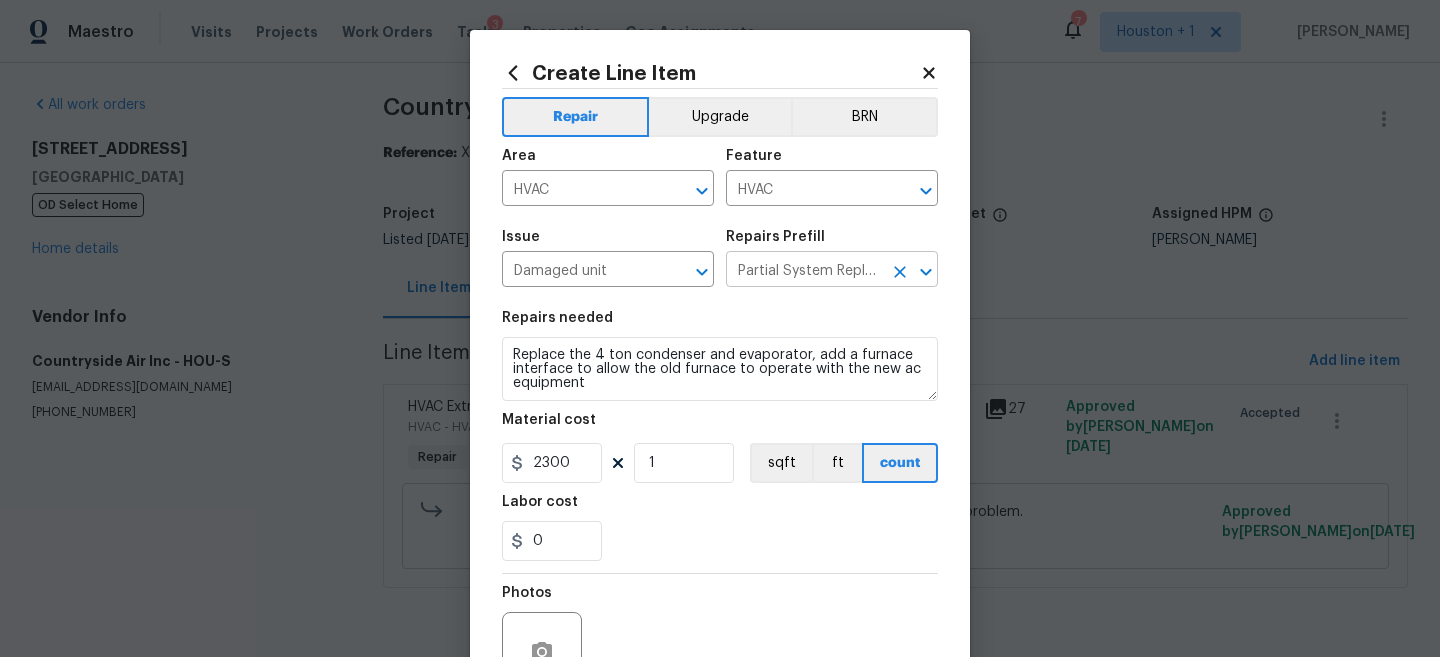 click on "Partial System Replacement $2,300.00" at bounding box center (804, 271) 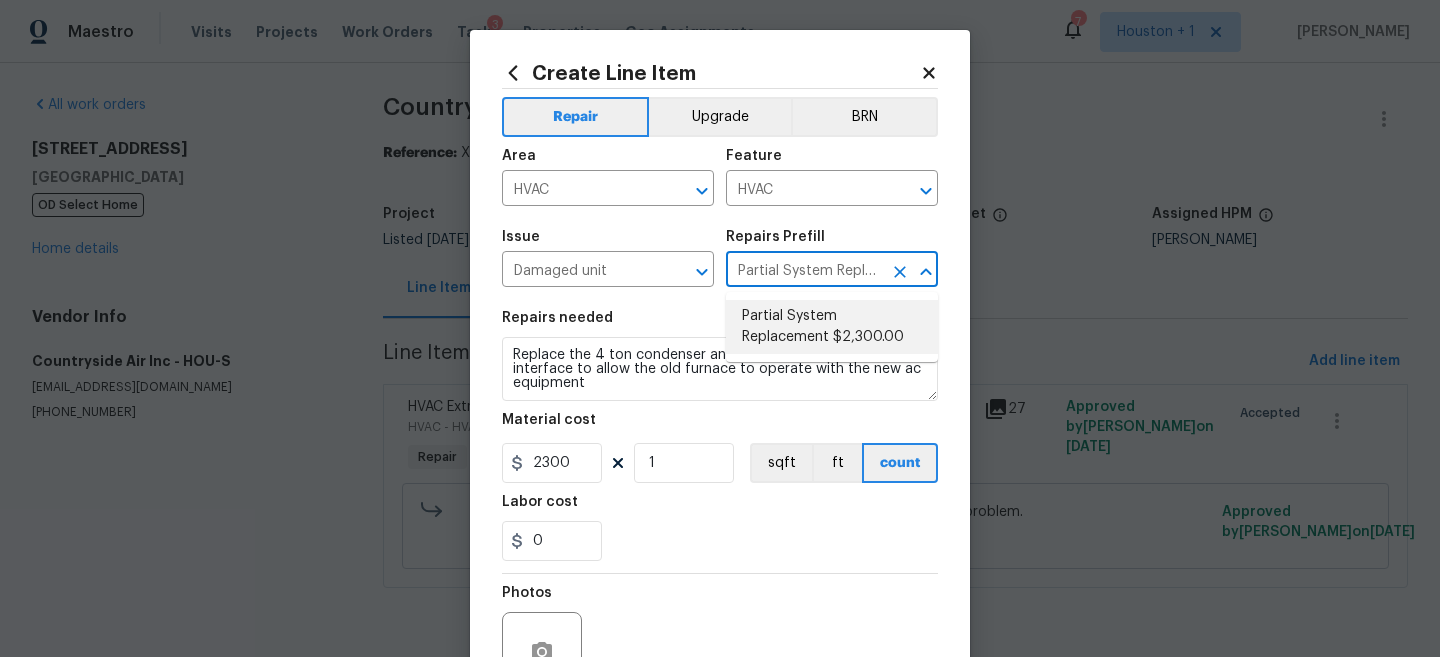 click on "Partial System Replacement $2,300.00" at bounding box center (832, 327) 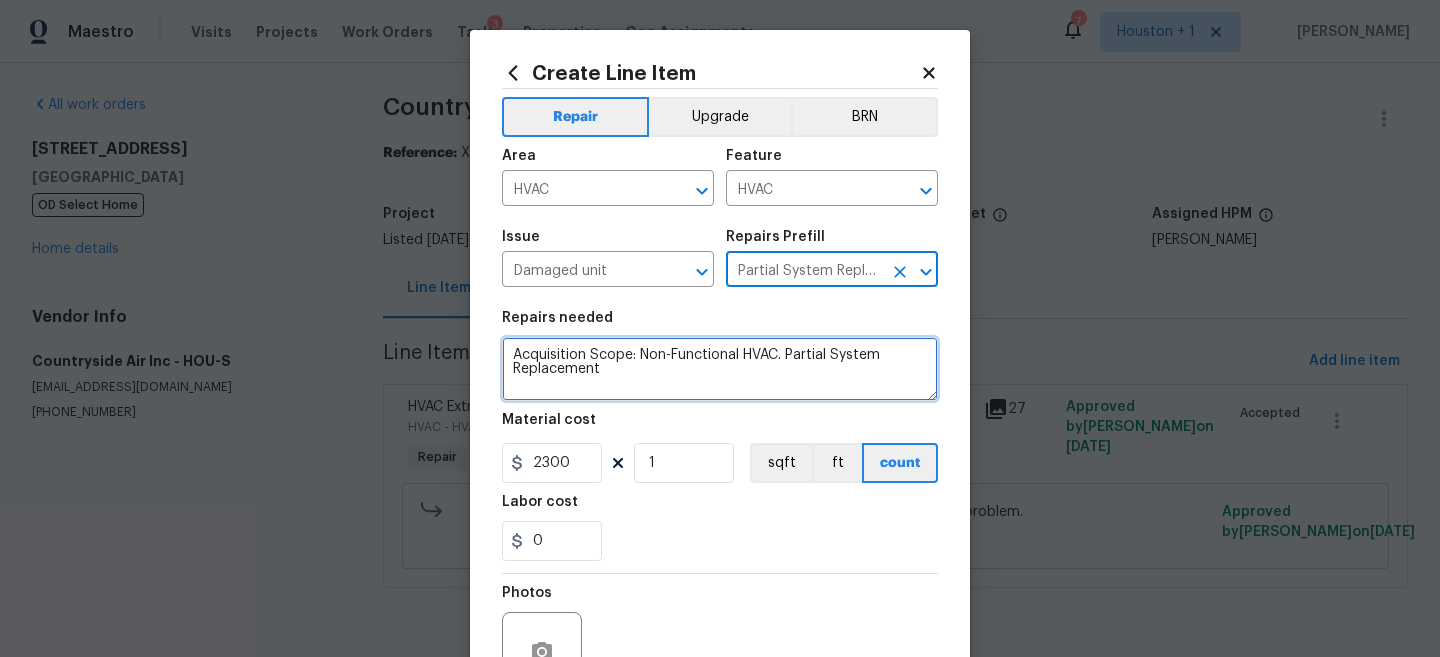 click on "Acquisition Scope: Non-Functional HVAC. Partial System Replacement" at bounding box center [720, 369] 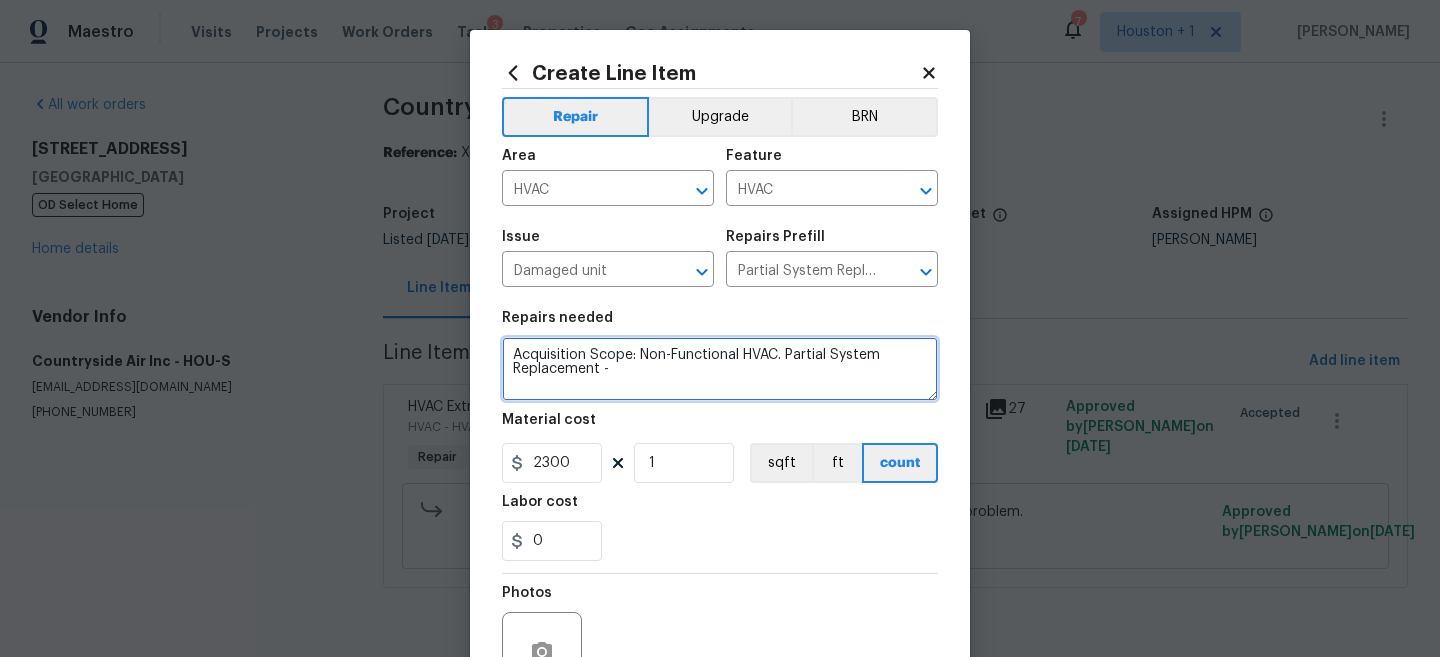 paste on "Replace the 4 ton condenser and evaporator, add a furnace interface to allow the old furnace to operate with the new ac equipment" 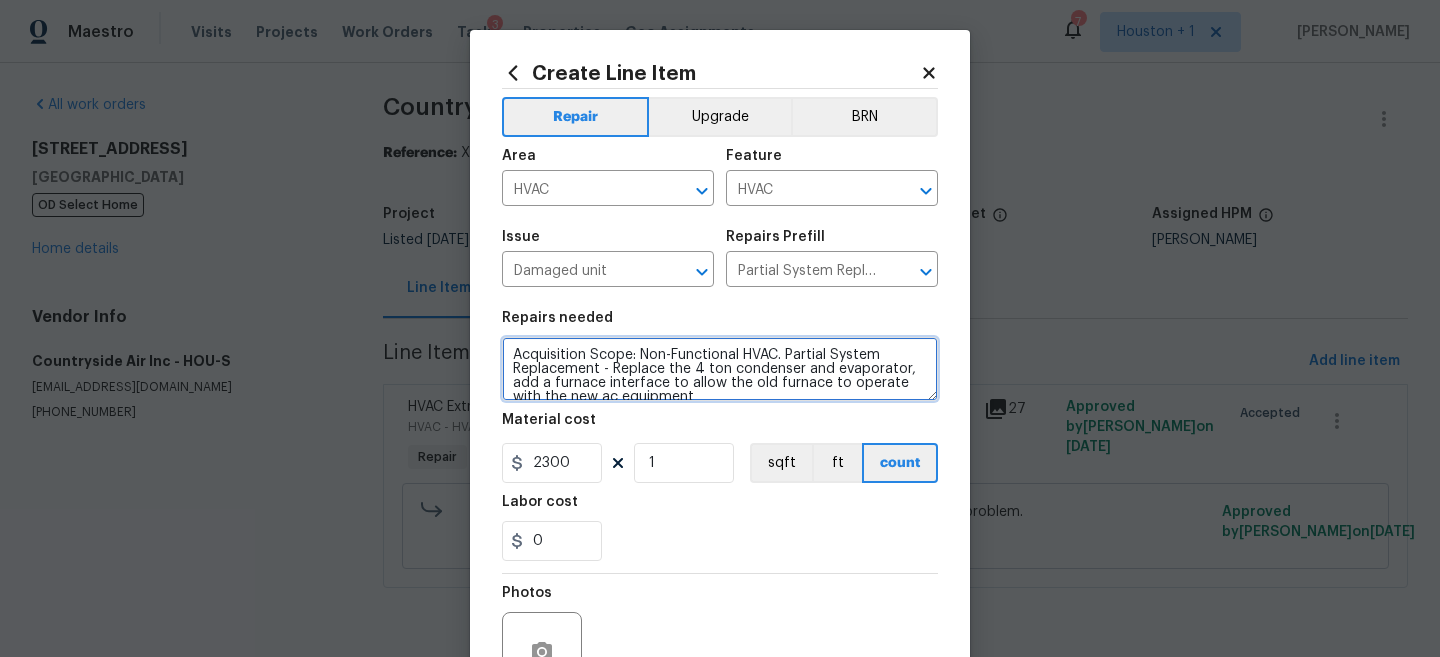 scroll, scrollTop: 4, scrollLeft: 0, axis: vertical 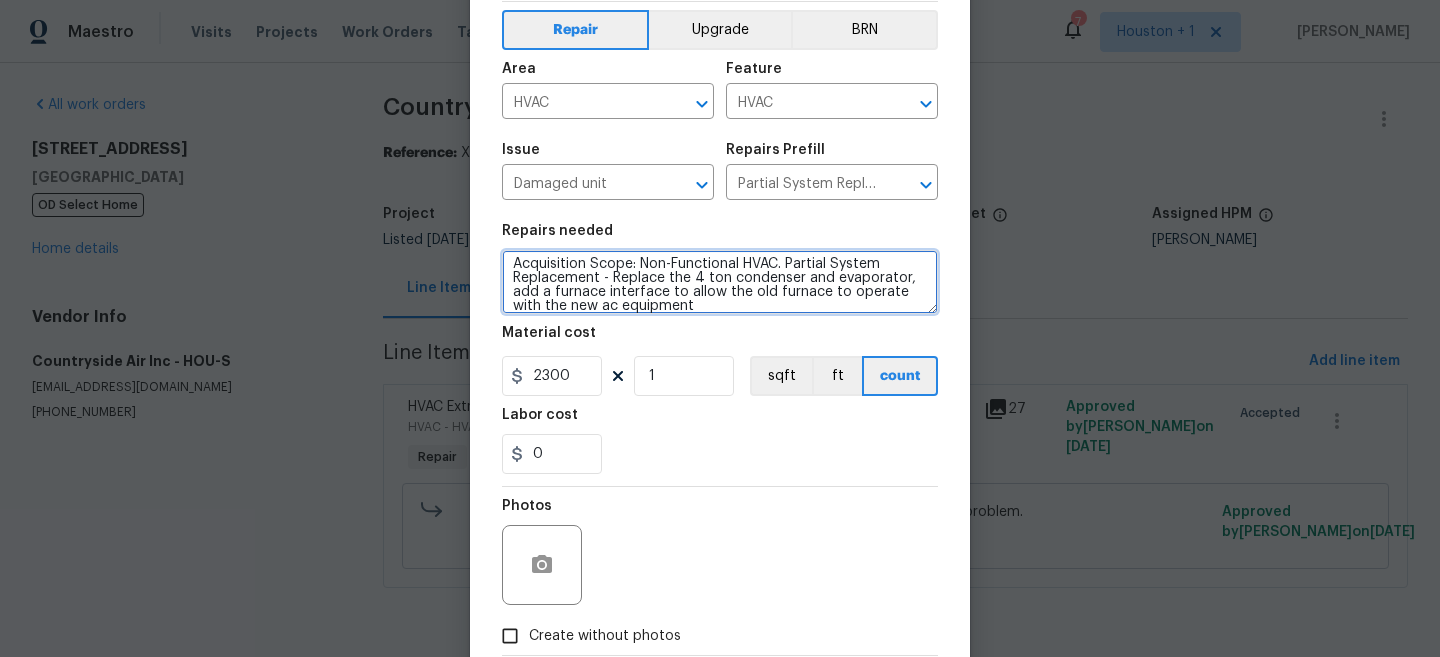 type on "Acquisition Scope: Non-Functional HVAC. Partial System Replacement - Replace the 4 ton condenser and evaporator, add a furnace interface to allow the old furnace to operate with the new ac equipment" 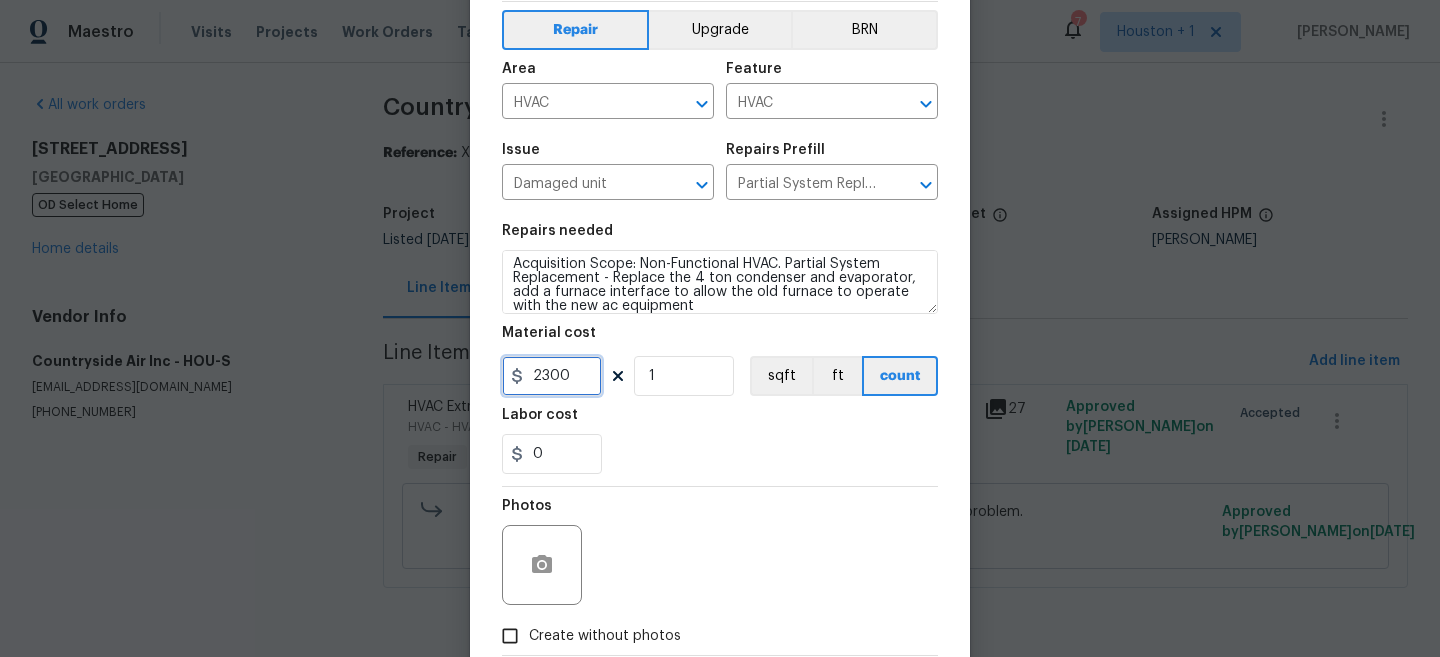 click on "2300" at bounding box center (552, 376) 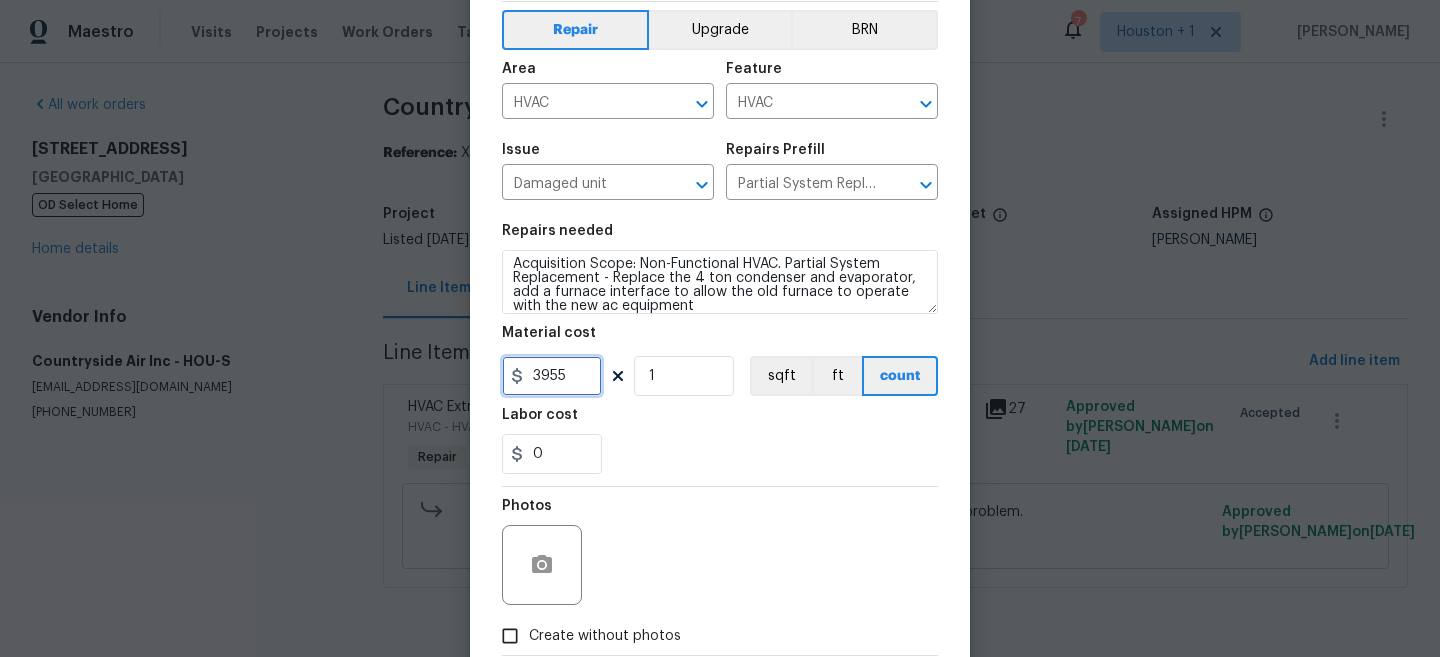 type on "3955" 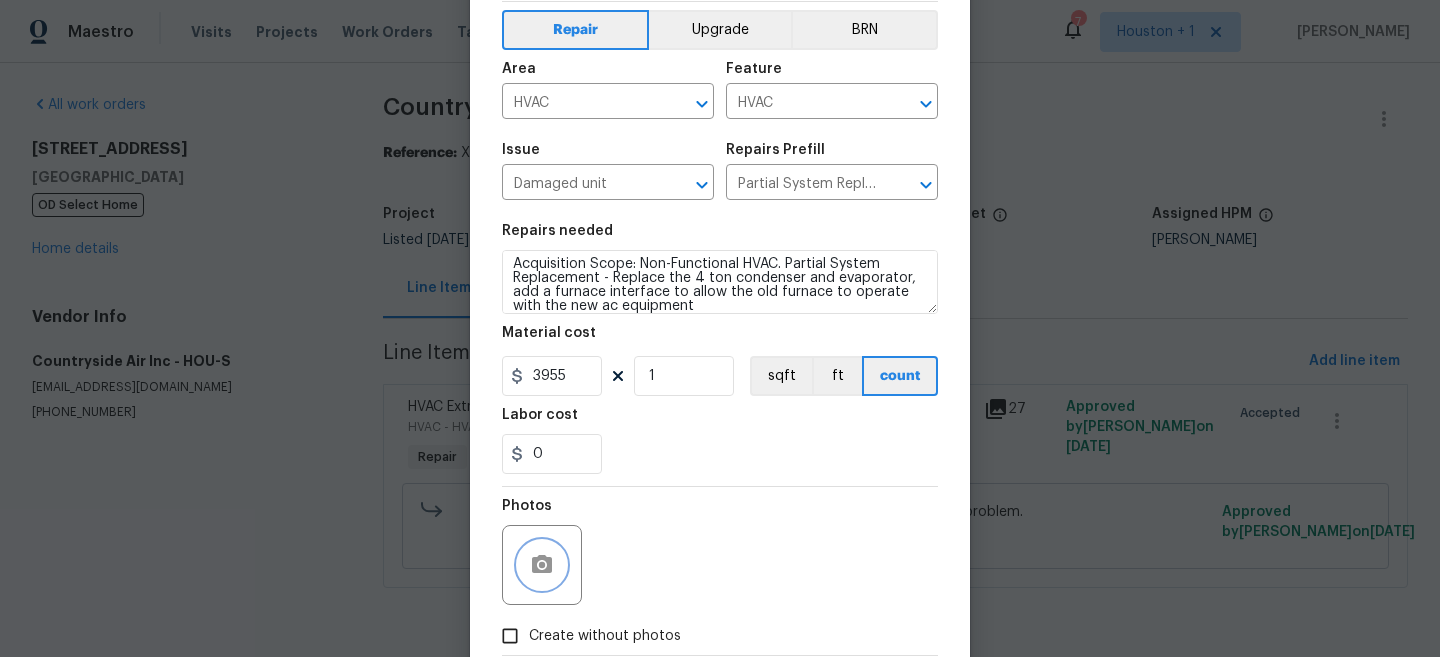 click at bounding box center [542, 565] 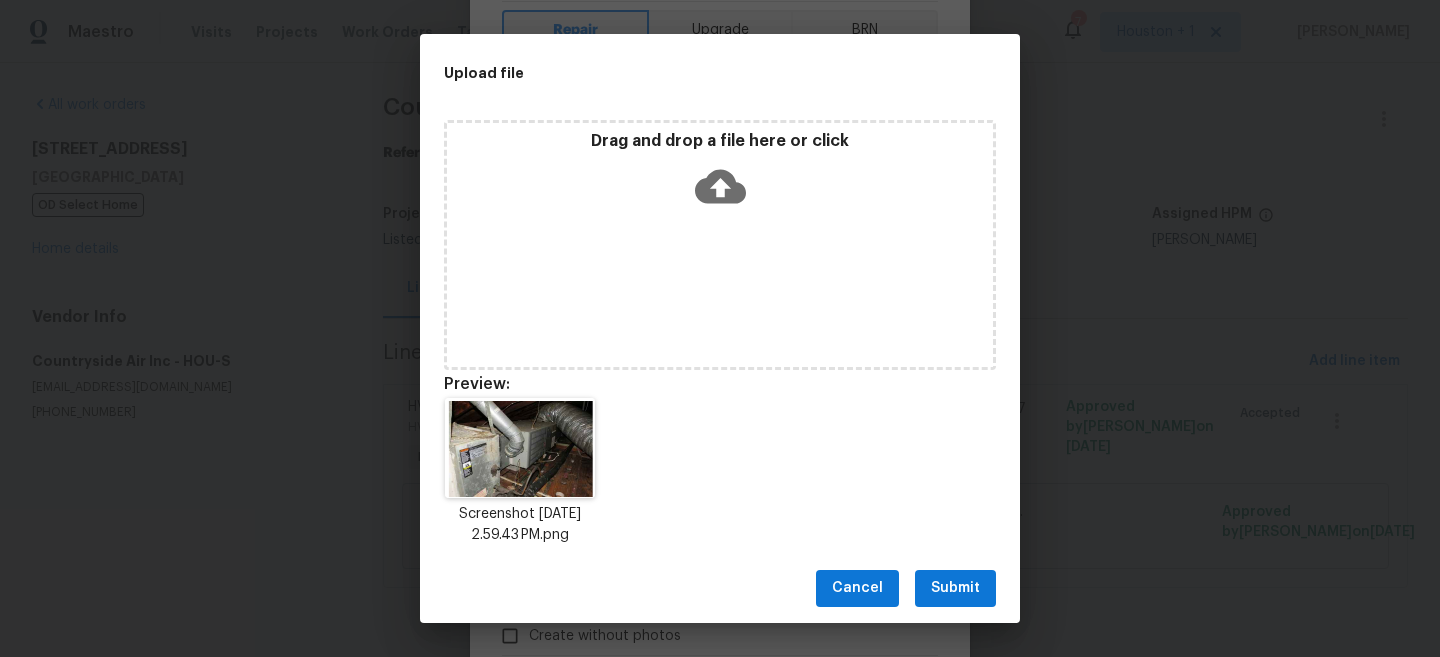 click on "Submit" at bounding box center [955, 588] 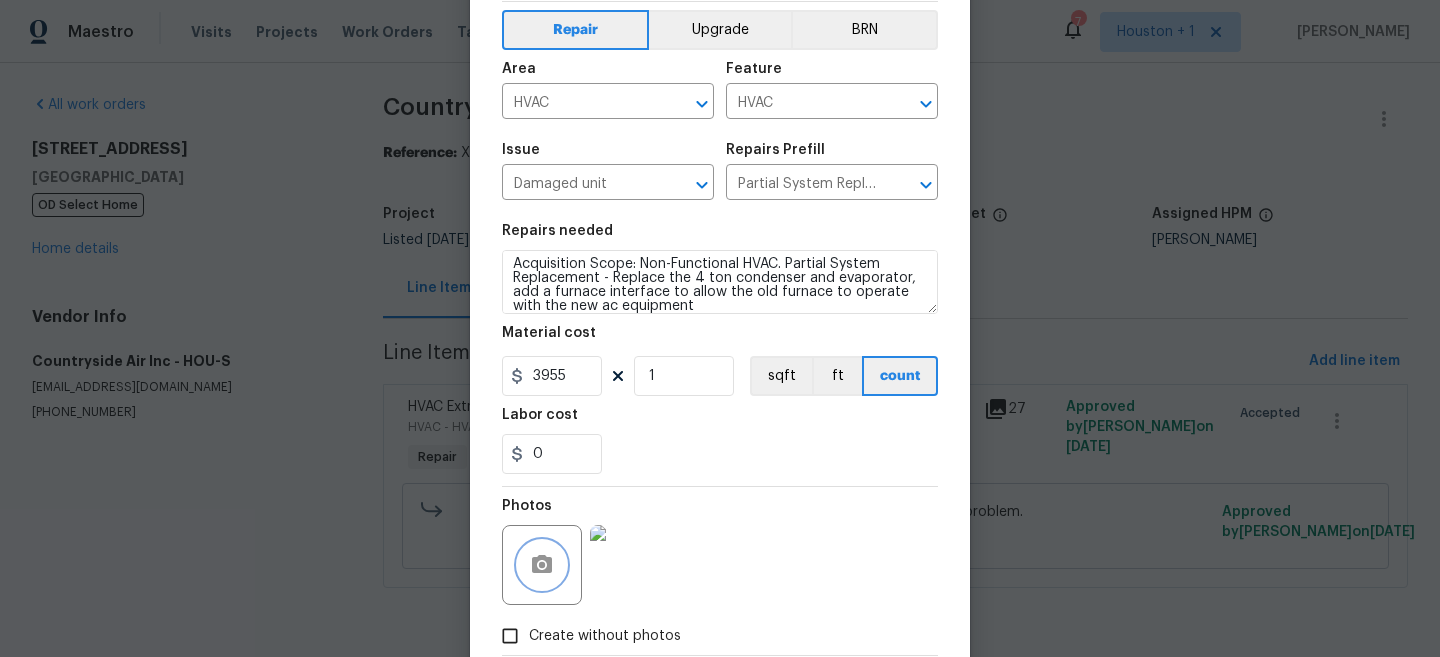 scroll, scrollTop: 205, scrollLeft: 0, axis: vertical 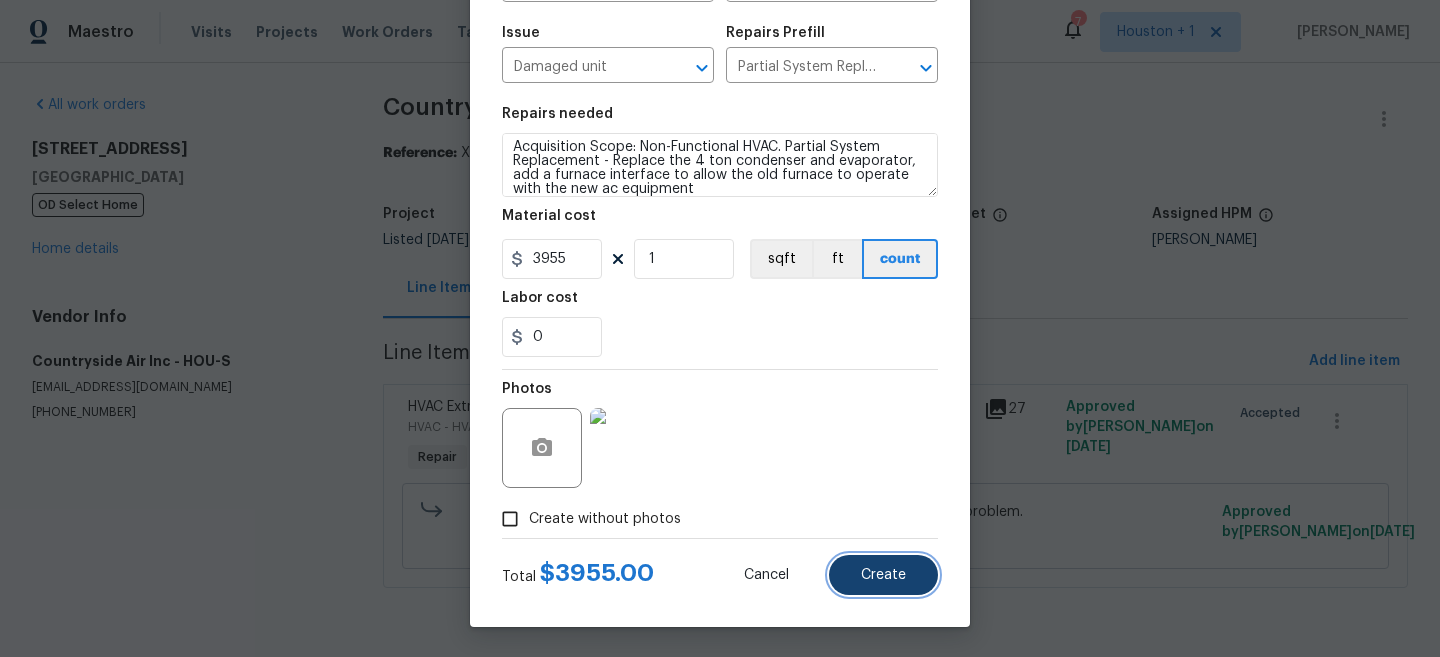 click on "Create" at bounding box center (883, 575) 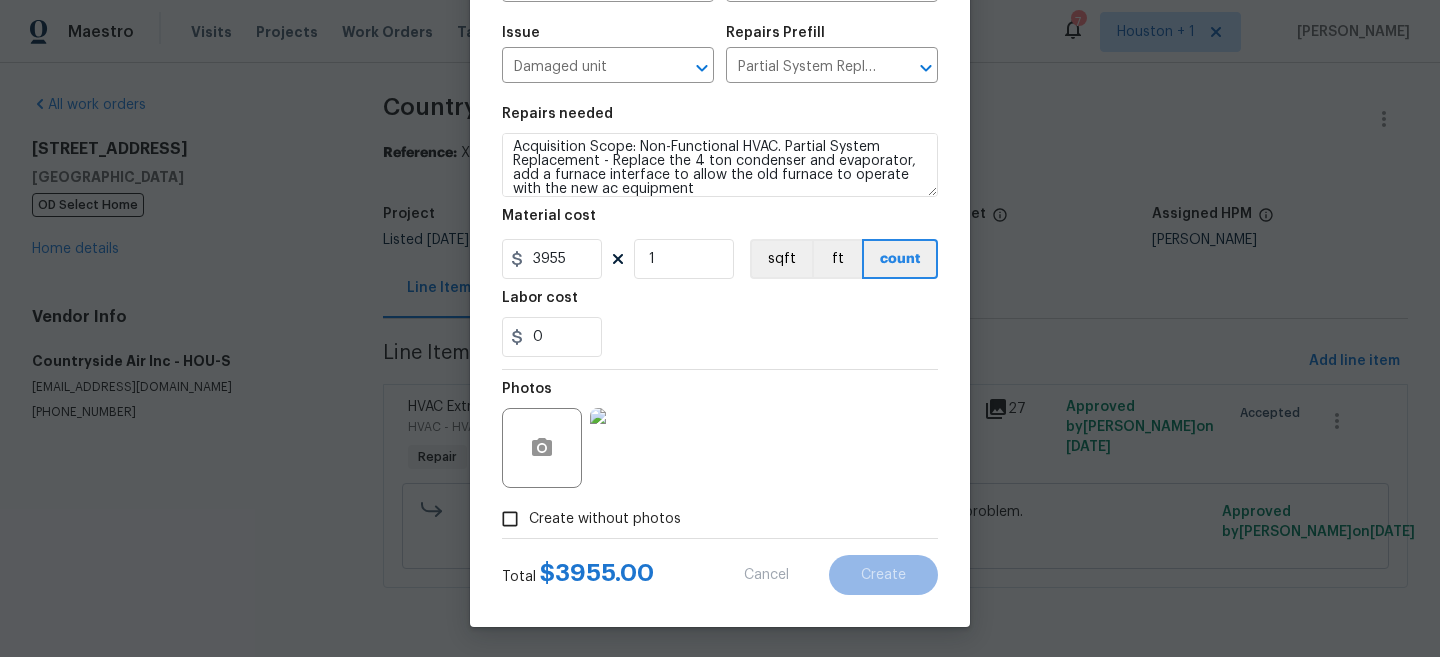 type on "0" 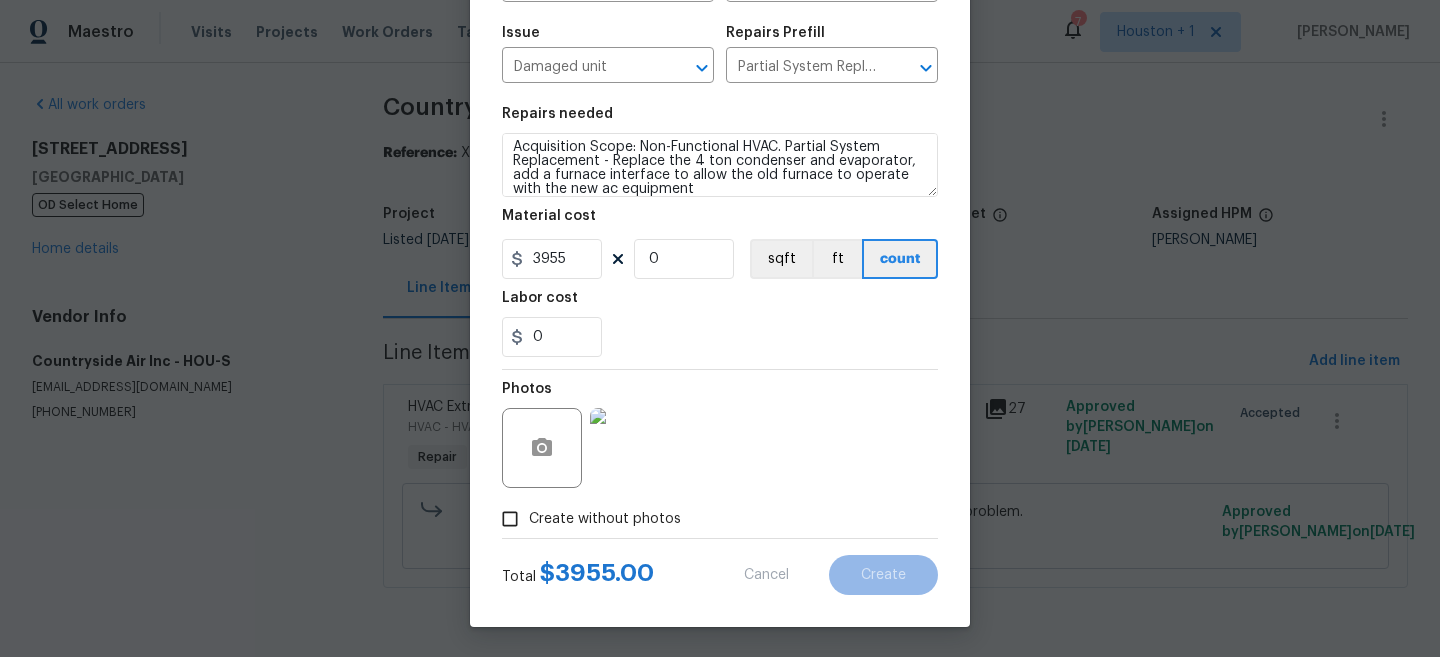 type 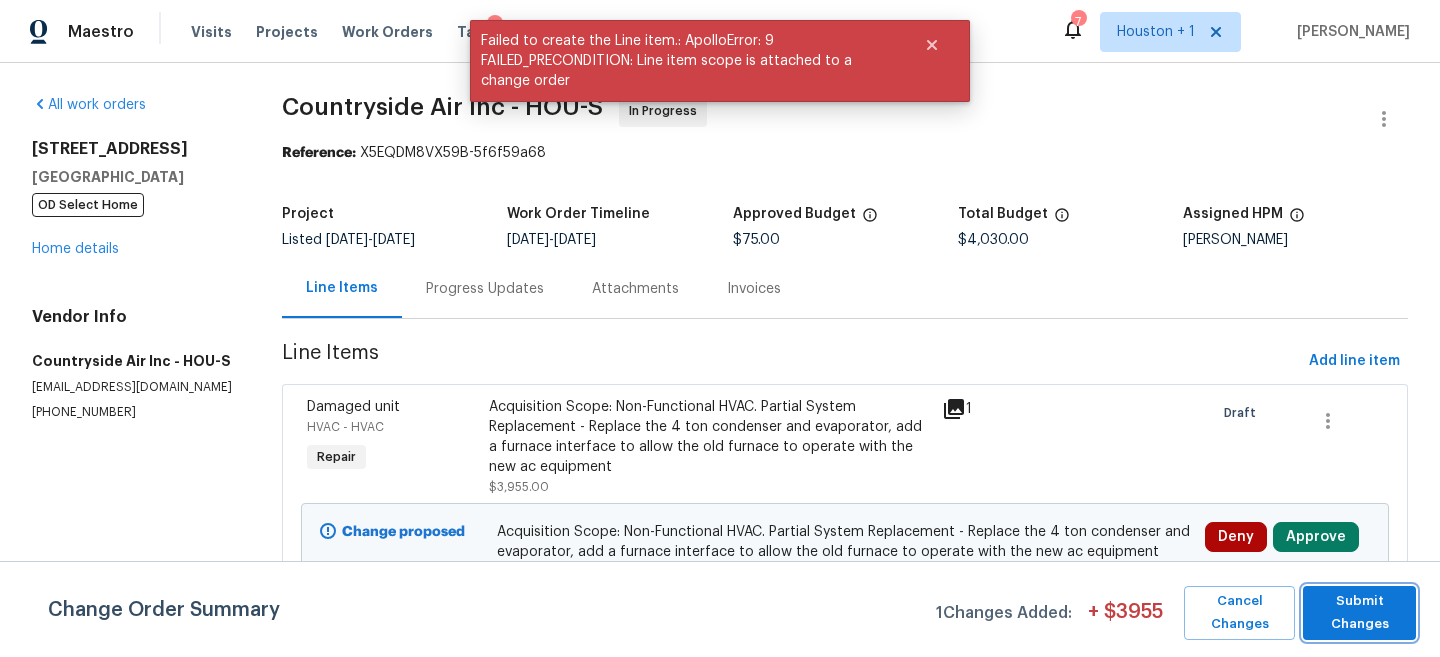 click on "Submit Changes" at bounding box center [1359, 613] 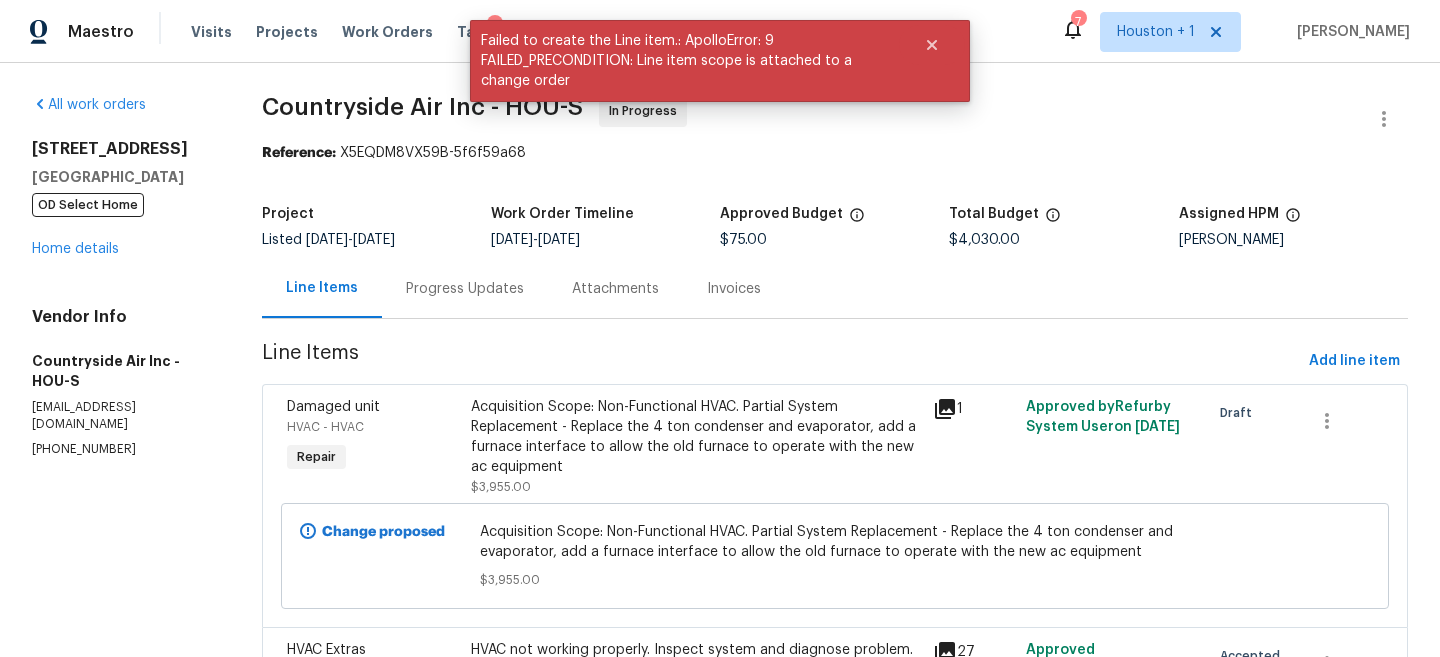 click on "Progress Updates" at bounding box center (465, 289) 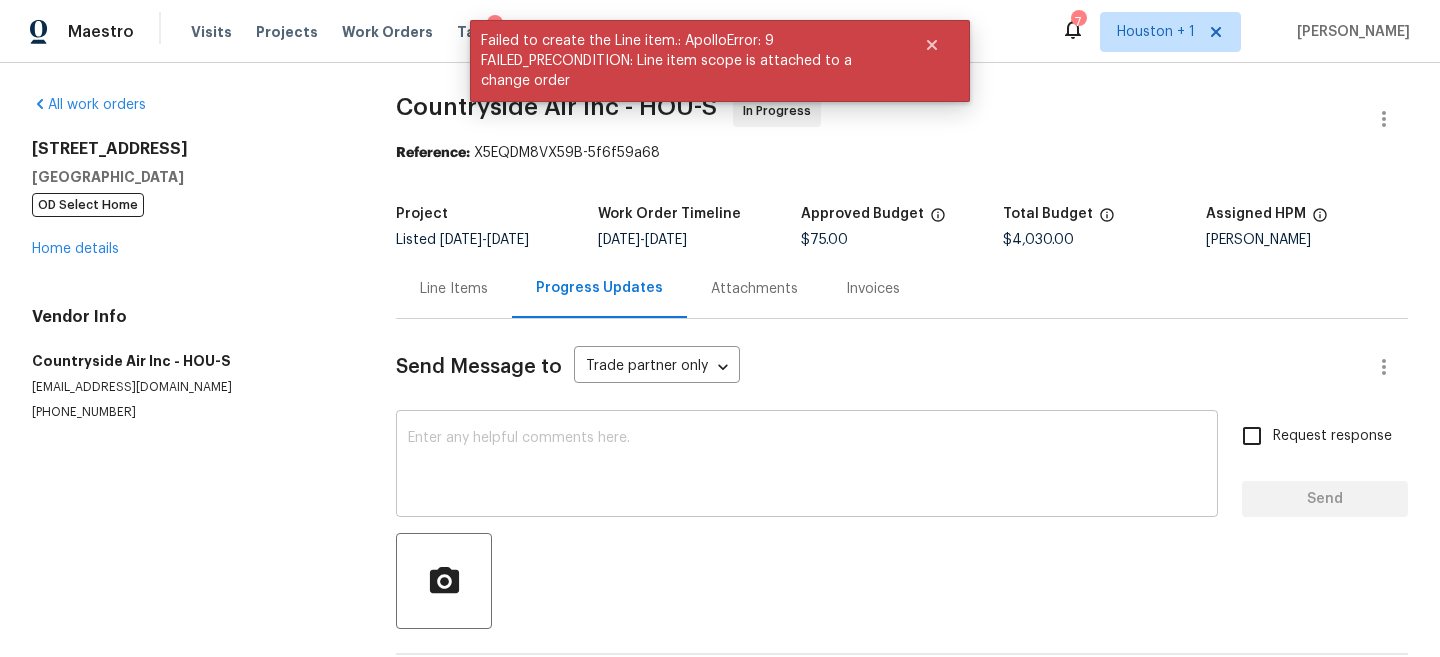 click on "x ​" at bounding box center (807, 466) 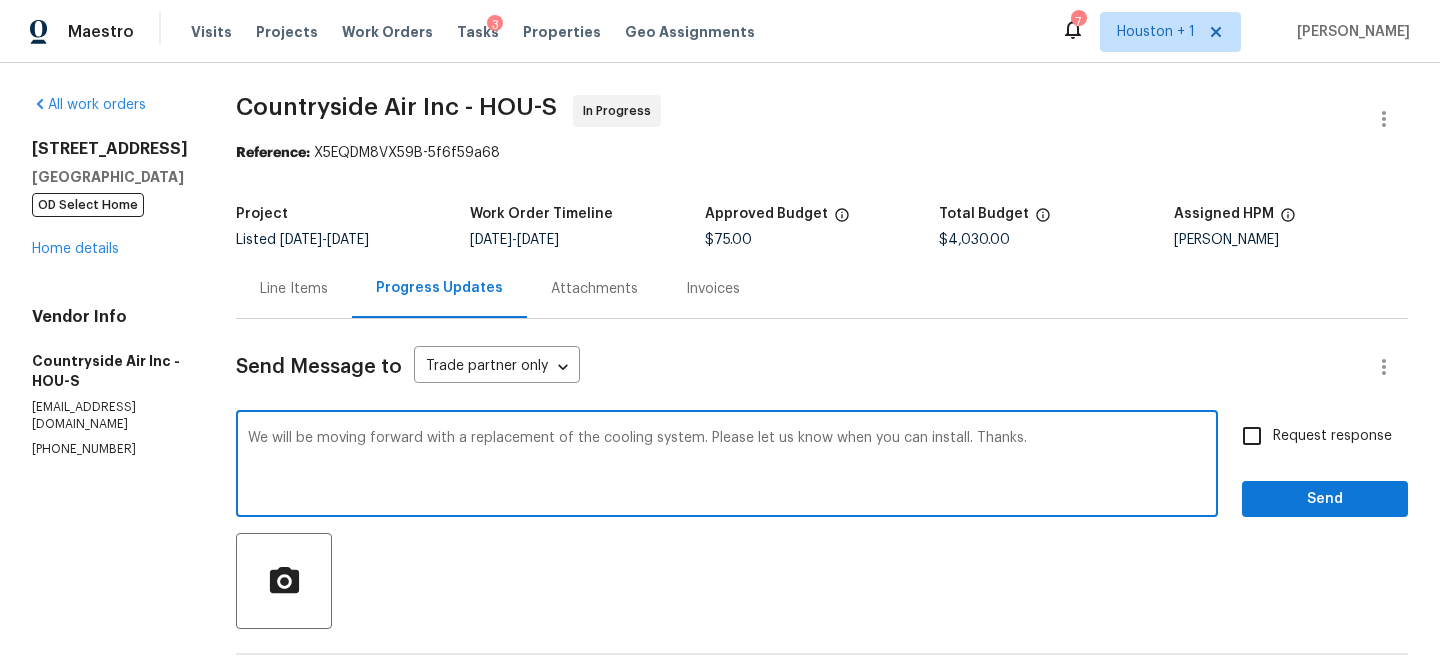 type on "We will be moving forward with a replacement of the cooling system. Please let us know when you can install. Thanks." 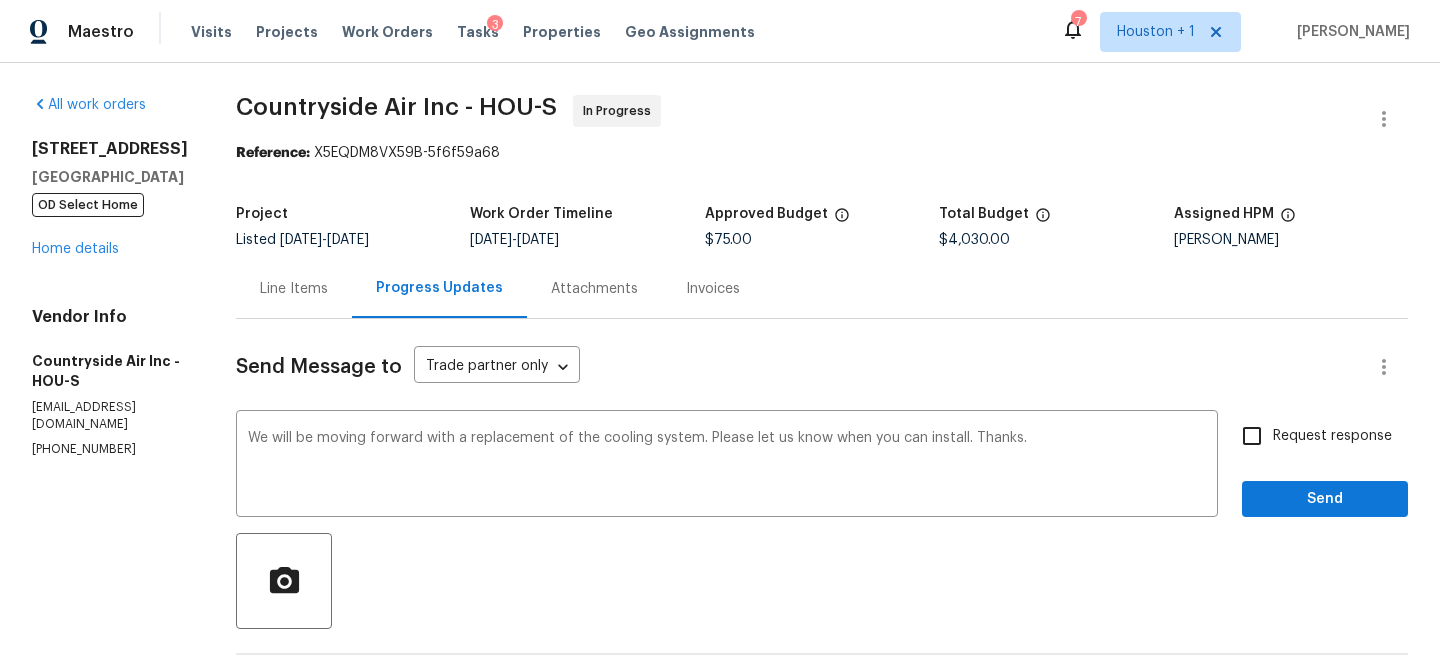 click on "Request response" at bounding box center (1332, 436) 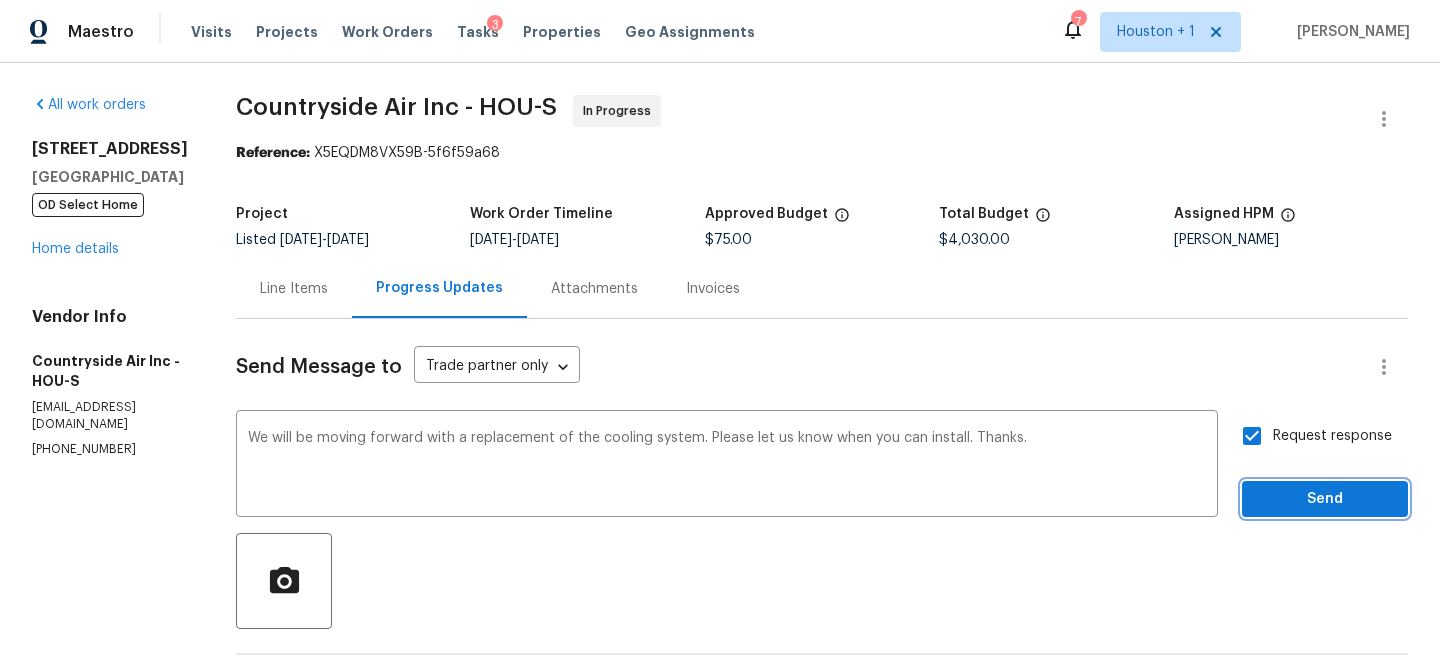 click on "Send" at bounding box center (1325, 499) 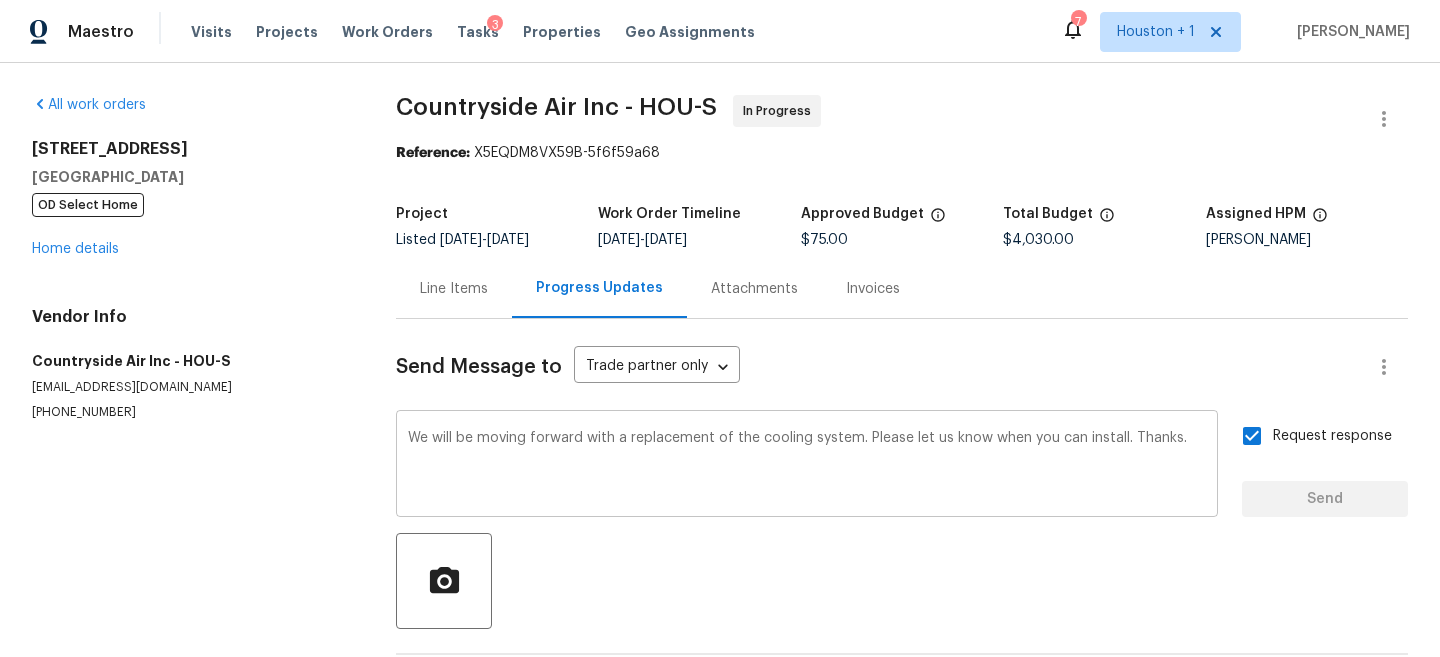 type 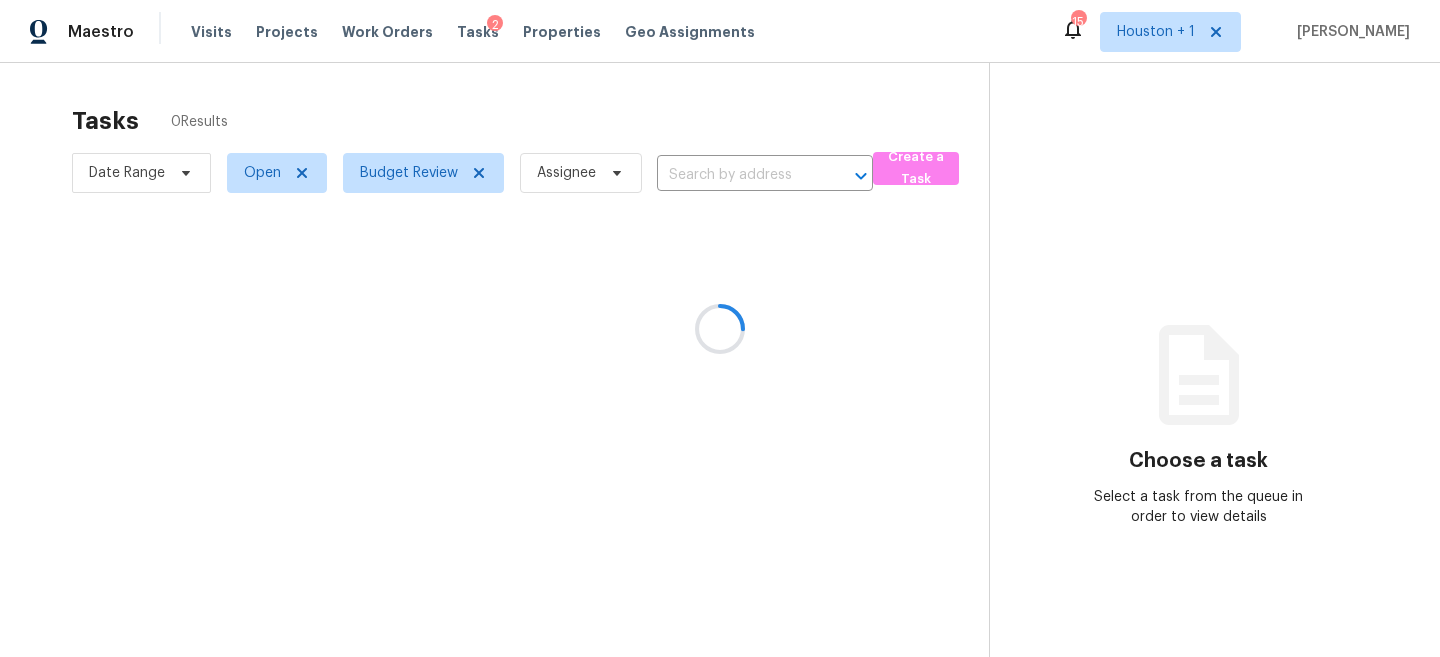 scroll, scrollTop: 0, scrollLeft: 0, axis: both 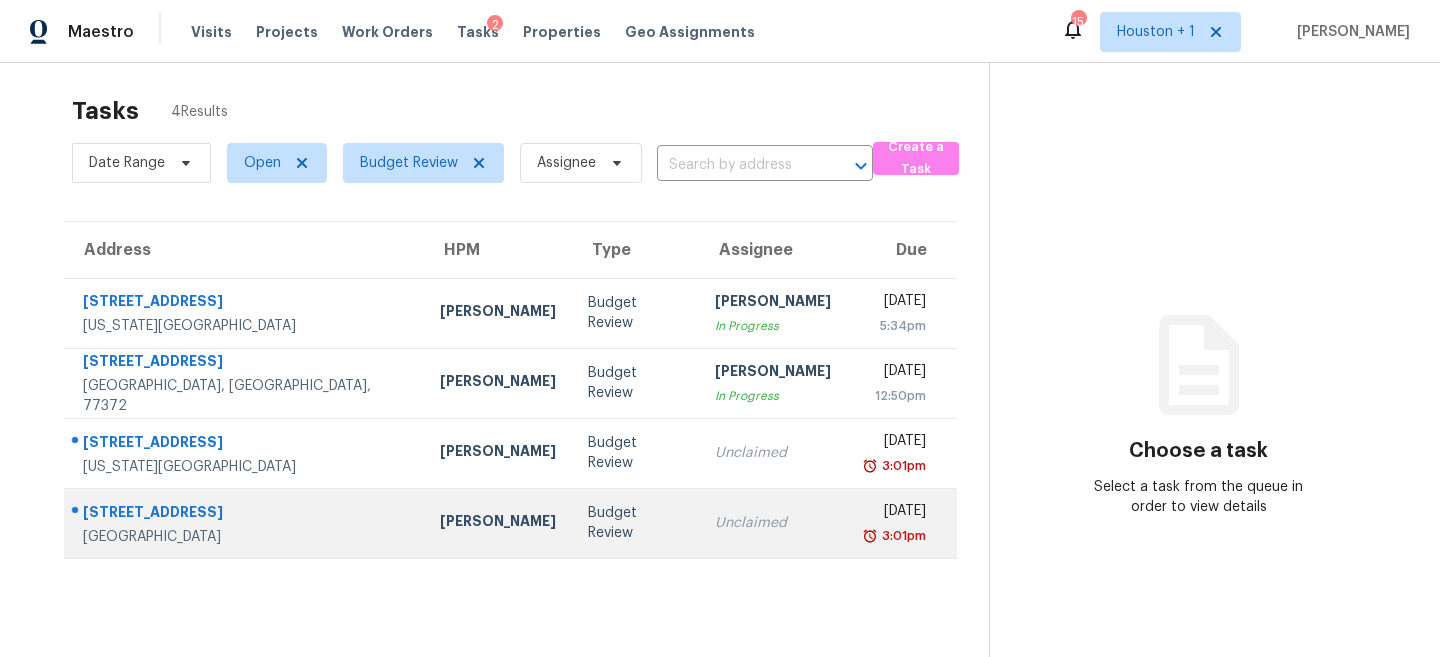 click on "Budget Review" at bounding box center (635, 523) 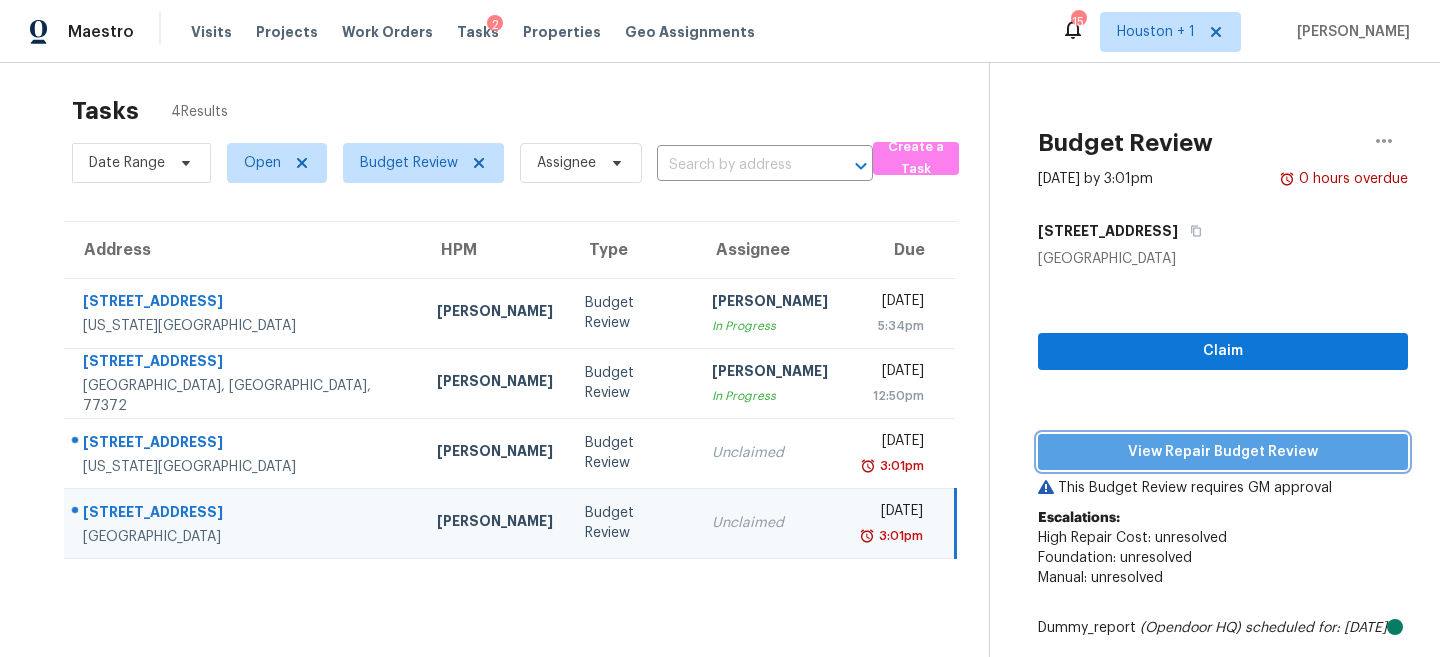 click on "View Repair Budget Review" at bounding box center (1223, 452) 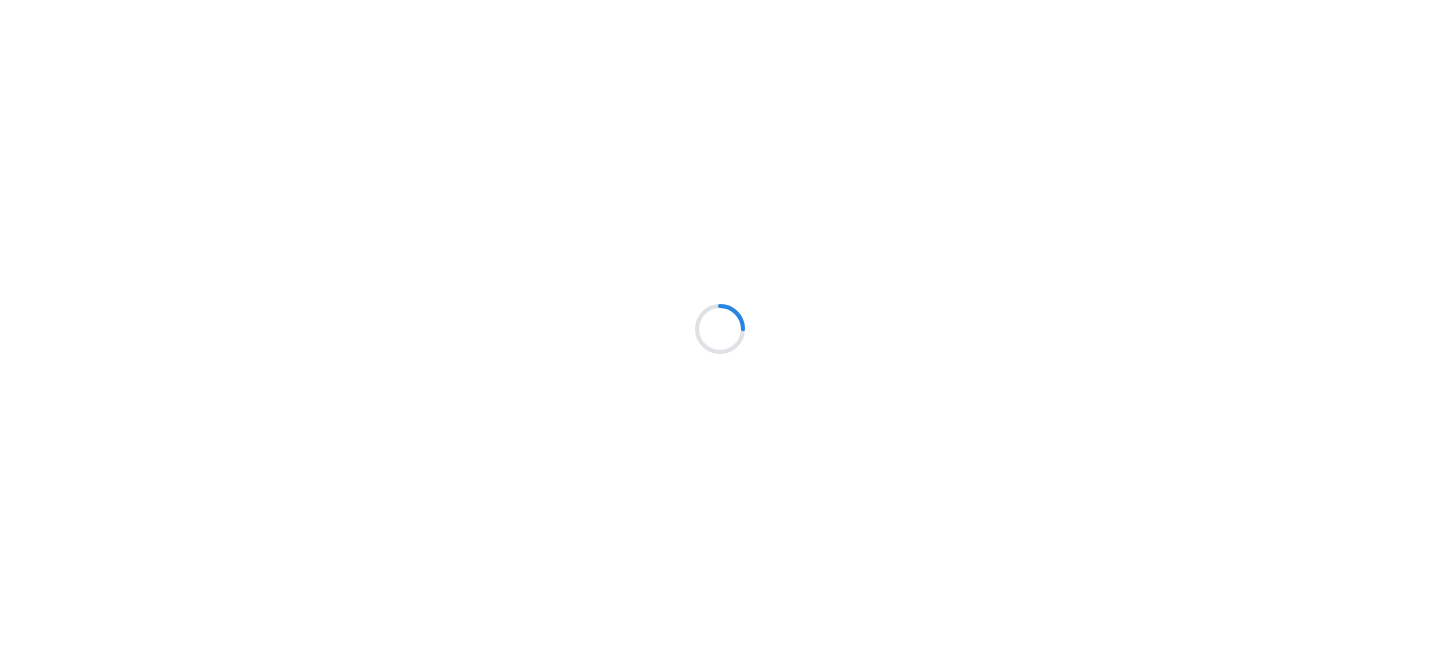 scroll, scrollTop: 0, scrollLeft: 0, axis: both 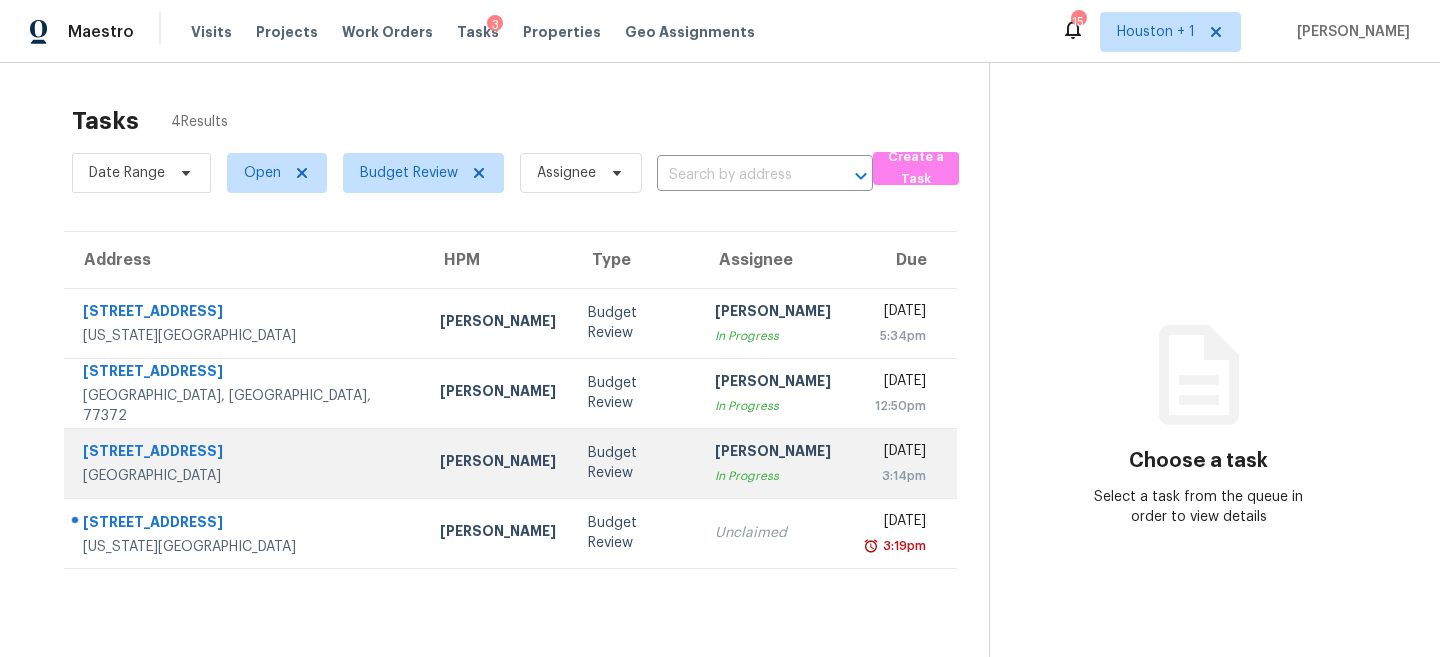 click on "Budget Review" at bounding box center (635, 463) 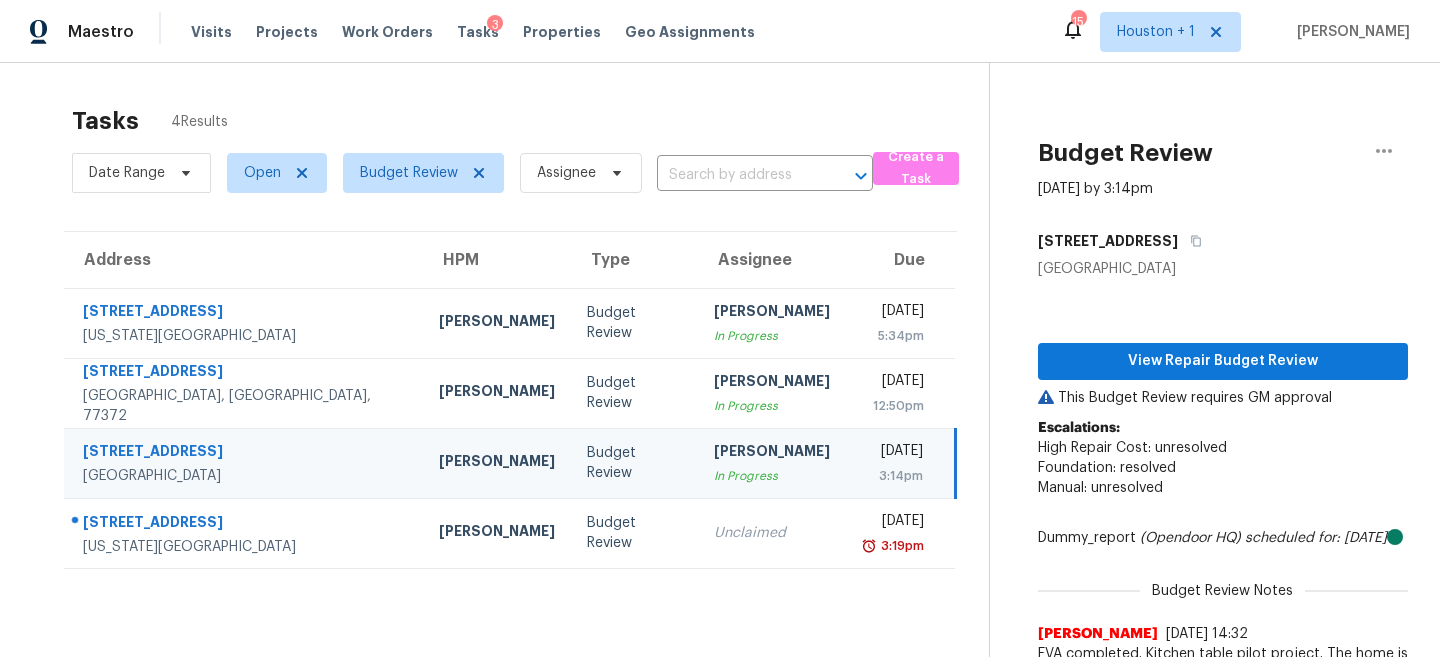 click on "View Repair Budget Review This Budget Review requires GM approval Escalations:  High Repair Cost: unresolved Foundation: resolved Manual: unresolved Dummy_report   (Opendoor HQ)    scheduled for: 7/14/2025  Budget Review Notes Vigneshwaran B 7/14/25, 14:32 FVA completed. Kitchen table pilot project. The home is in Good condition with no major issues.
Exterior - Scopes have been added for a 9-year-old Shingle roof, 10-year-old HVAC, foundation charges,  maximum landscaping as there are 2 huge trees in the front yard, fence repaint, and exterior pressure washing have been scoped.
Interior - Minimum paint, Minimum flooring, primer for bold colors, light pet odor, closet door, and drywall repair for the fireplace have been scoped.
ACC has been scoped as Good based on the condition of the home." at bounding box center (1223, 576) 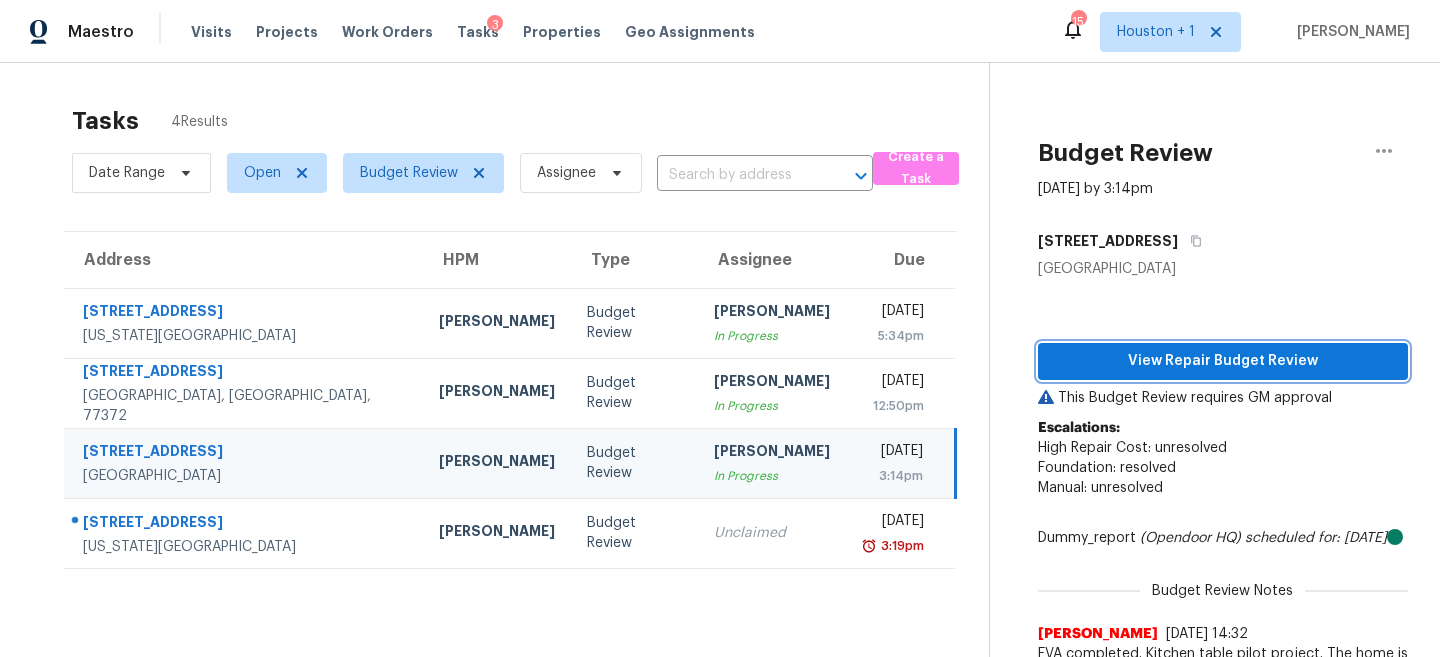 click on "View Repair Budget Review" at bounding box center (1223, 361) 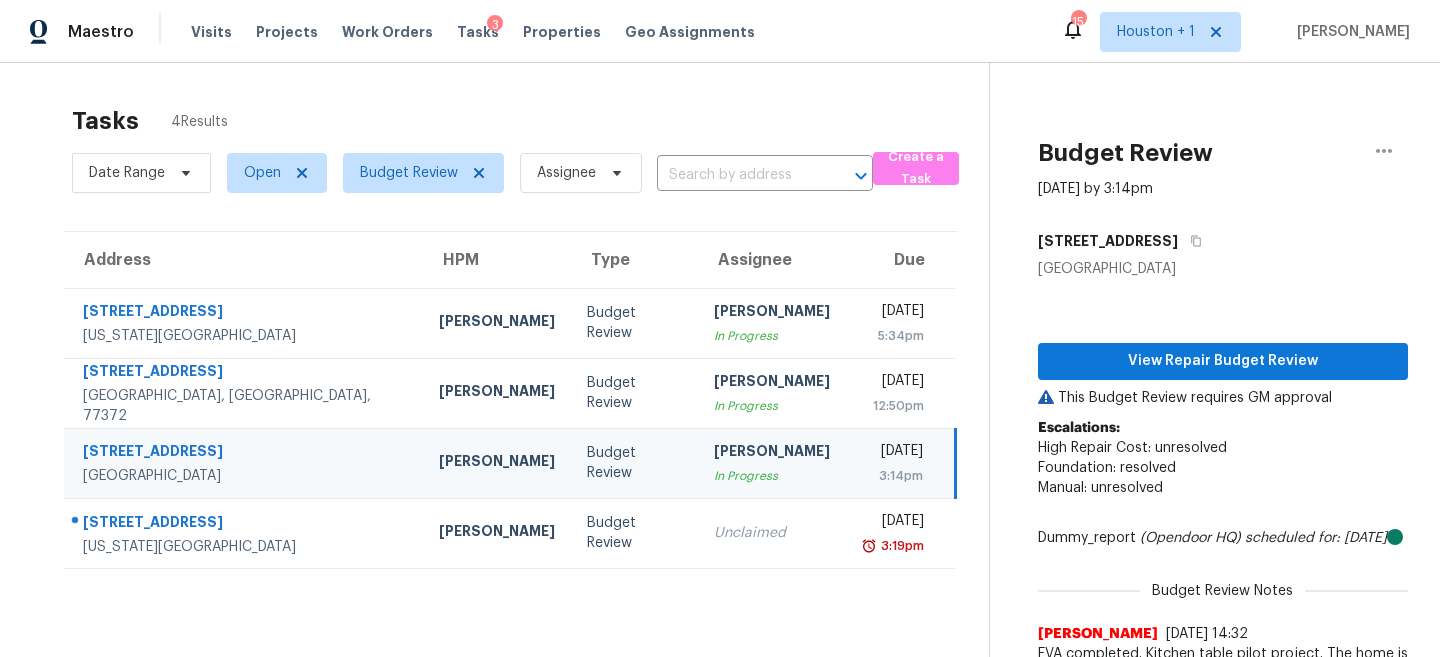 click on "Tasks 4  Results Date Range Open Budget Review Assignee ​ Create a Task Address HPM Type Assignee Due 1117 1st St N   Texas City, TX, 77590 Andy Taylor Budget Review Steven Rosas In Progress Mon, Jul 14th 2025 5:34pm 13991 Manatee St   Splendora, TX, 77372 Tyler Waltz Budget Review Luis Chavez In Progress Tue, Jul 15th 2025 12:50pm 5238 Avondale Dr   Sugar Land, TX, 77479 Navid Ranjbar Budget Review Steven Rosas In Progress Tue, Jul 15th 2025 3:14pm 3606 Pillar Cove Ln   Missouri City, TX, 77459 Navid Ranjbar Budget Review Unclaimed Mon, Jul 14th 2025 3:19pm" at bounding box center (510, 484) 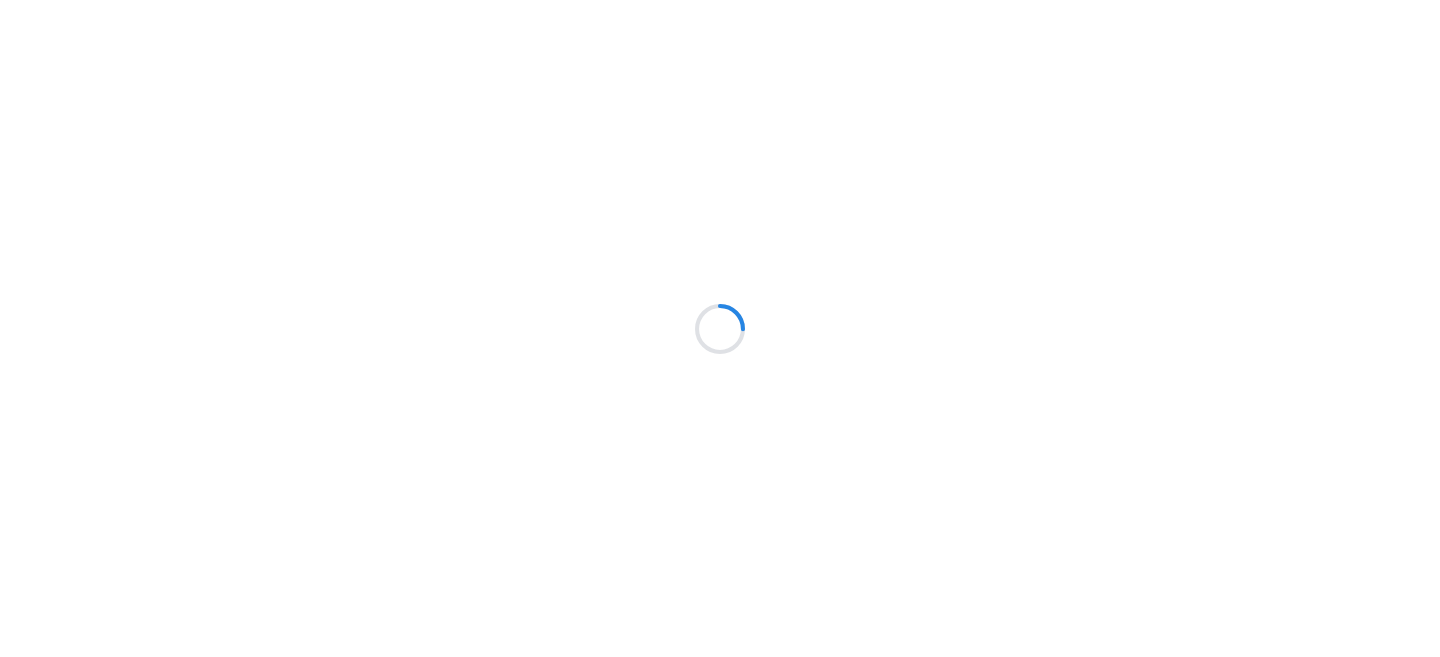 scroll, scrollTop: 0, scrollLeft: 0, axis: both 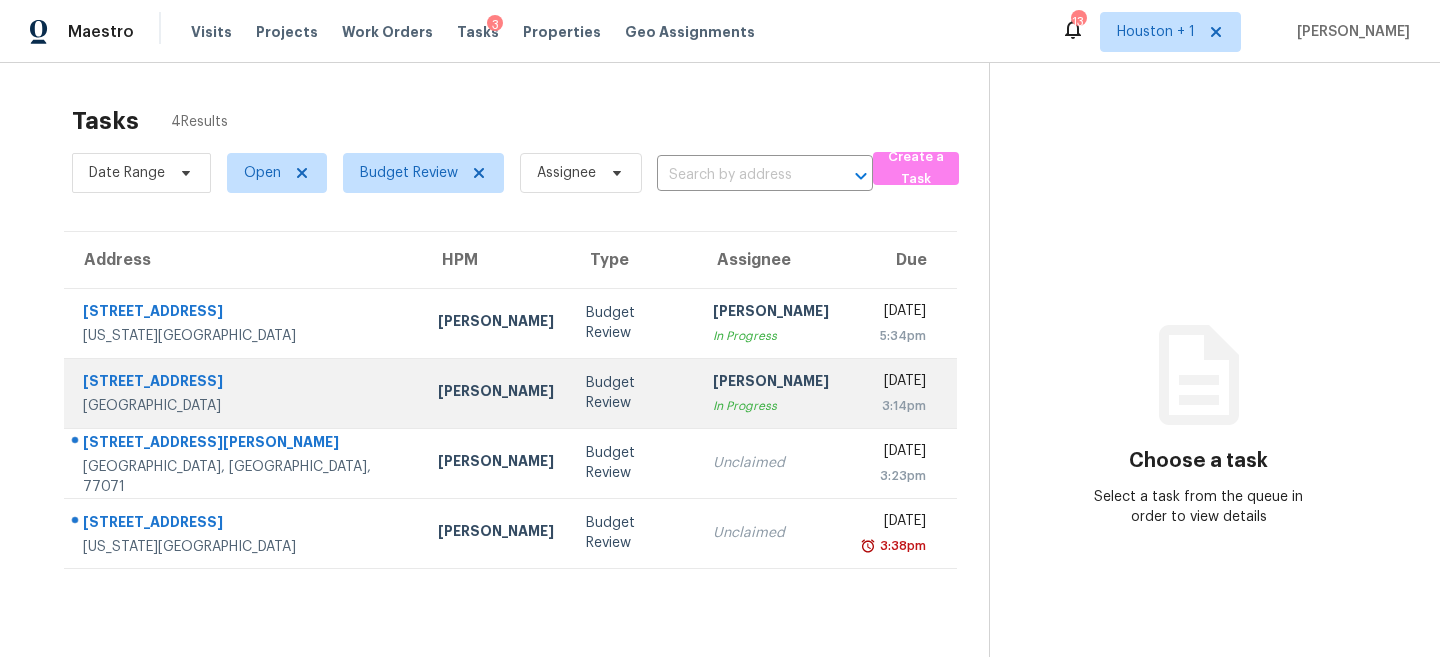 click on "Steven Rosas In Progress" at bounding box center [771, 393] 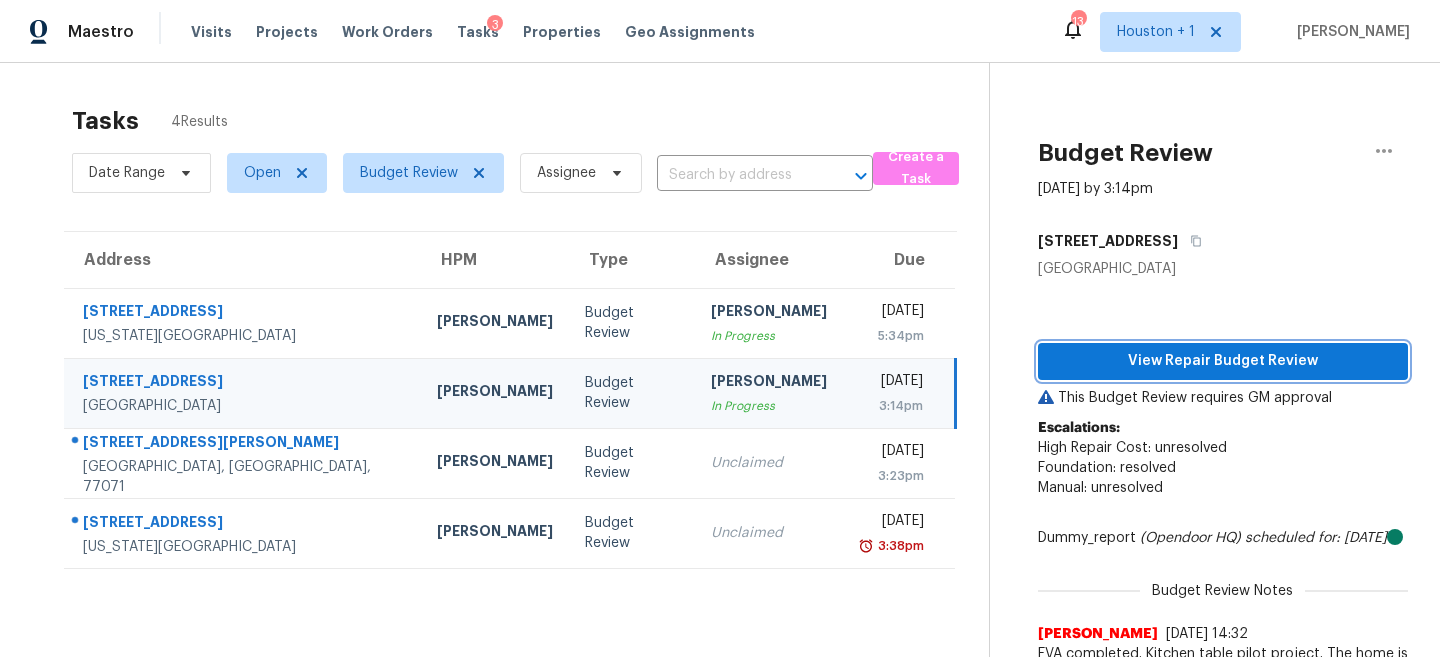 click on "View Repair Budget Review" at bounding box center (1223, 361) 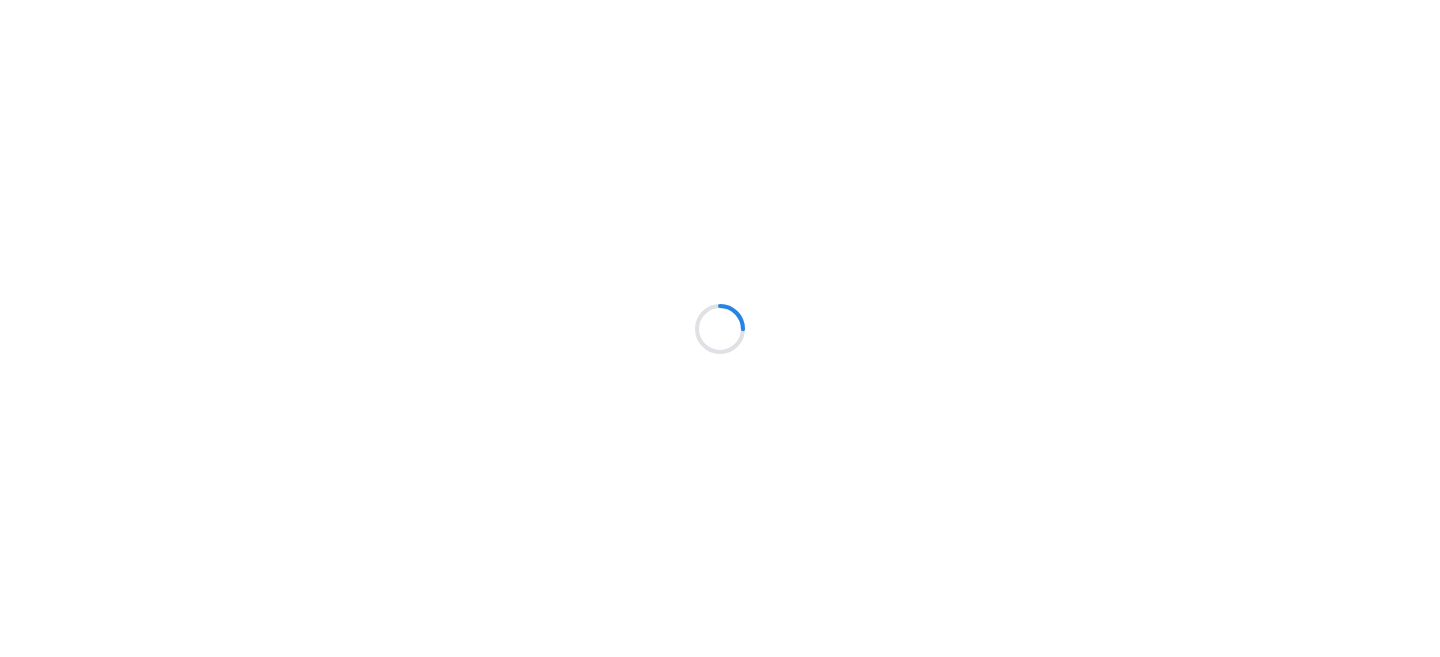 scroll, scrollTop: 0, scrollLeft: 0, axis: both 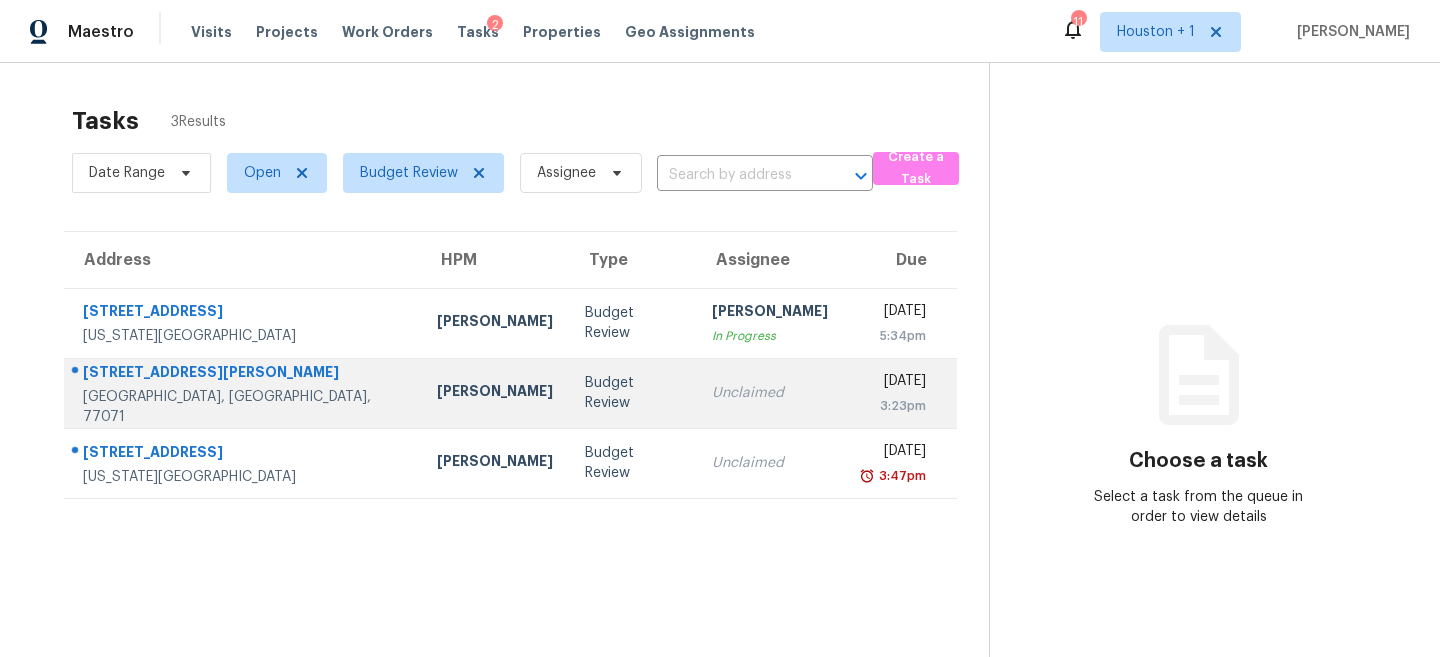 click on "Unclaimed" at bounding box center [770, 393] 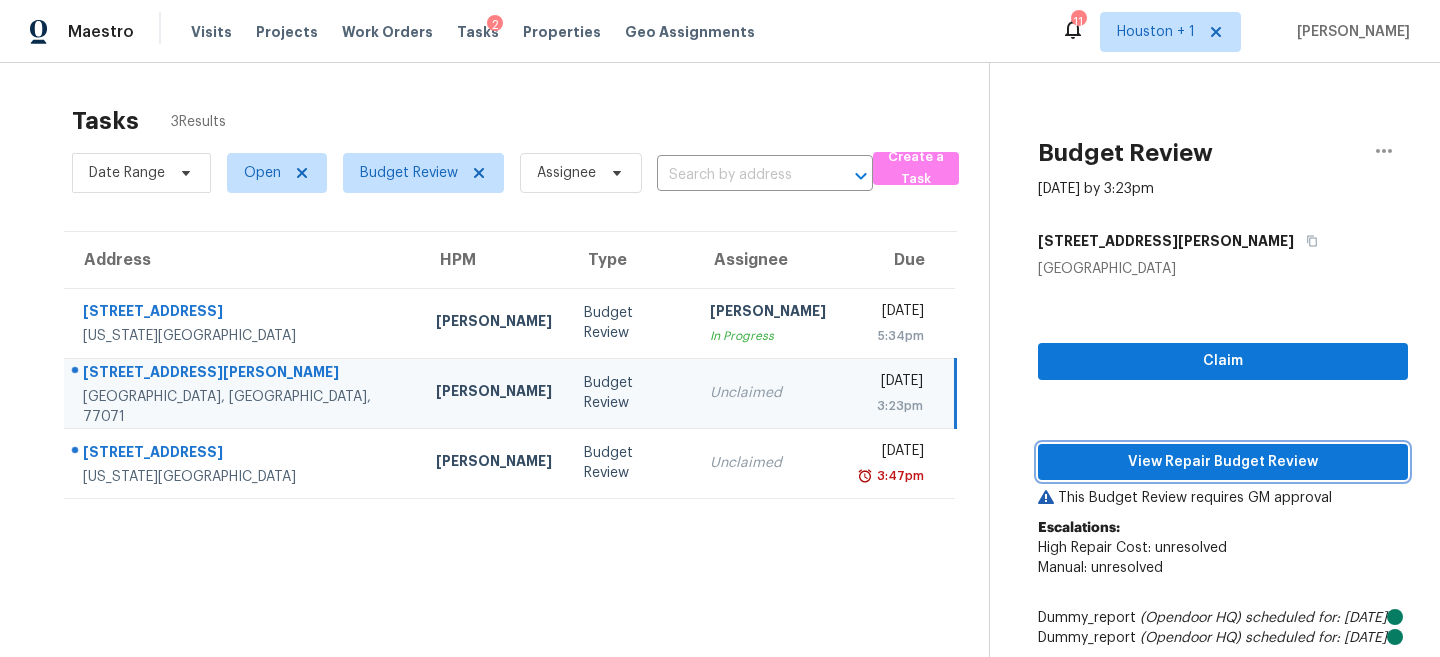 click on "View Repair Budget Review" at bounding box center [1223, 462] 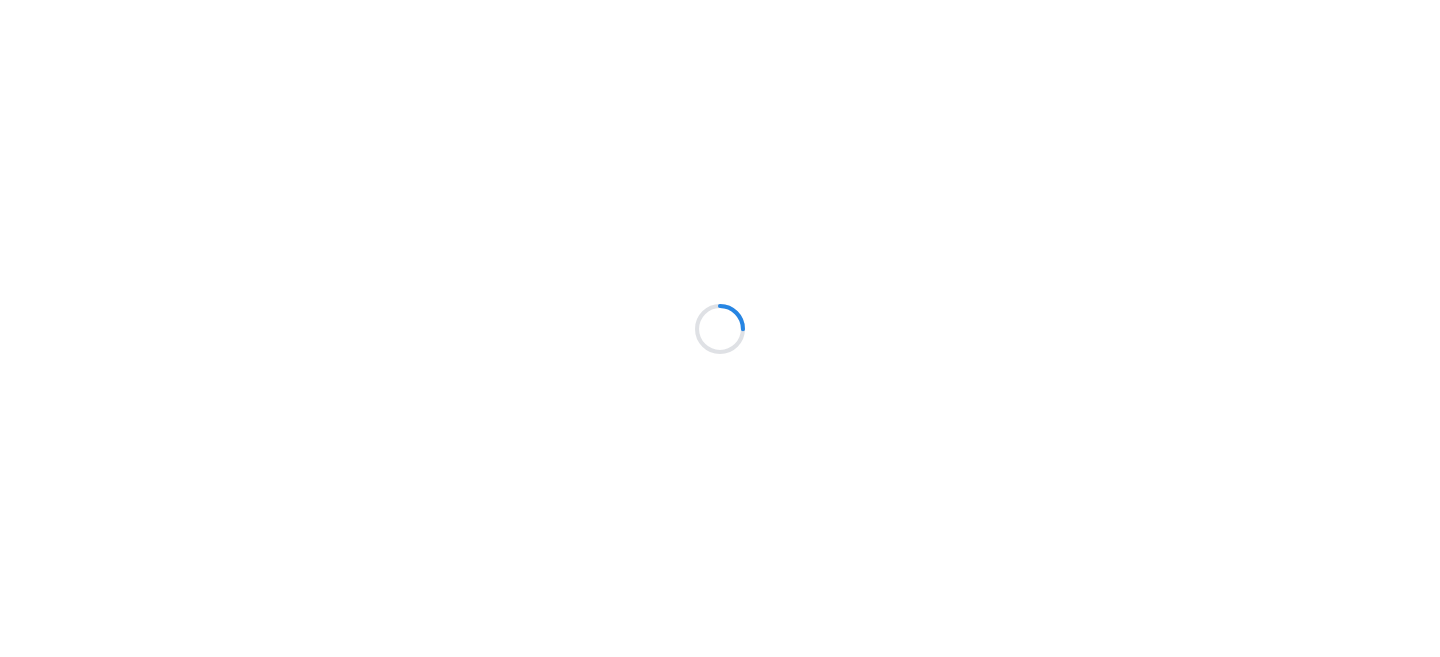scroll, scrollTop: 0, scrollLeft: 0, axis: both 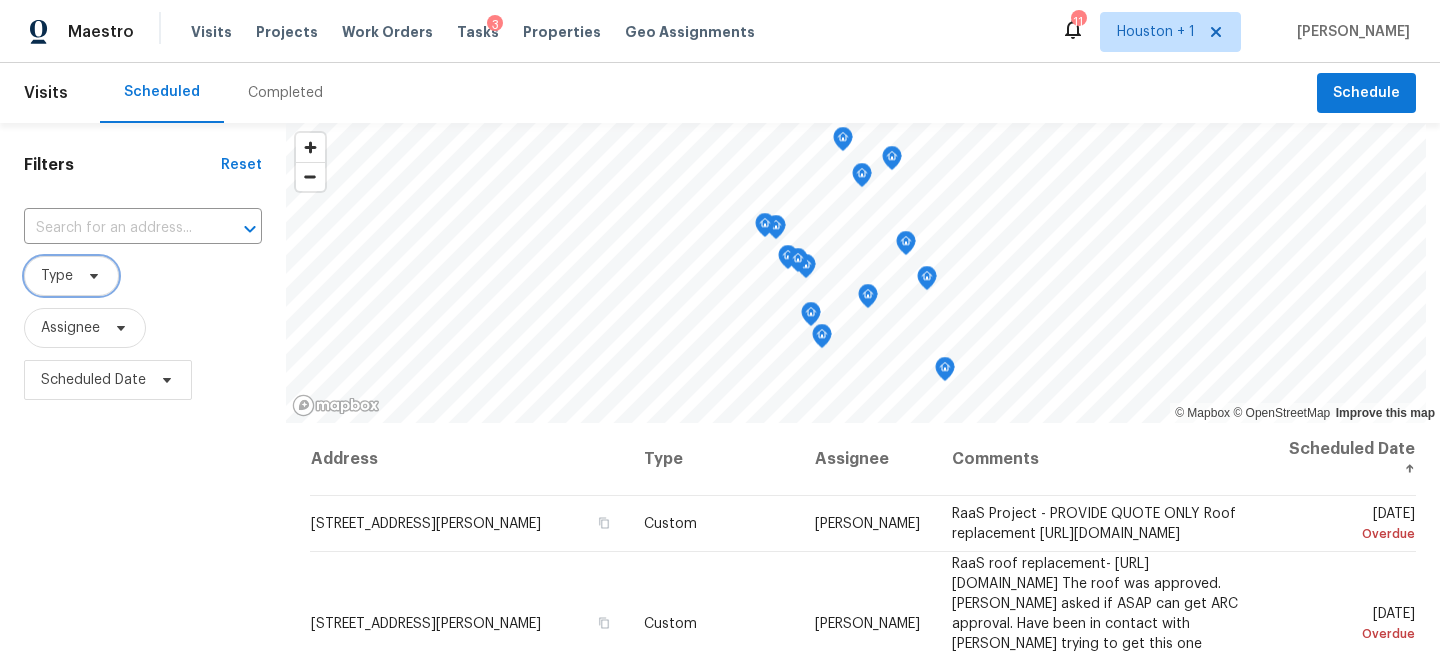 click on "Type" at bounding box center (57, 276) 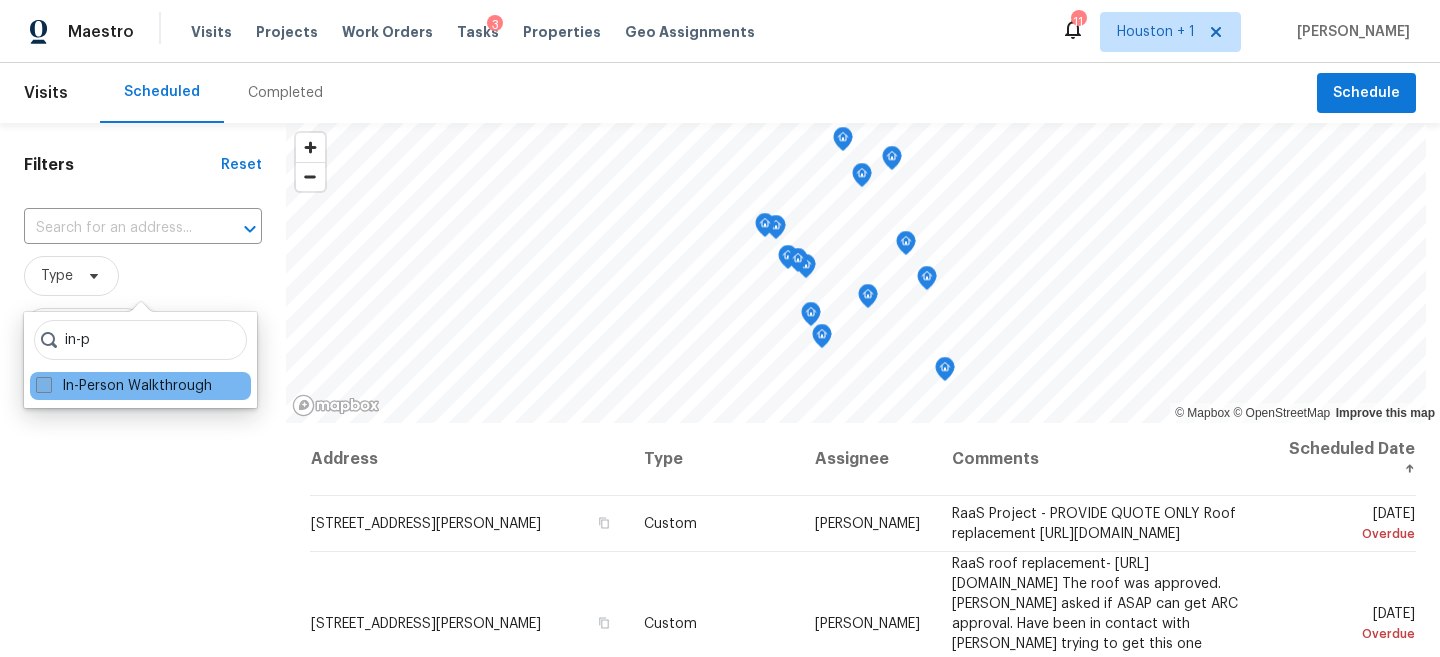 type on "in-p" 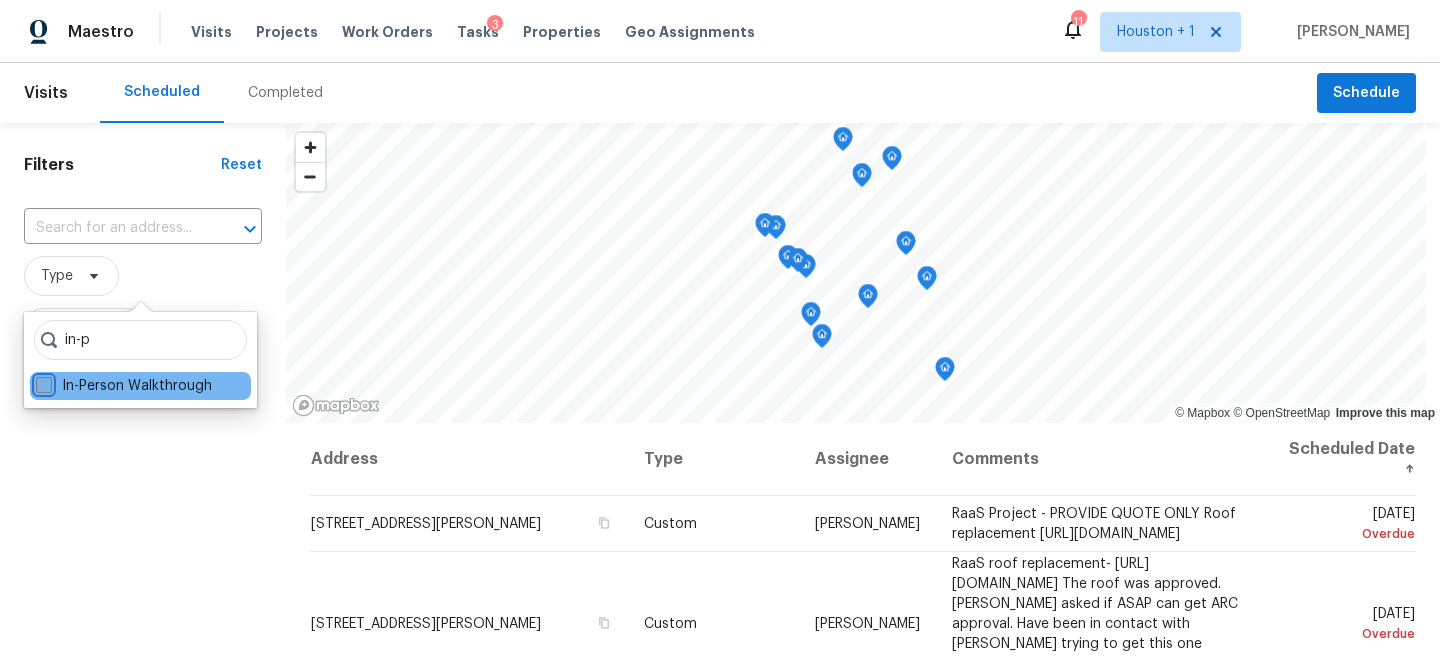 click on "In-Person Walkthrough" at bounding box center (42, 382) 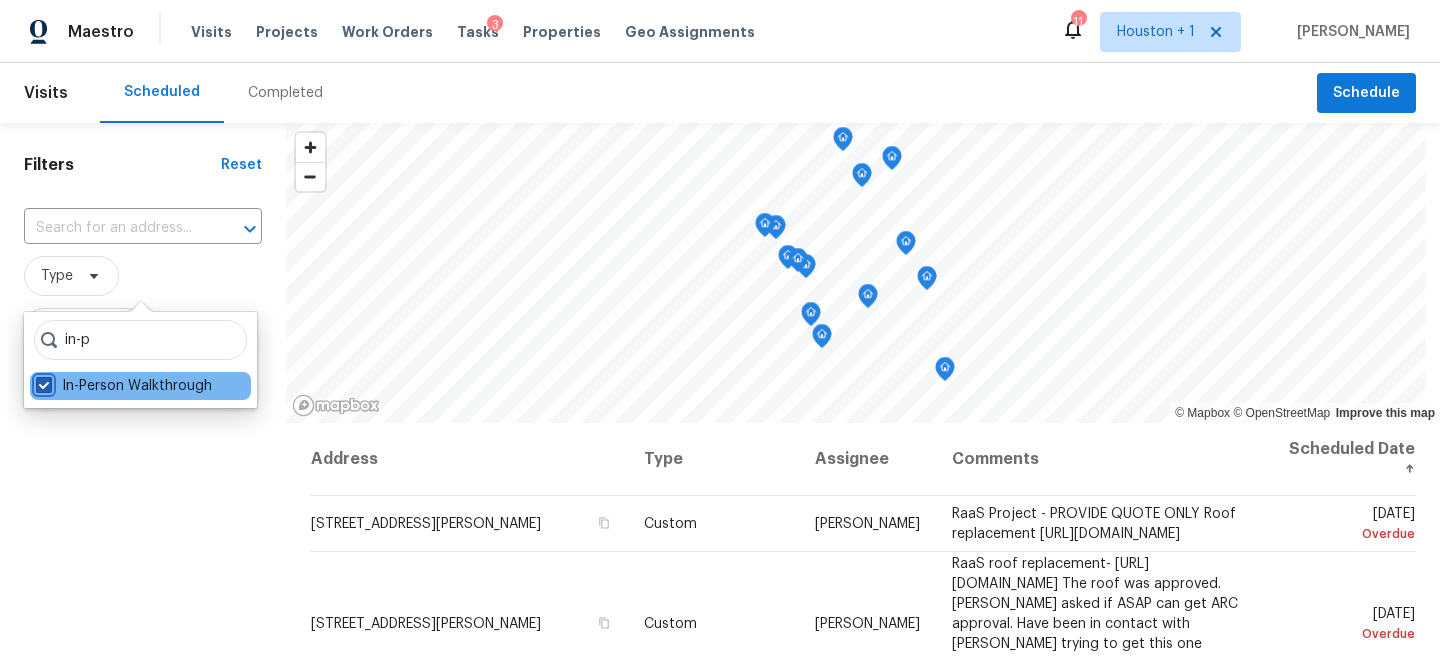 checkbox on "true" 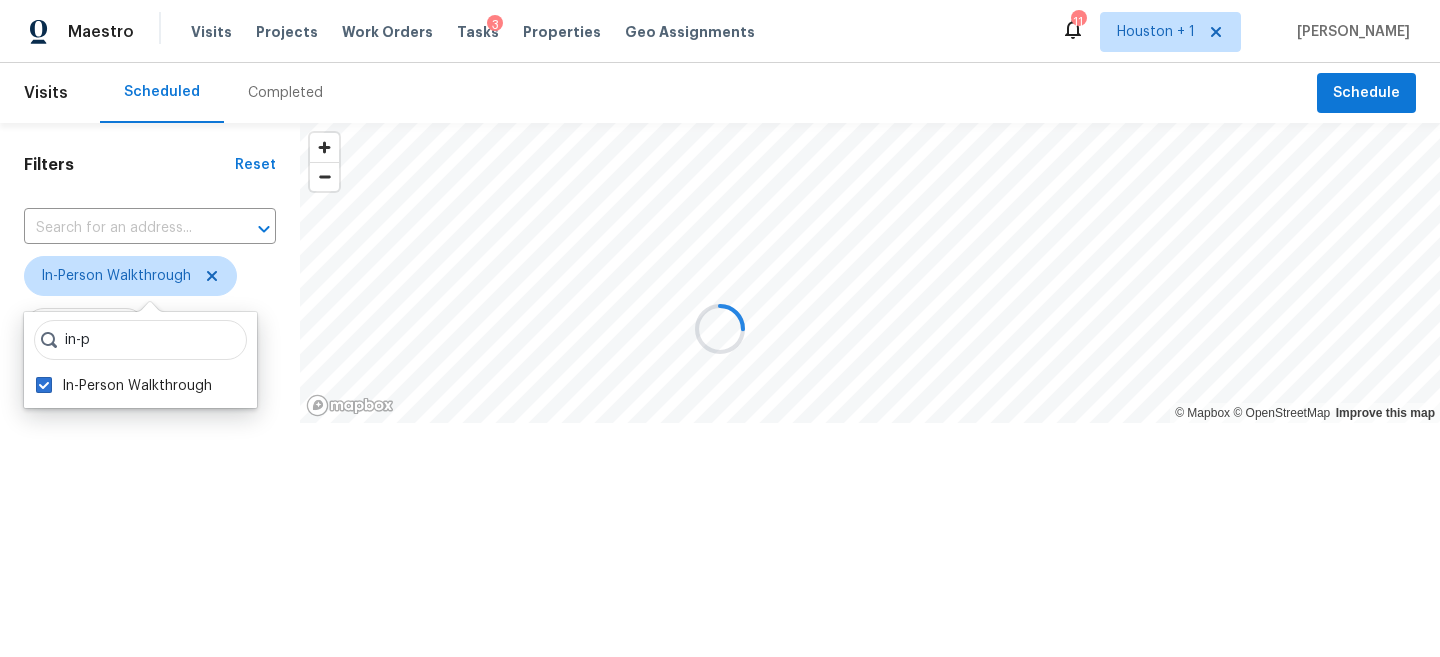 click on "Filters Reset ​ In-Person Walkthrough Assignee Scheduled Date" at bounding box center [150, 337] 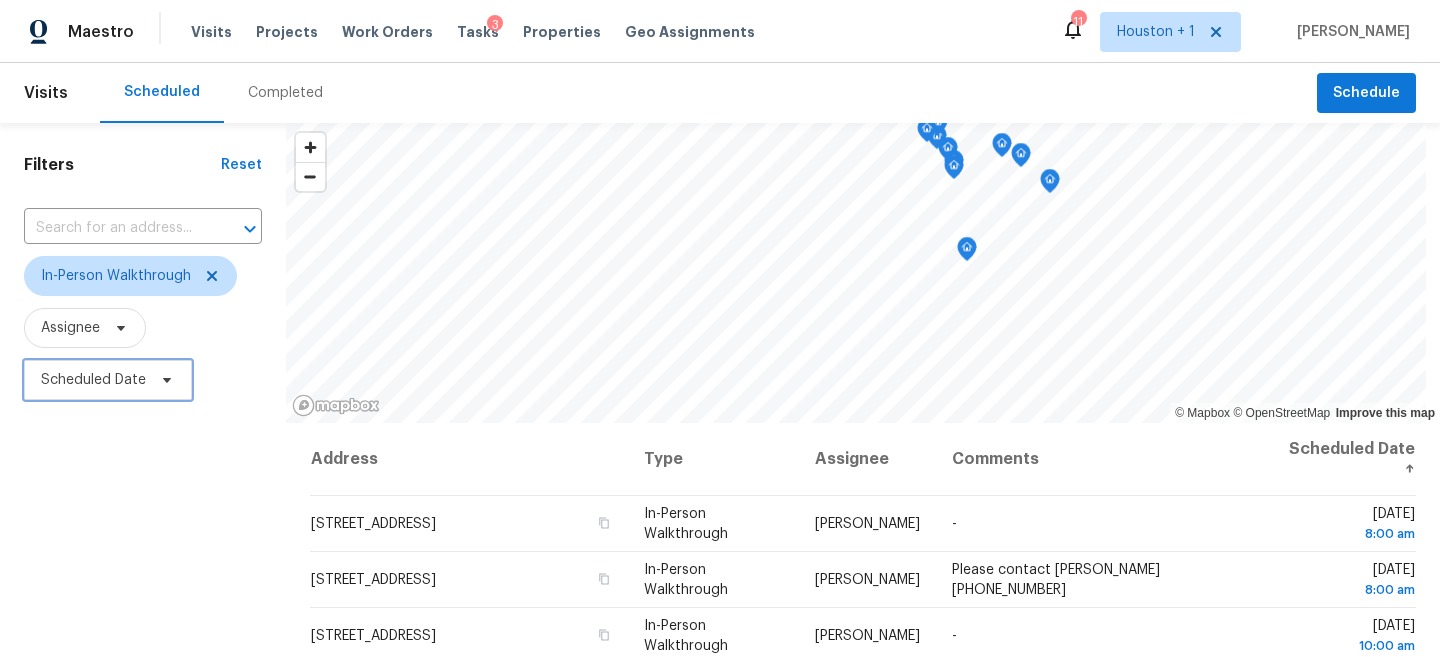 click on "Scheduled Date" at bounding box center (108, 380) 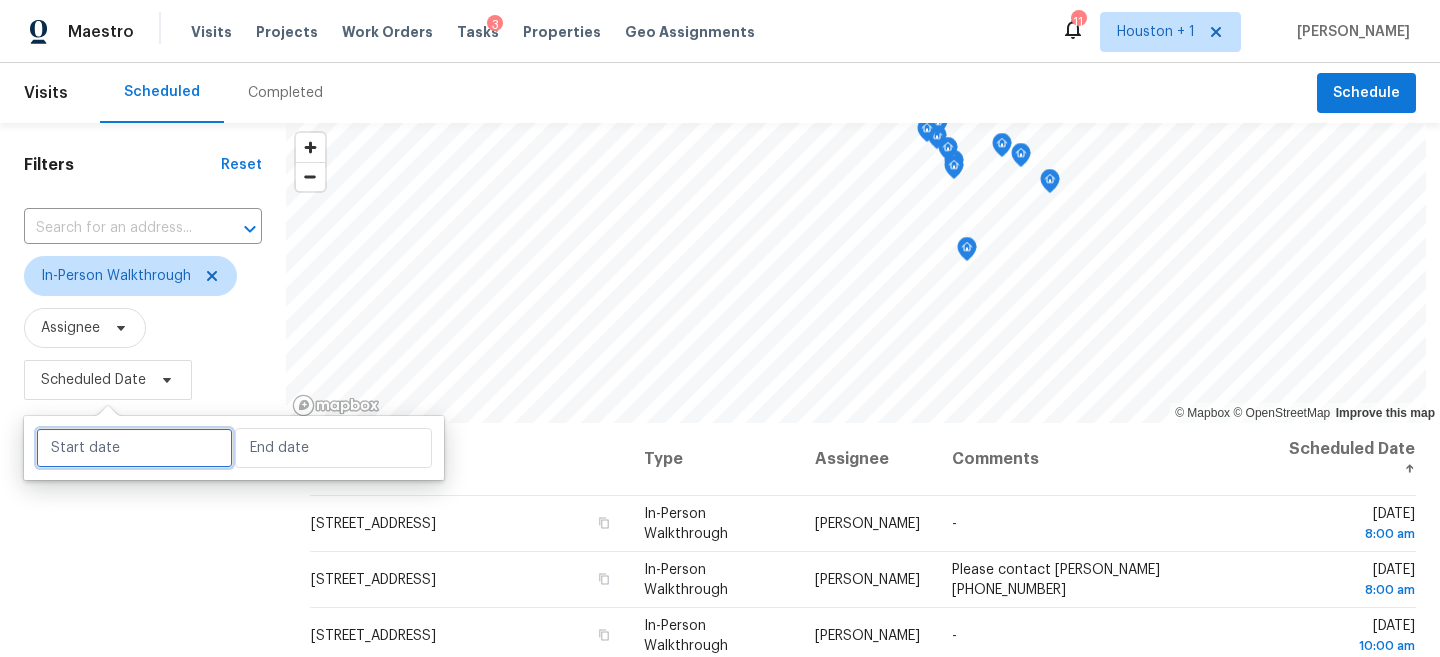 click at bounding box center (134, 448) 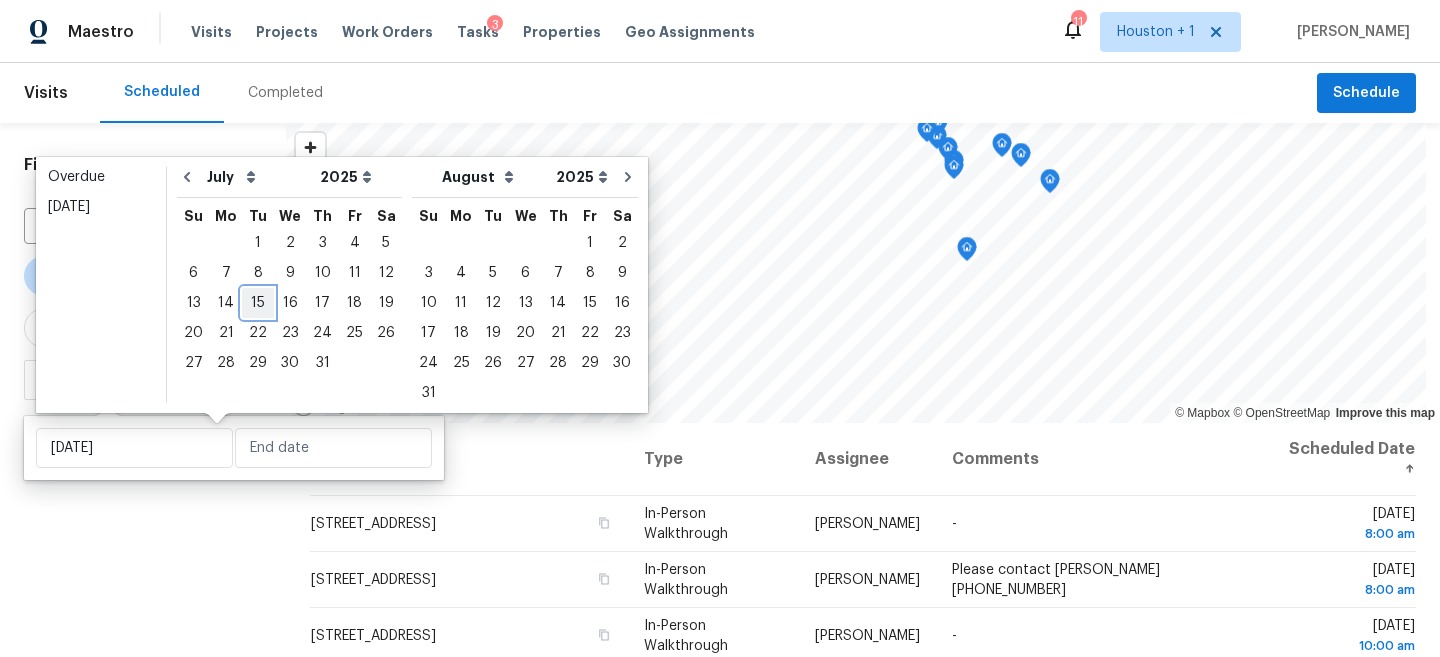 click on "15" at bounding box center [258, 303] 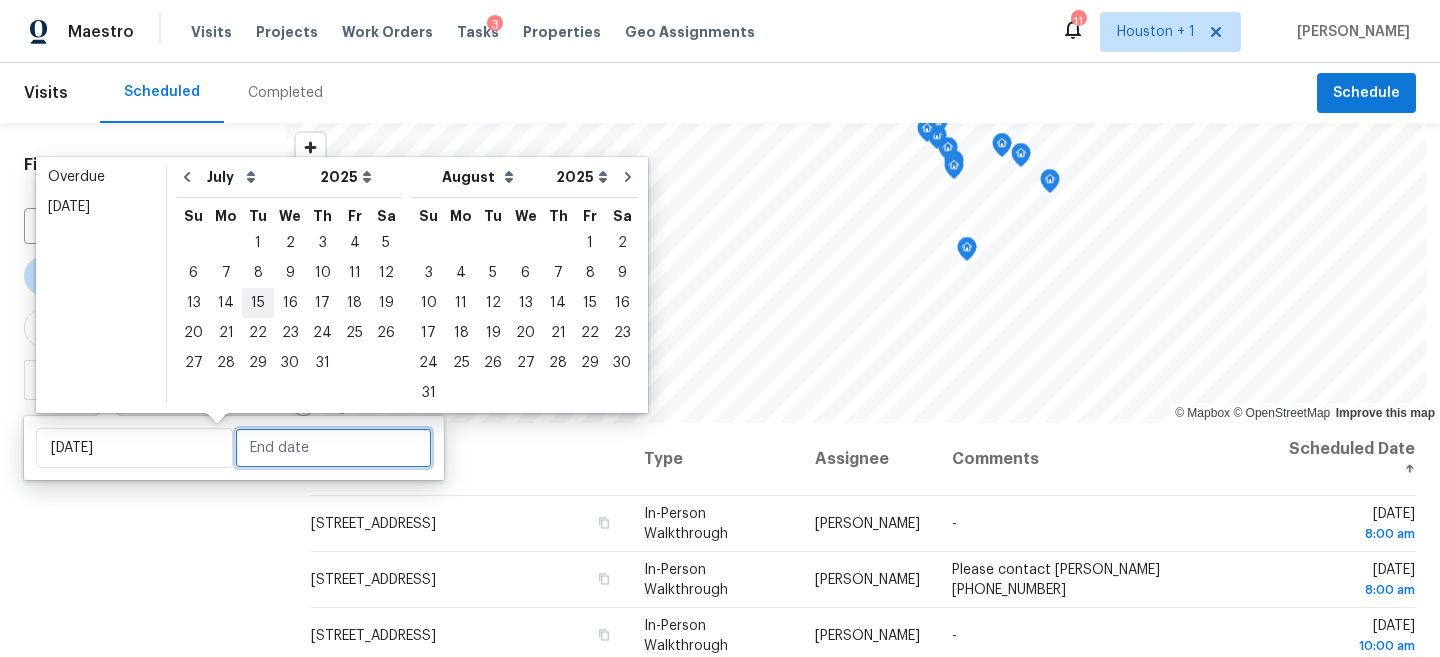 type on "[DATE]" 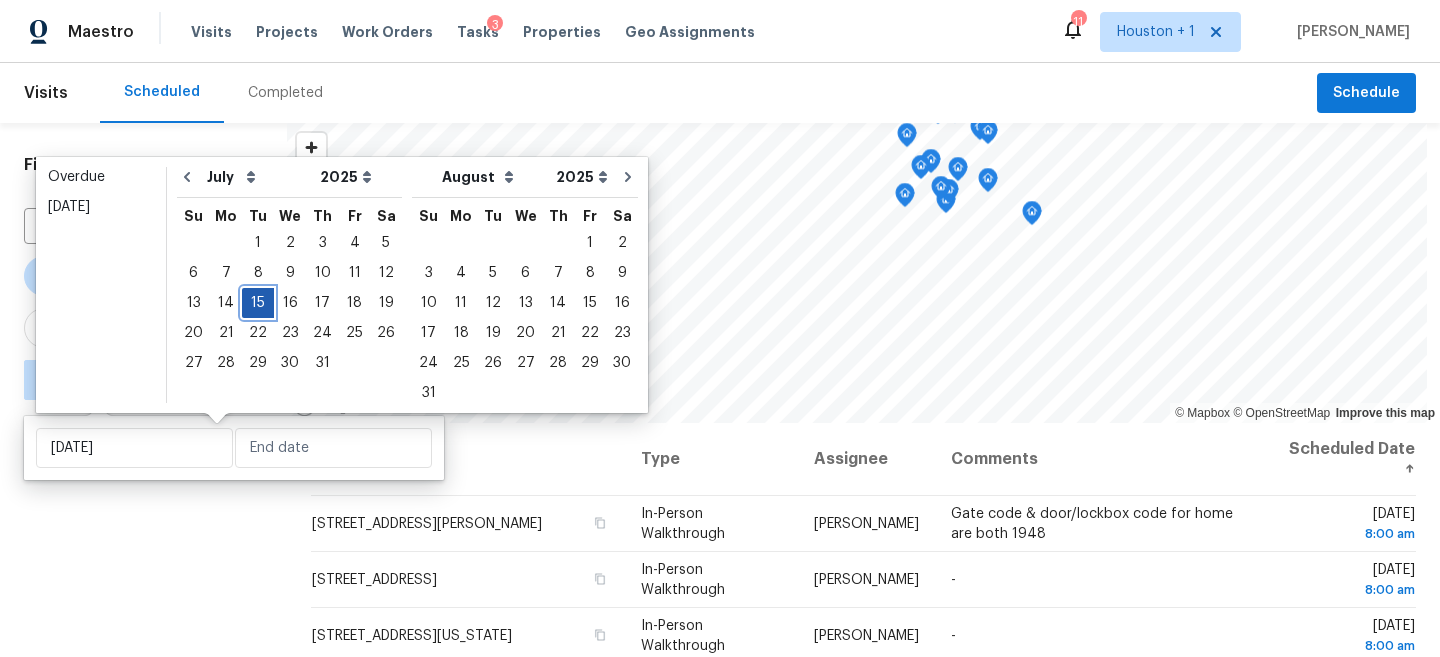 click on "15" at bounding box center [258, 303] 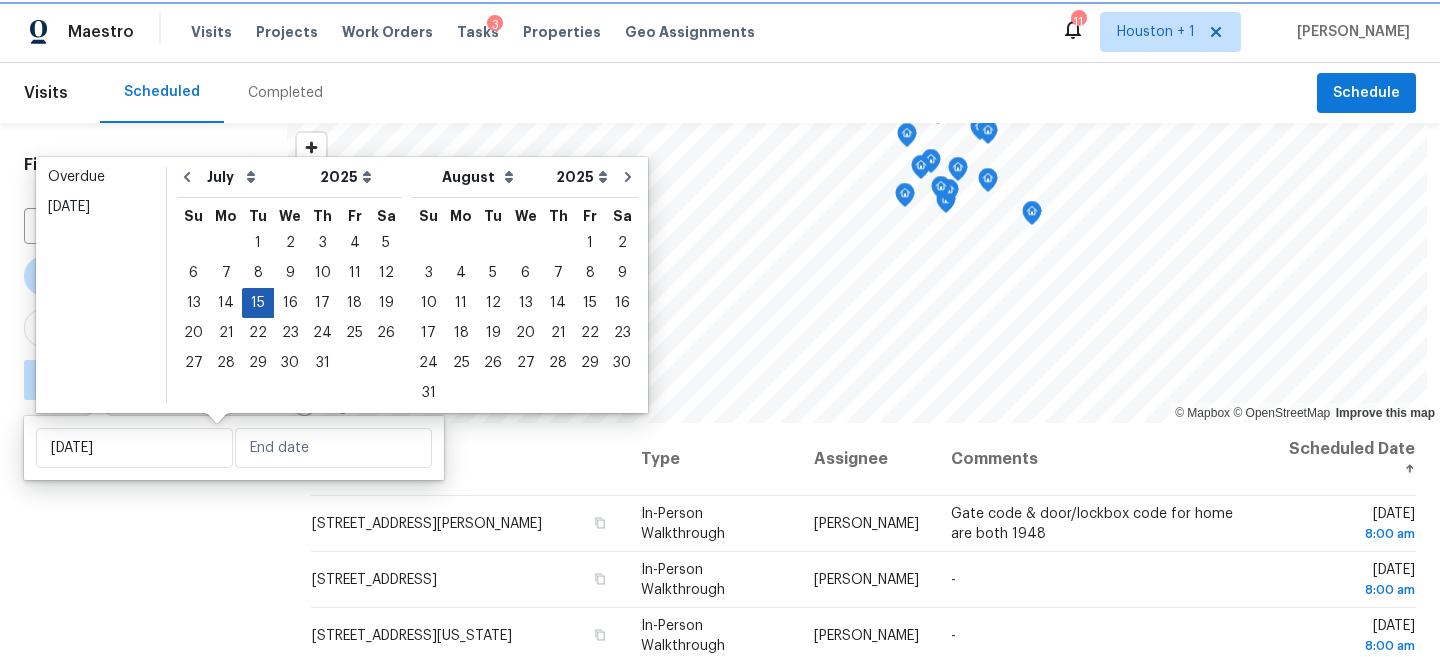 type on "[DATE]" 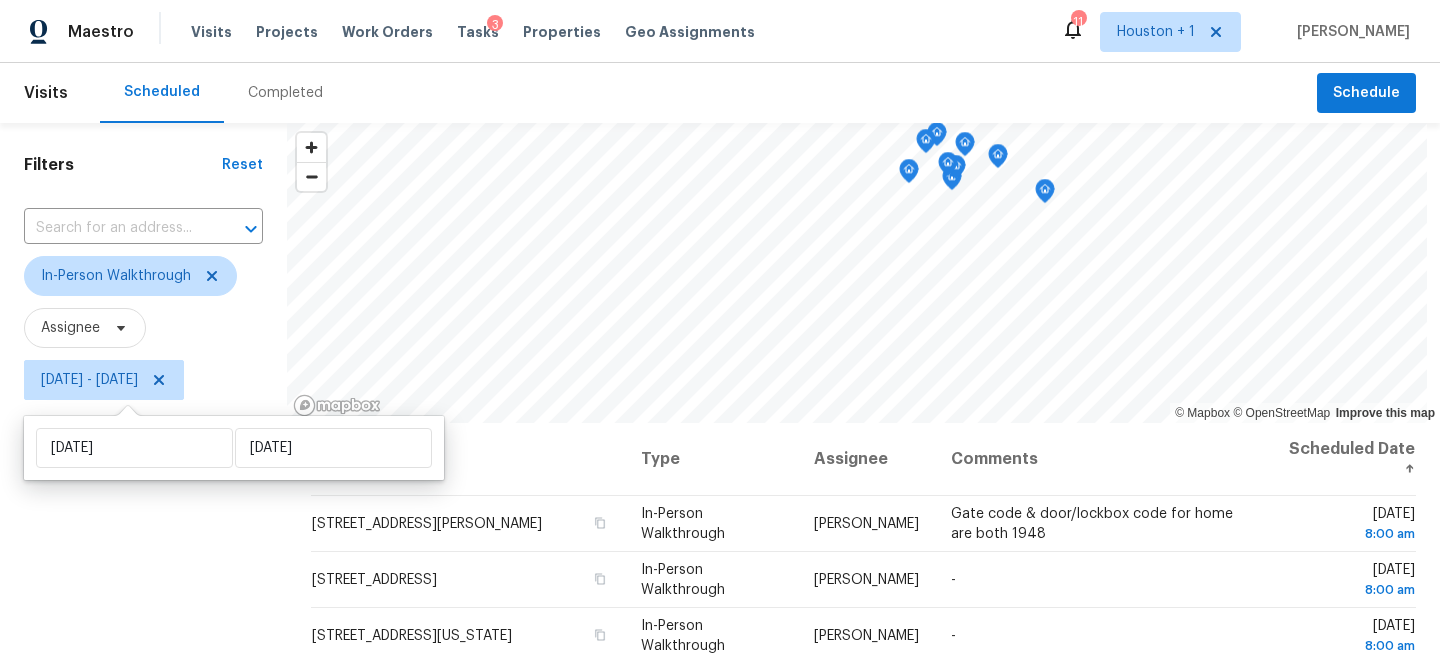 click on "Filters Reset ​ In-Person Walkthrough Assignee [DATE] - [DATE]" at bounding box center [143, 536] 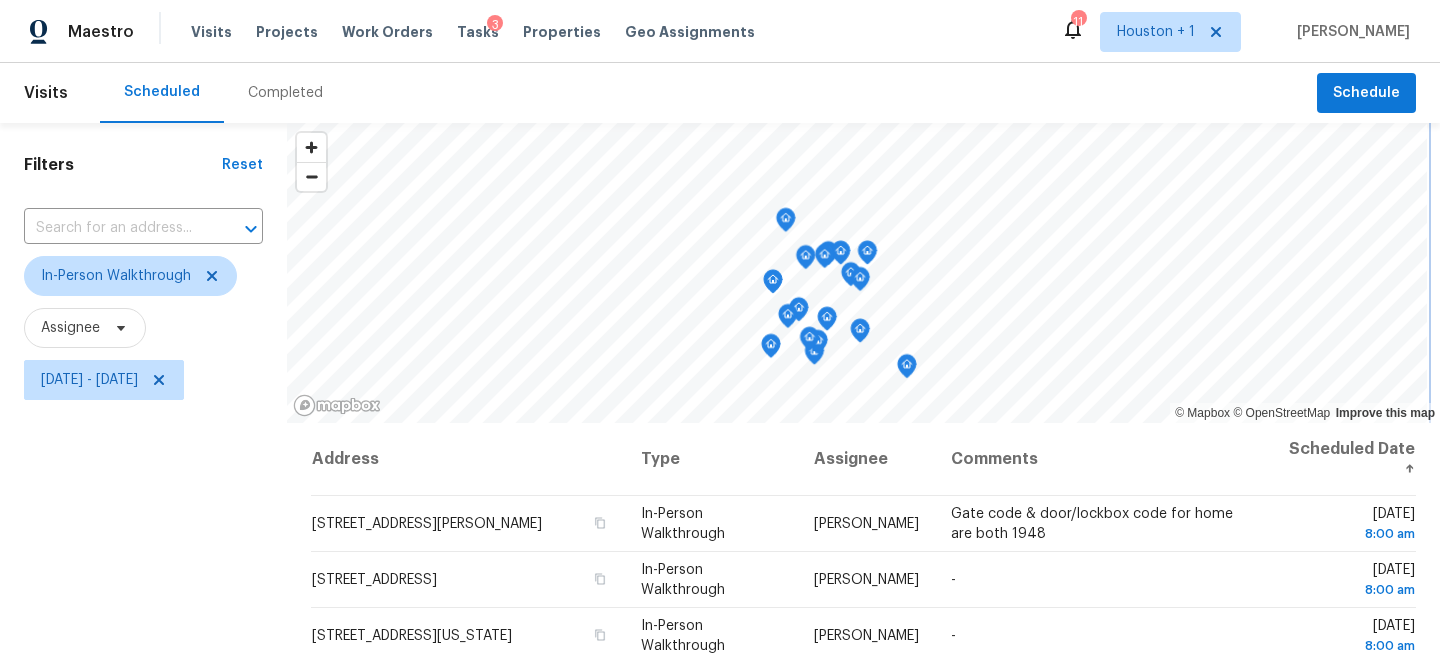click on "© Mapbox   © OpenStreetMap   Improve this map Address Type Assignee Comments Scheduled Date ↑ [STREET_ADDRESS][PERSON_NAME] In-Person Walkthrough [PERSON_NAME] Gate code & door/lockbox code for home are both 1948 [DATE] 8:00 am [GEOGRAPHIC_DATA] In-Person Walkthrough [PERSON_NAME] - [GEOGRAPHIC_DATA][DATE][STREET_ADDRESS][US_STATE] In-Person Walkthrough [PERSON_NAME][DATE] 8:00 am [STREET_ADDRESS][US_STATE] In-Person Walkthrough [PERSON_NAME] - [DATE] 8:00 am [STREET_ADDRESS] In-Person Walkthrough [PERSON_NAME] - [DATE][STREET_ADDRESS][PERSON_NAME] In-Person Walkthrough [PERSON_NAME] - [GEOGRAPHIC_DATA][DATE] 10:00 am [STREET_ADDRESS] In-Person Walkthrough [PERSON_NAME] - [DATE] 10:00 am [STREET_ADDRESS] In-Person Walkthrough [PERSON_NAME][DATE] 10:00 am [STREET_ADDRESS][PERSON_NAME] In-Person Walkthrough [PERSON_NAME] - [DATE] -" at bounding box center (863, 536) 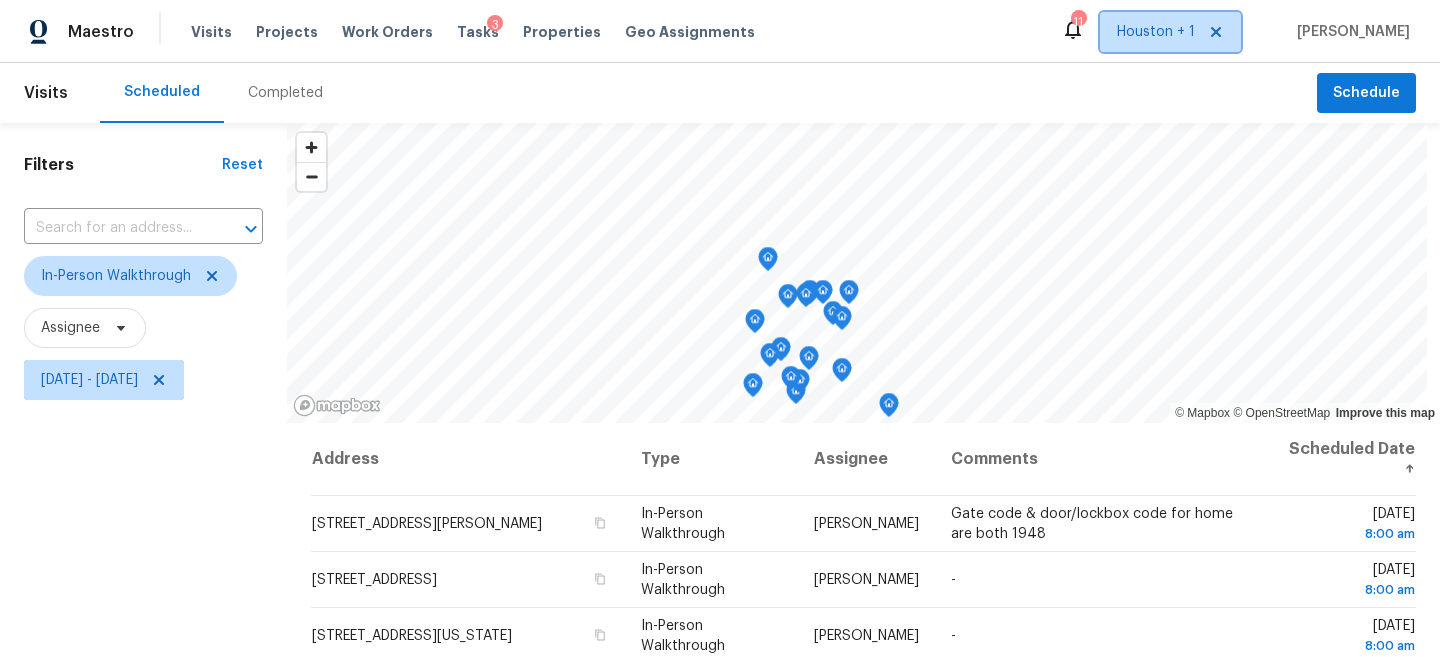click on "Houston + 1" at bounding box center (1170, 32) 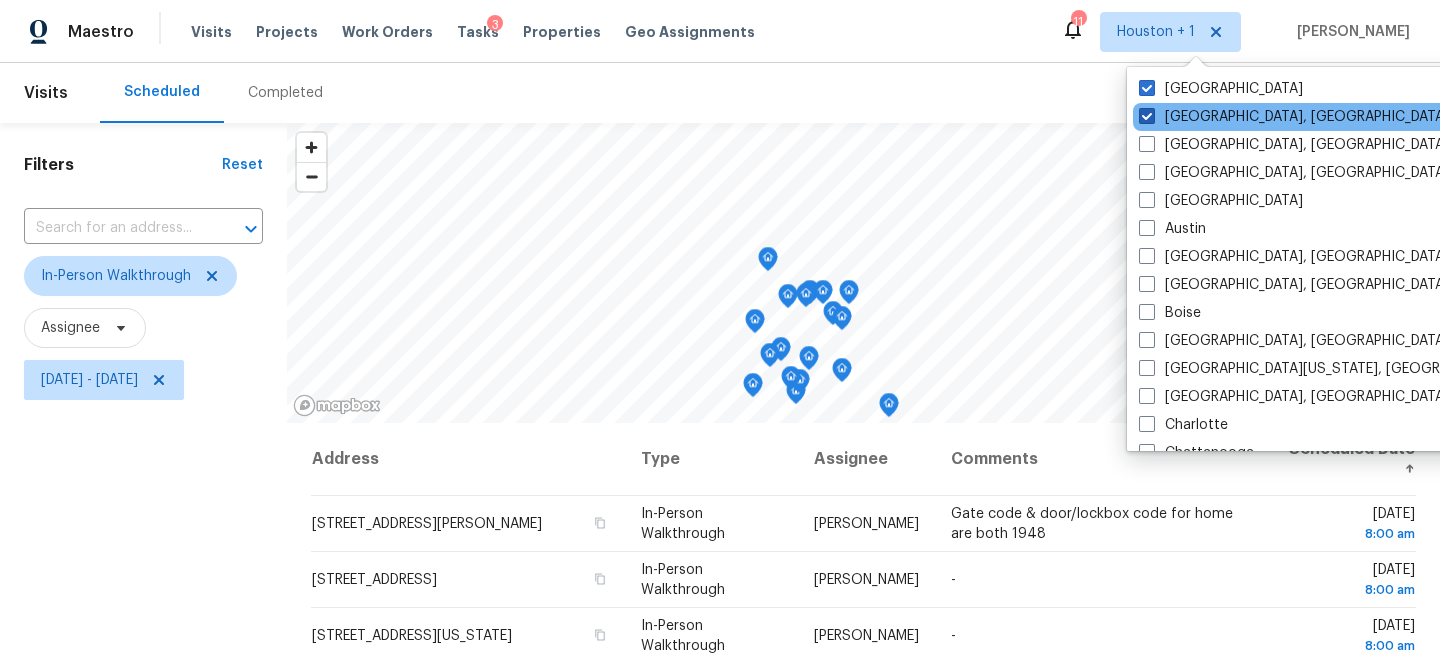 click on "[GEOGRAPHIC_DATA], [GEOGRAPHIC_DATA]" at bounding box center [1294, 117] 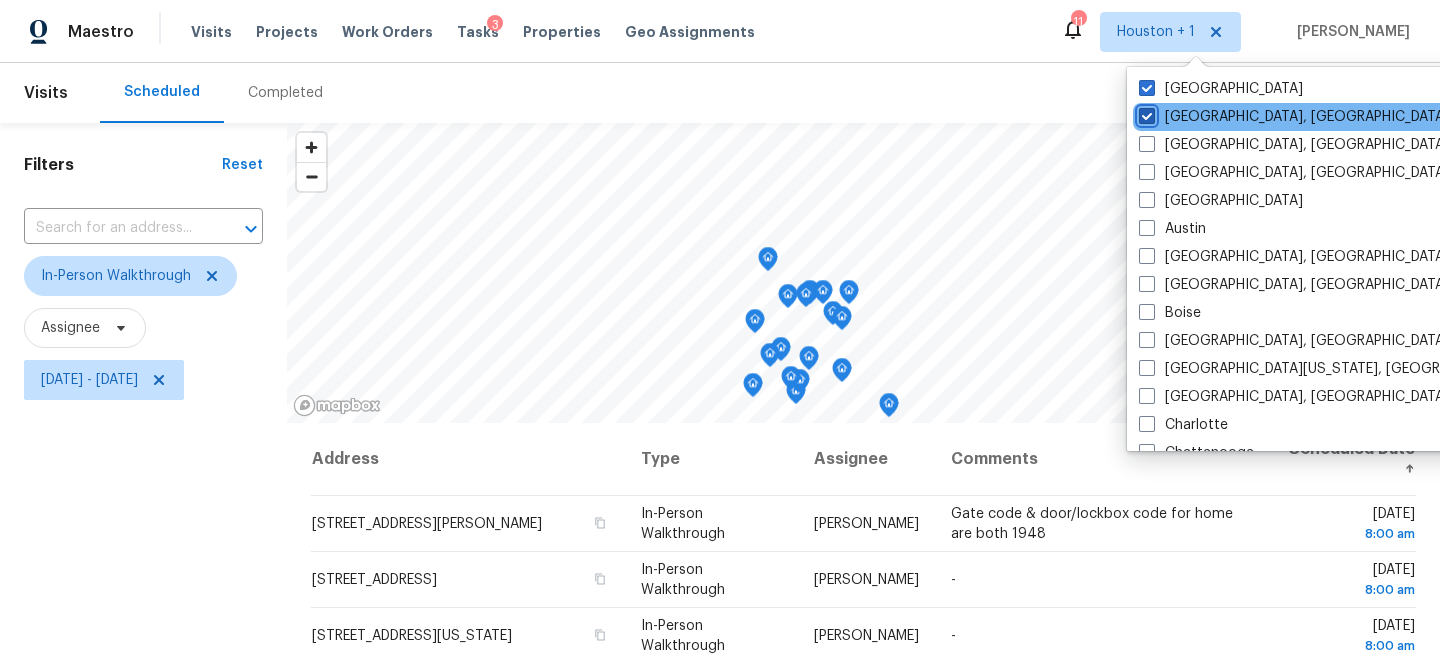 click on "[GEOGRAPHIC_DATA], [GEOGRAPHIC_DATA]" at bounding box center (1145, 113) 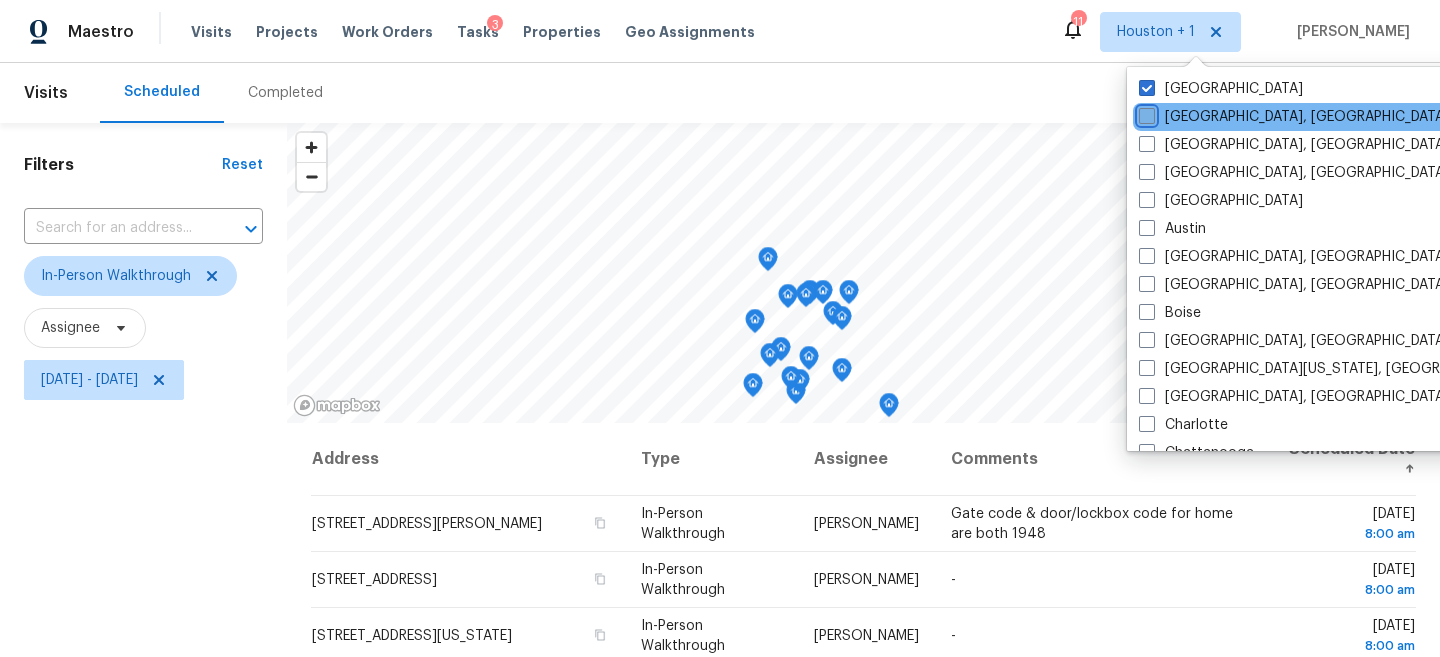checkbox on "false" 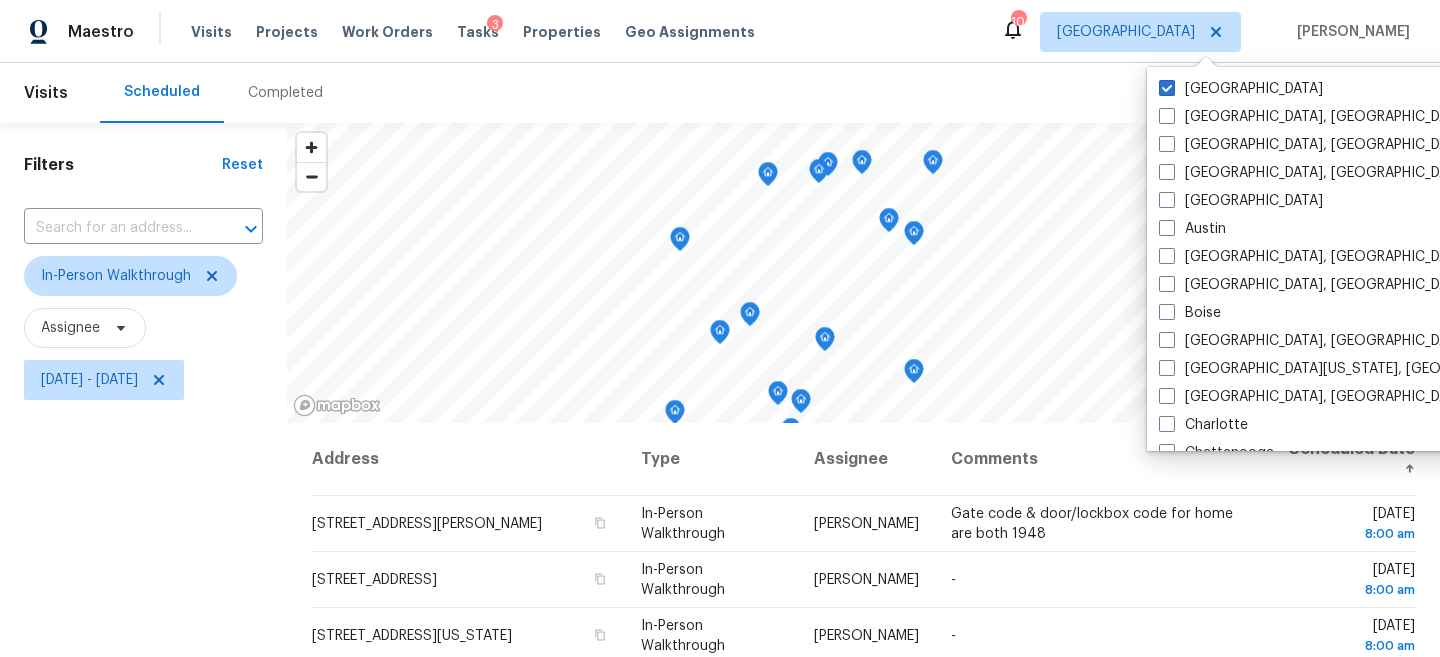 click on "Filters Reset ​ In-Person Walkthrough Assignee [DATE] - [DATE]" at bounding box center (143, 536) 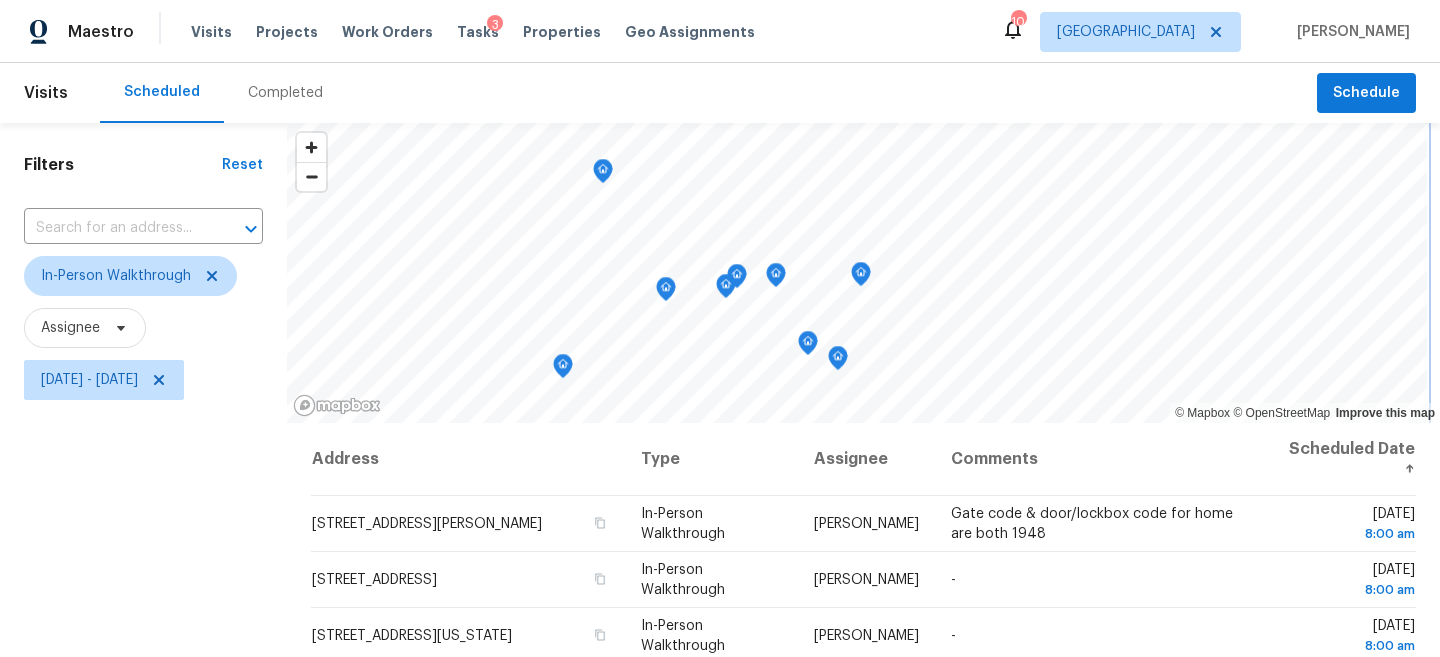 click 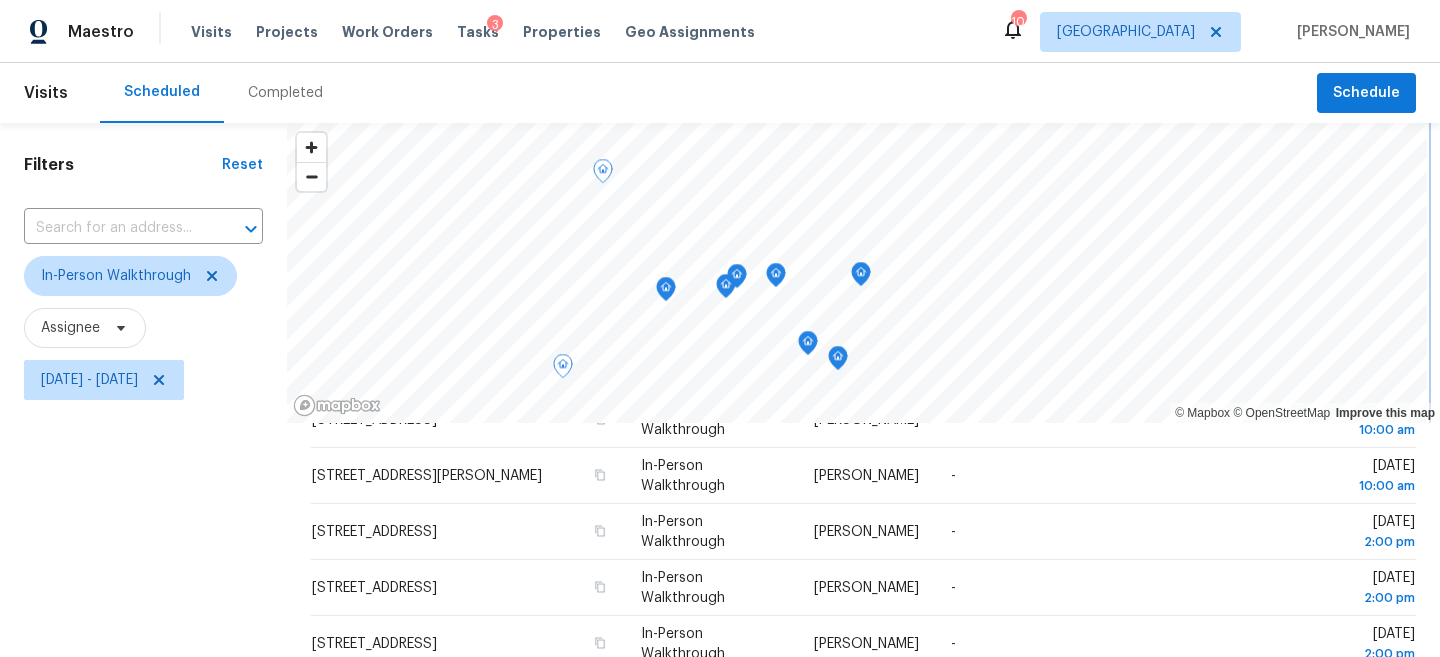 scroll, scrollTop: 571, scrollLeft: 0, axis: vertical 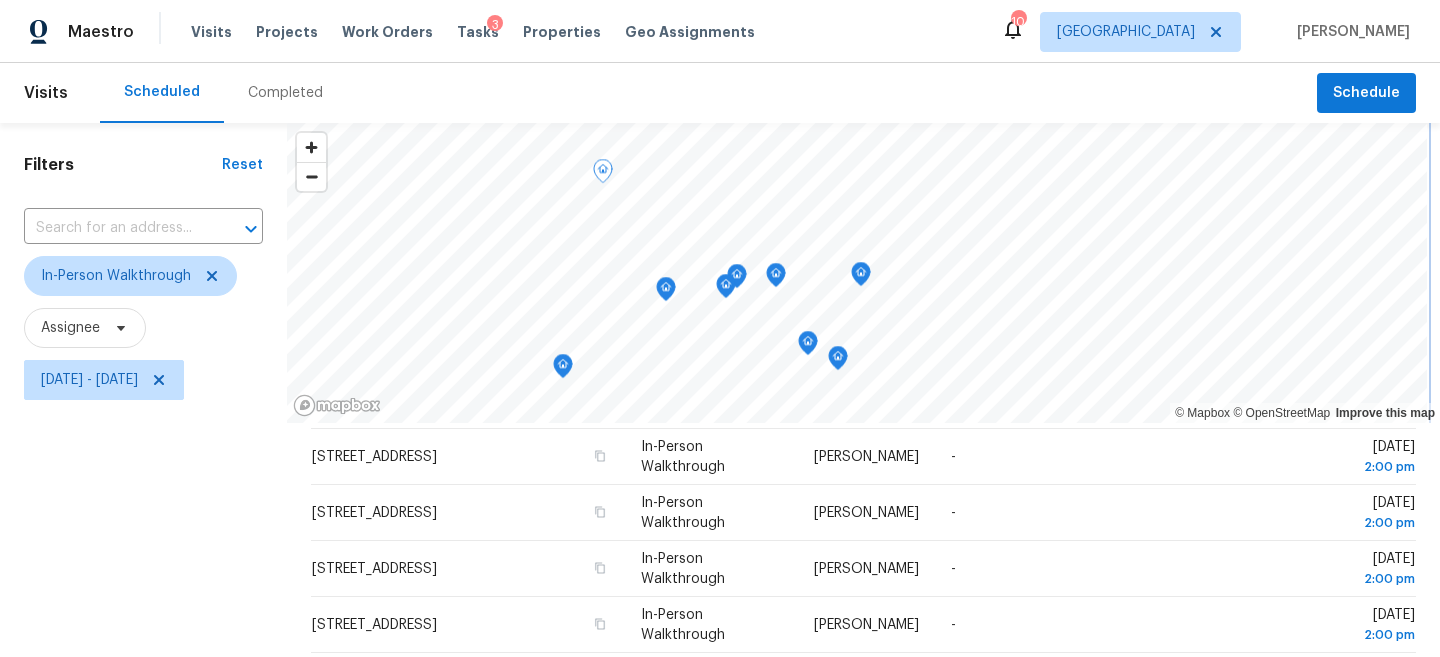 click 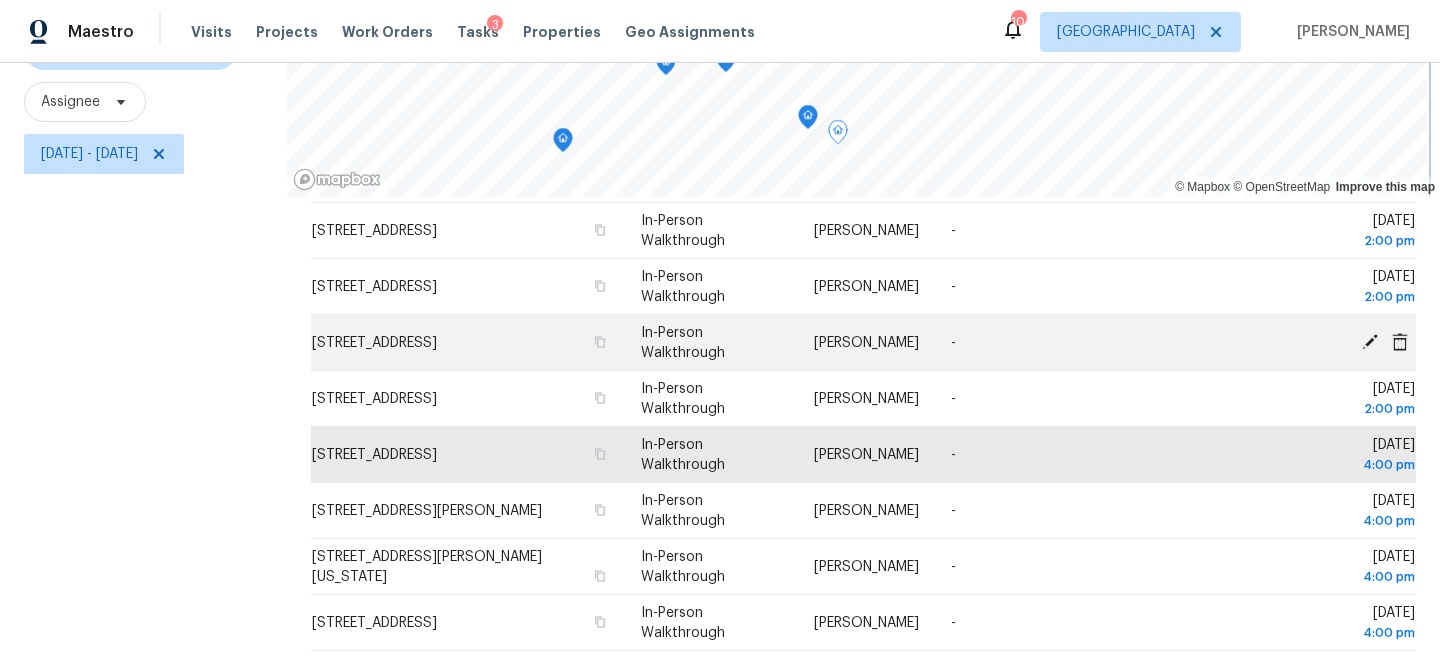 scroll, scrollTop: 291, scrollLeft: 0, axis: vertical 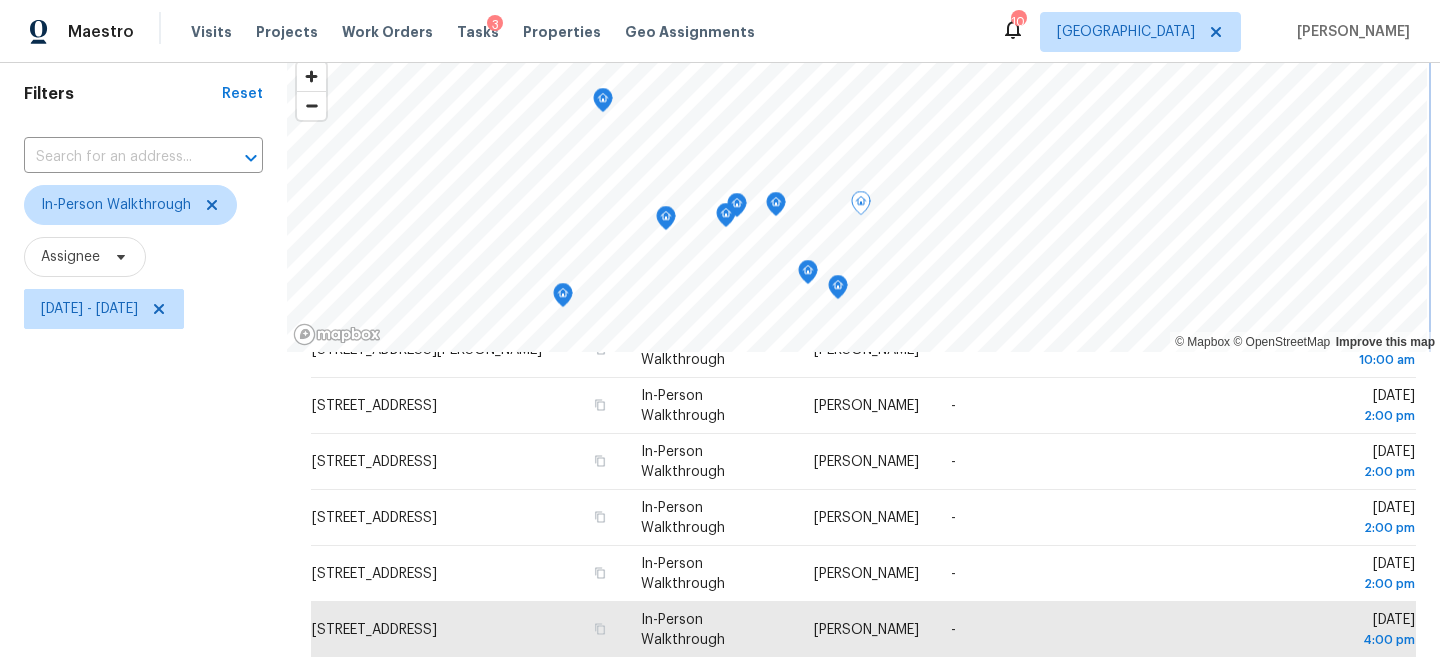 click 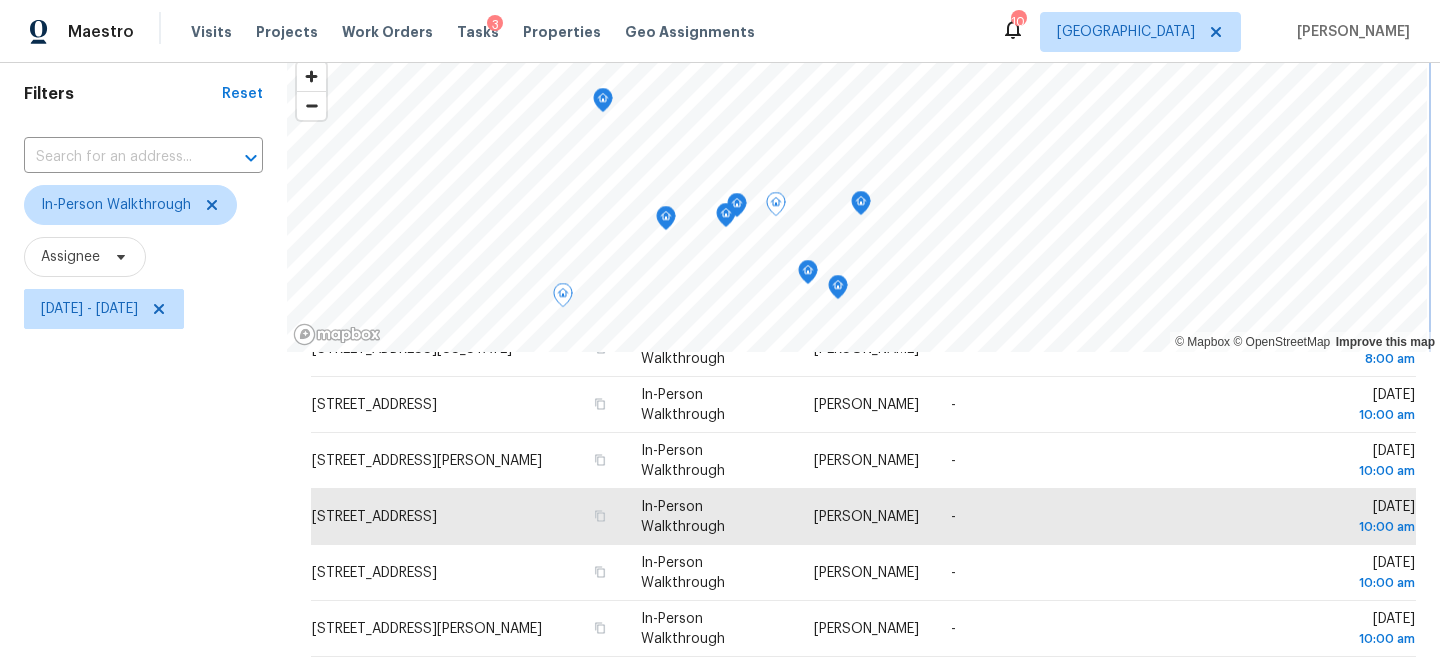 scroll, scrollTop: 273, scrollLeft: 0, axis: vertical 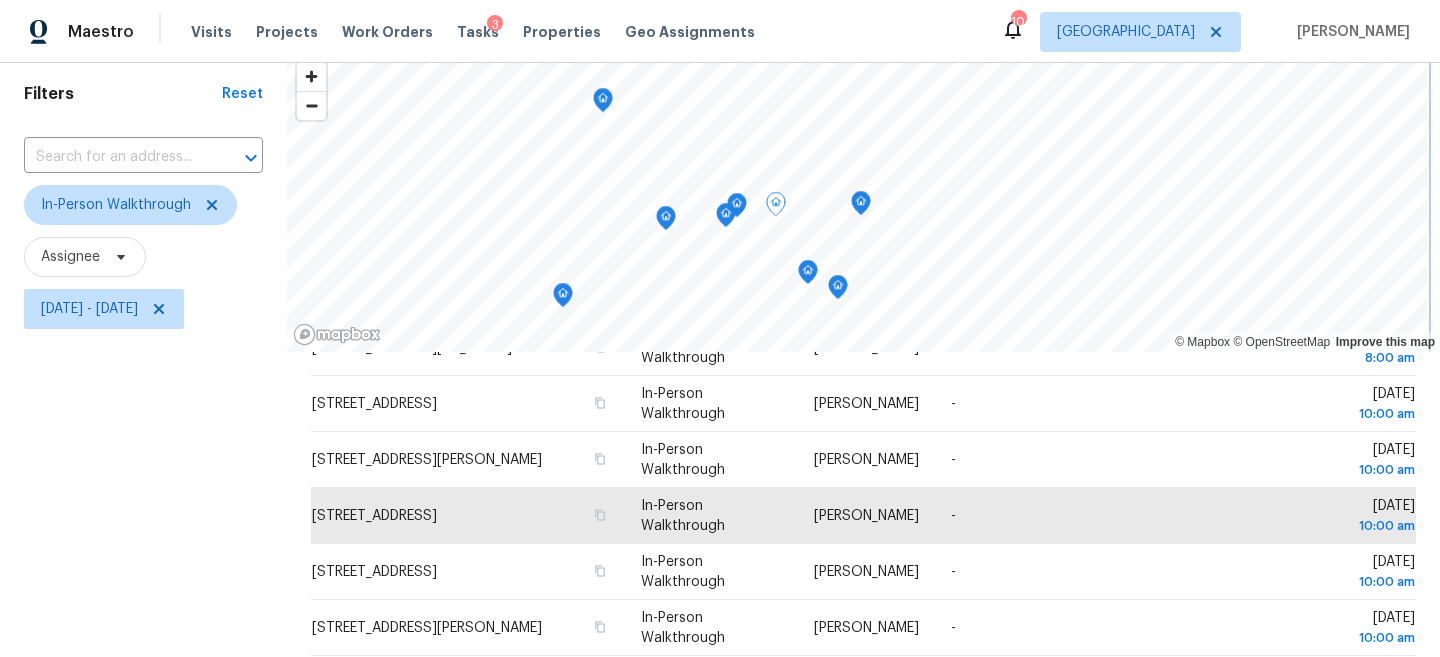 click 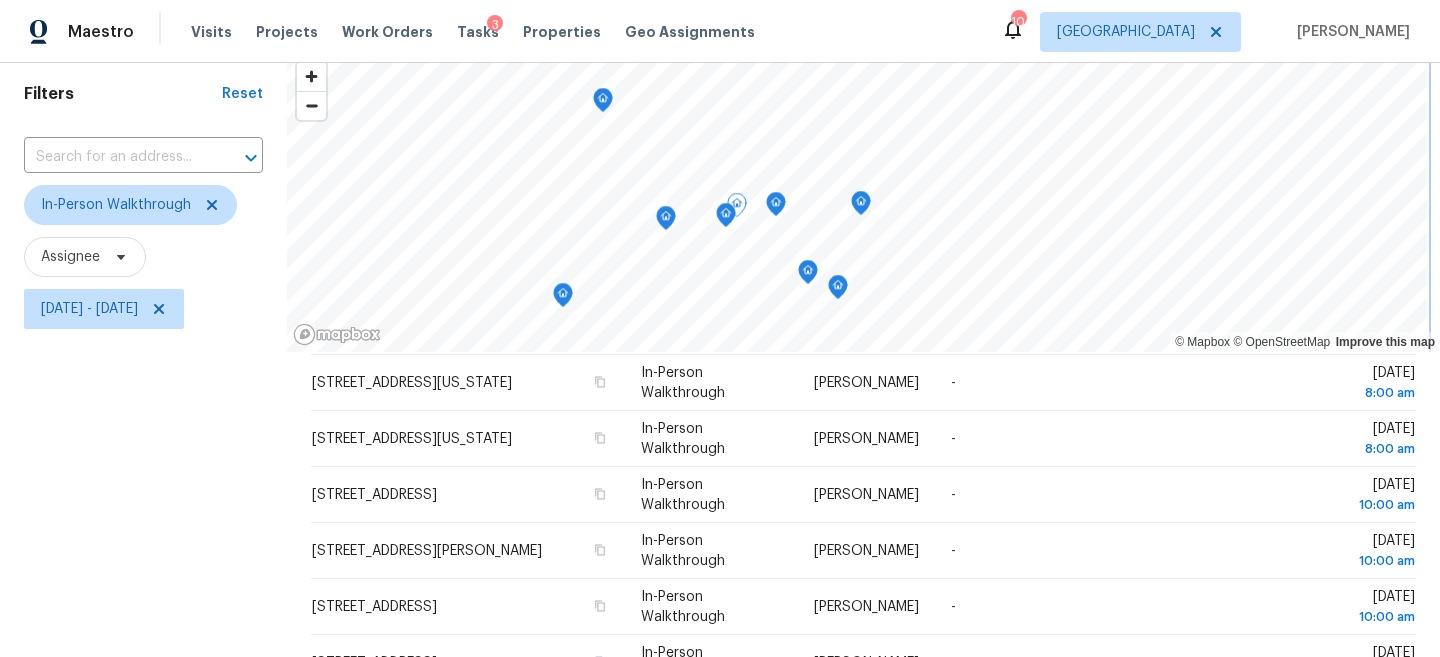 scroll, scrollTop: 0, scrollLeft: 0, axis: both 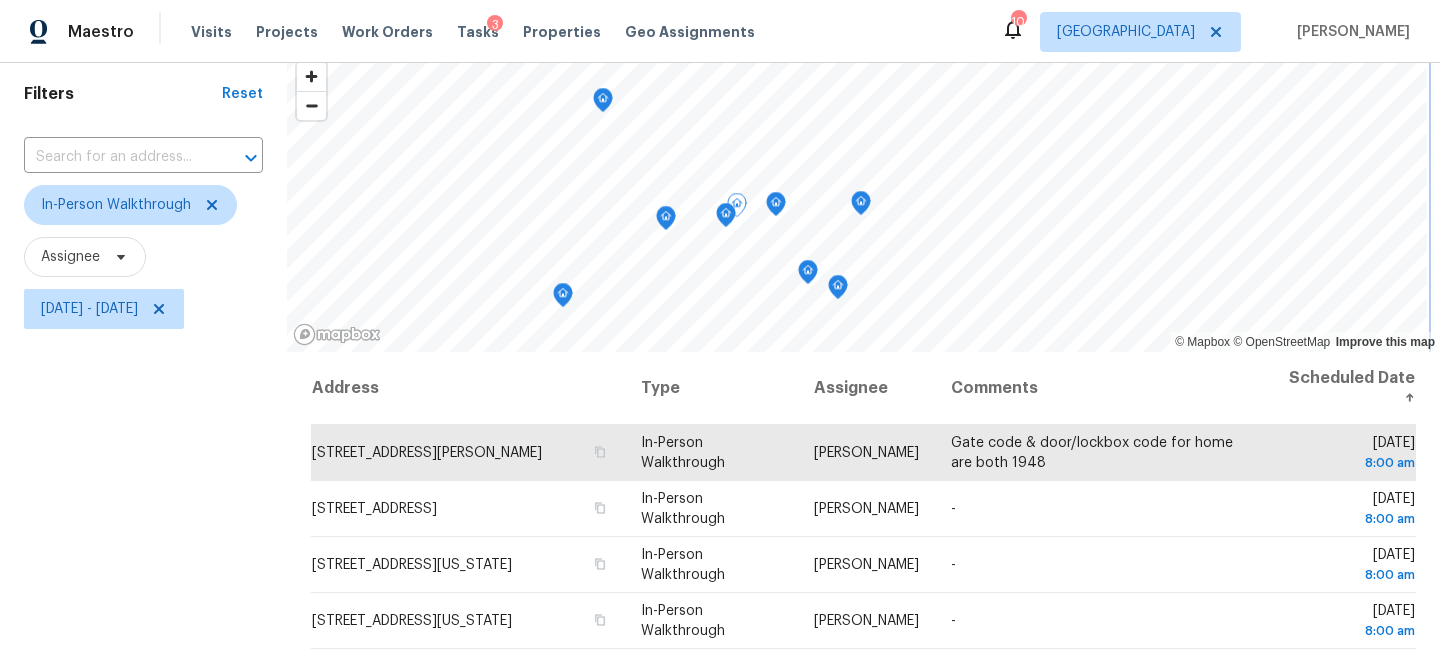 click 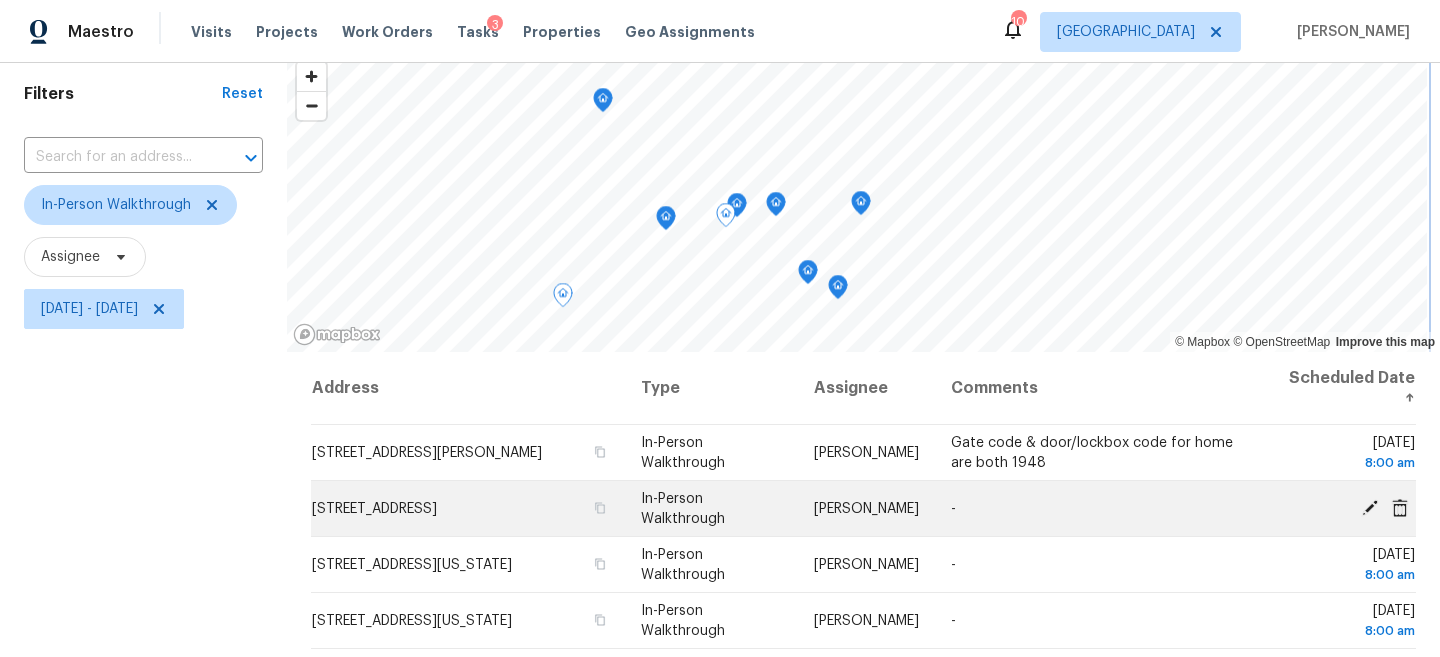 scroll, scrollTop: 571, scrollLeft: 0, axis: vertical 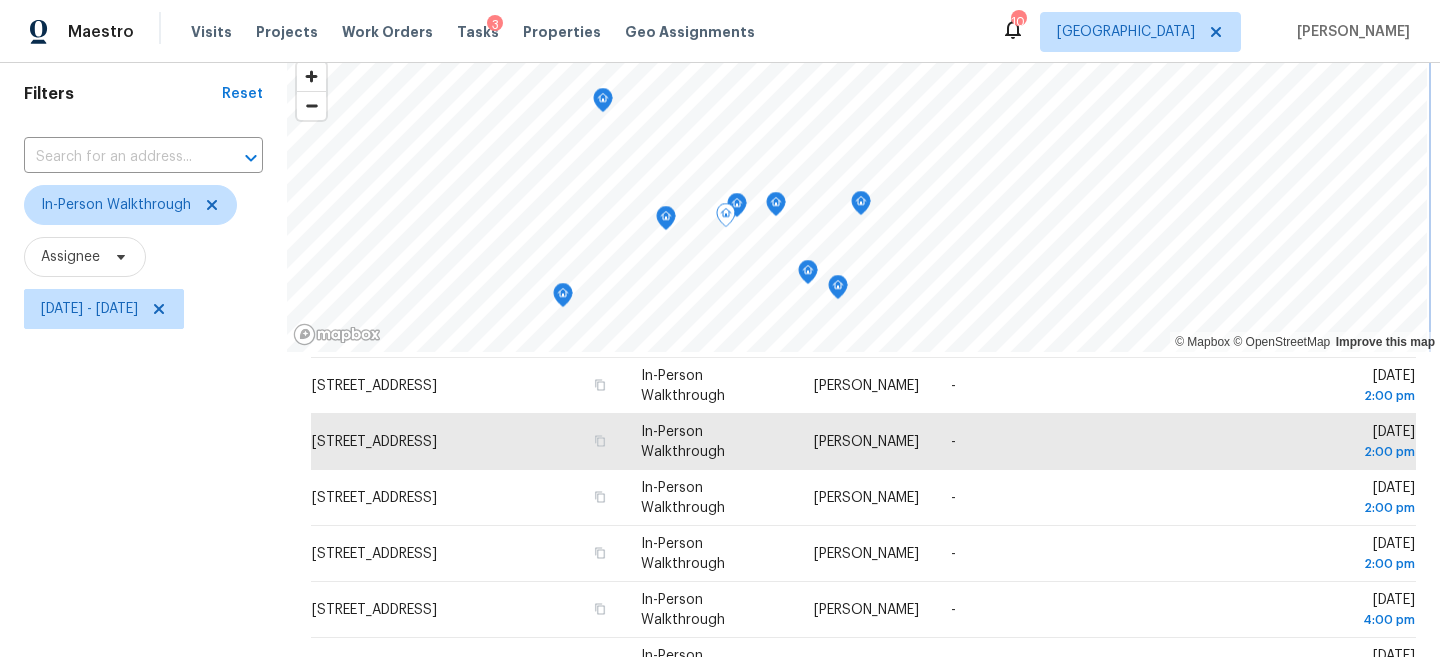 click 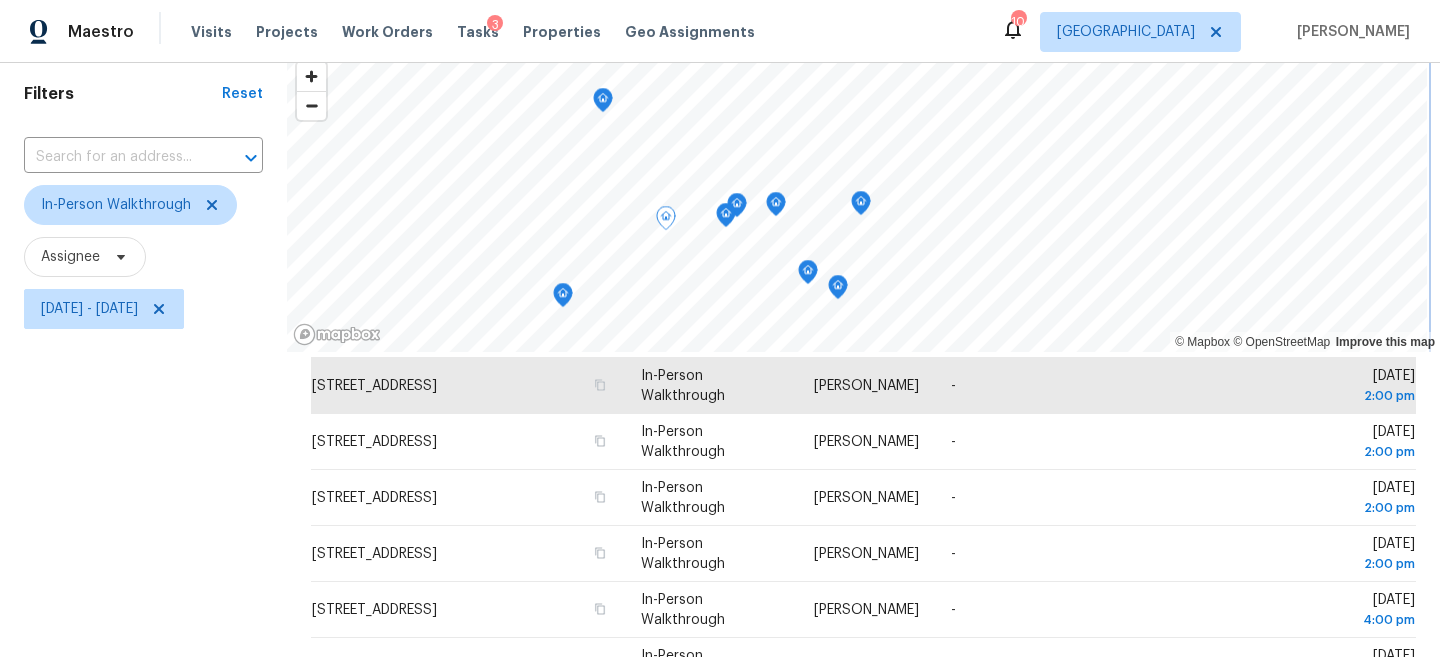 click 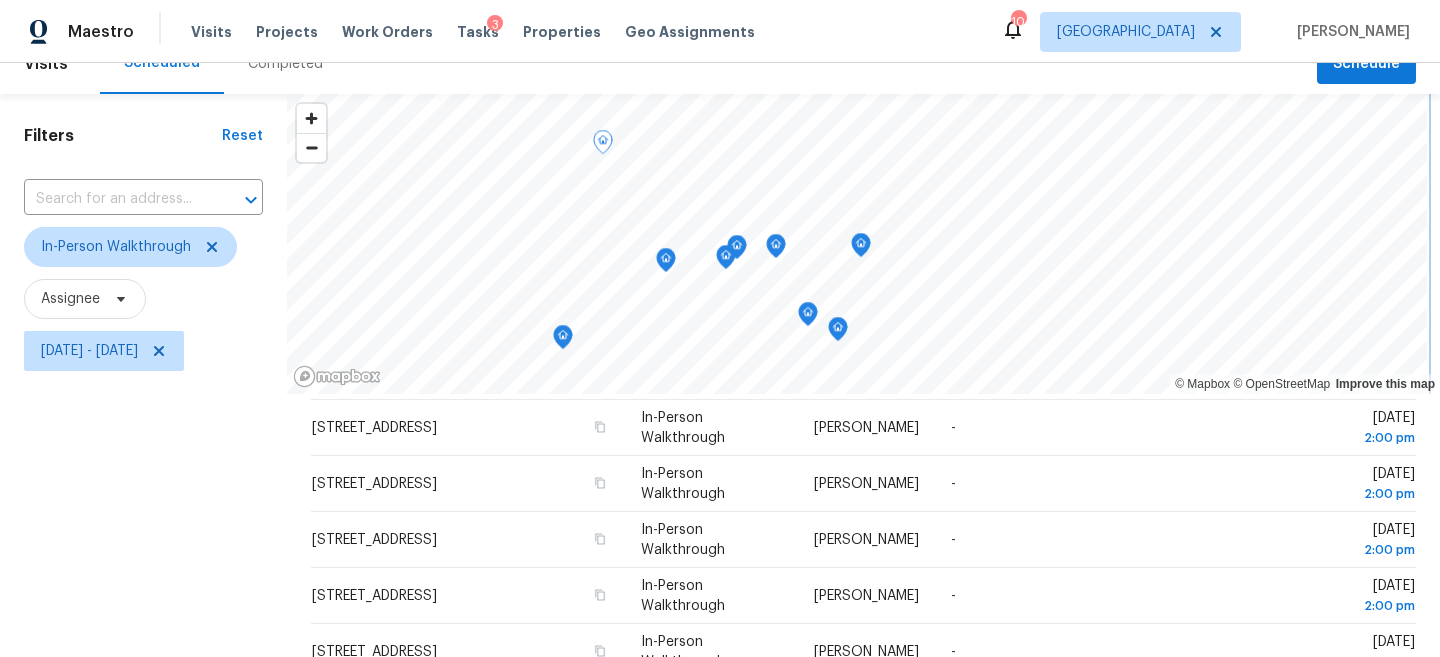 scroll, scrollTop: 23, scrollLeft: 0, axis: vertical 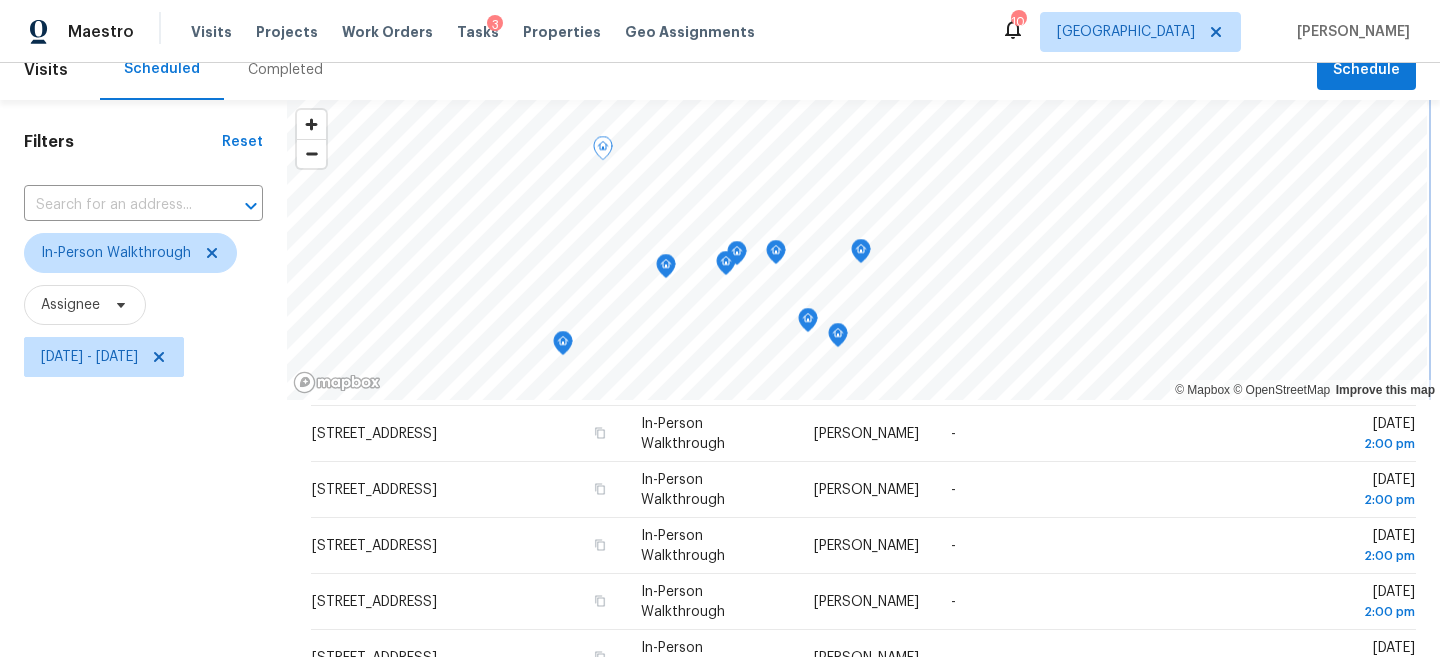 click 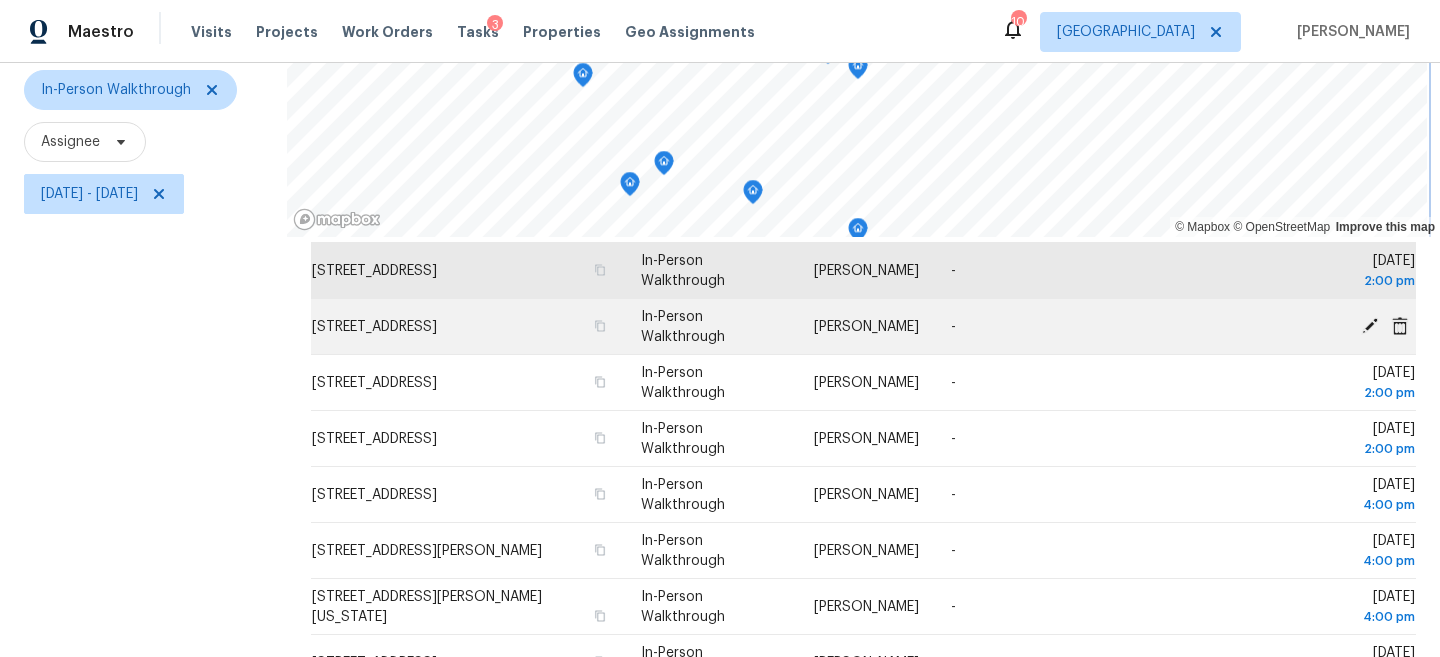 scroll, scrollTop: 245, scrollLeft: 0, axis: vertical 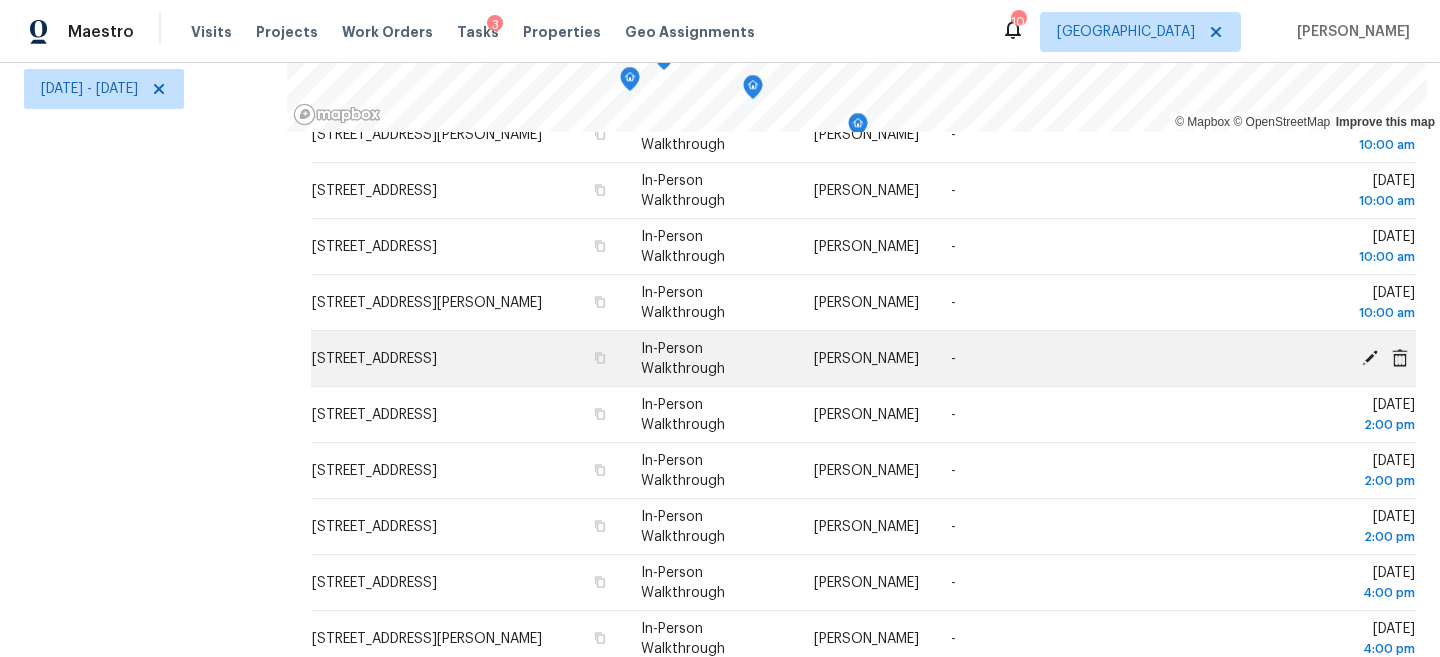click 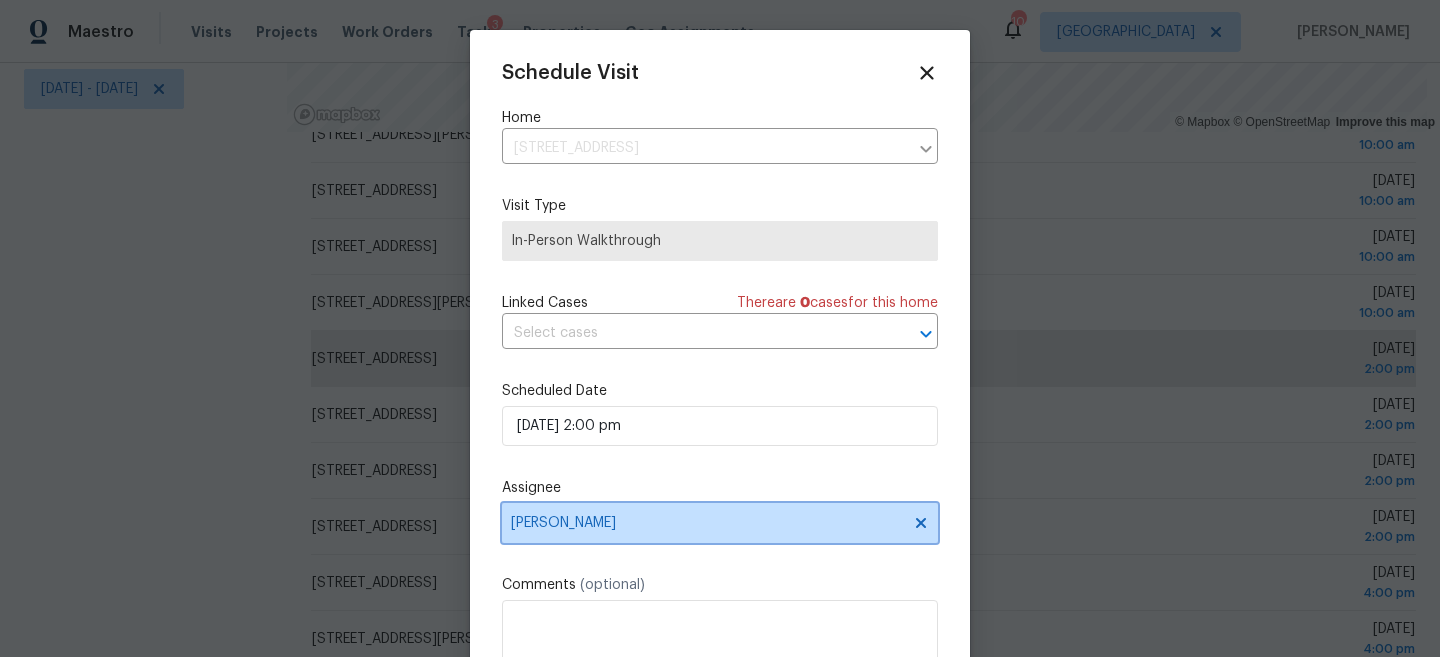 click on "[PERSON_NAME]" at bounding box center [707, 523] 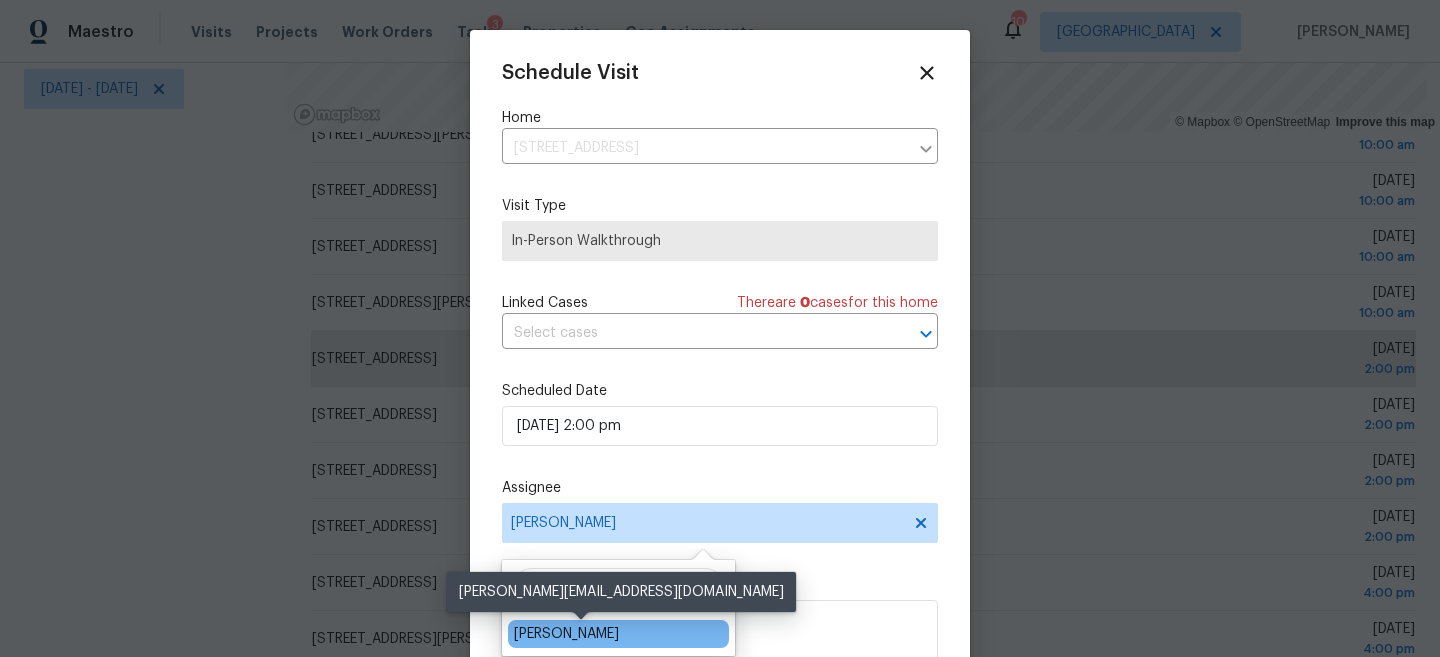 type on "[PERSON_NAME]" 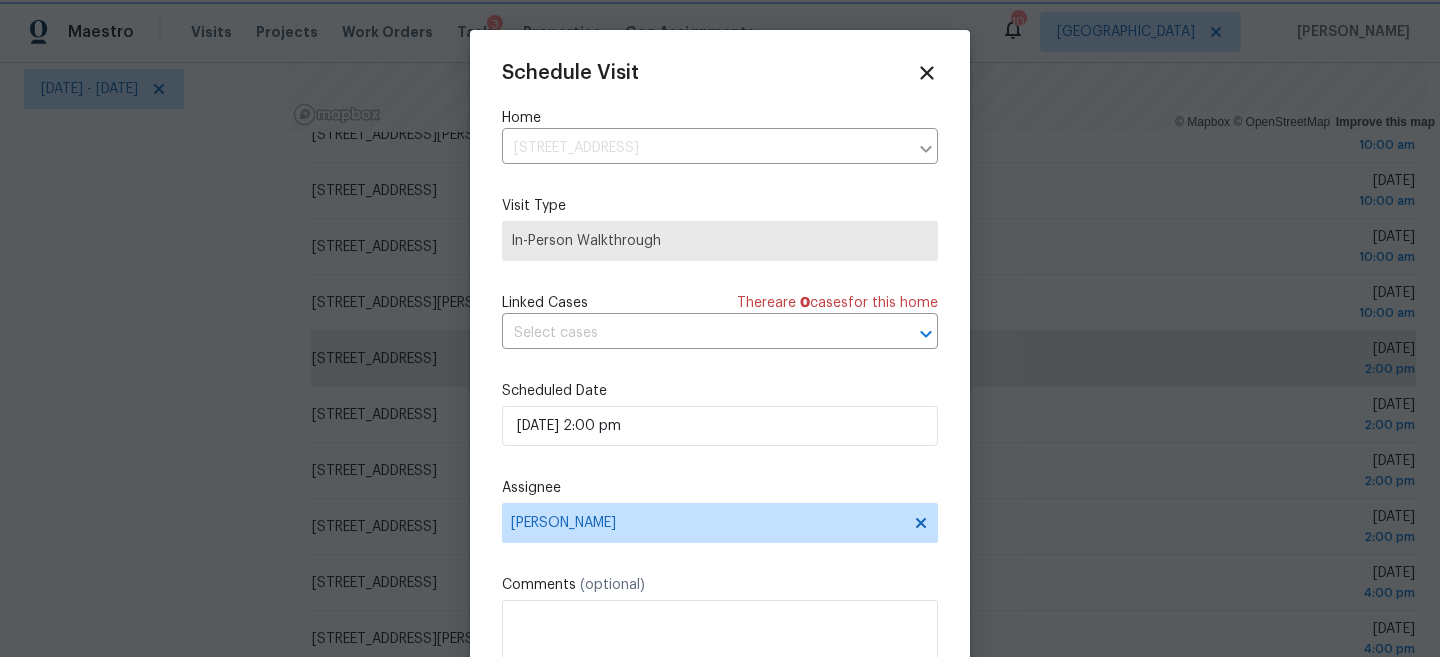 scroll, scrollTop: 36, scrollLeft: 0, axis: vertical 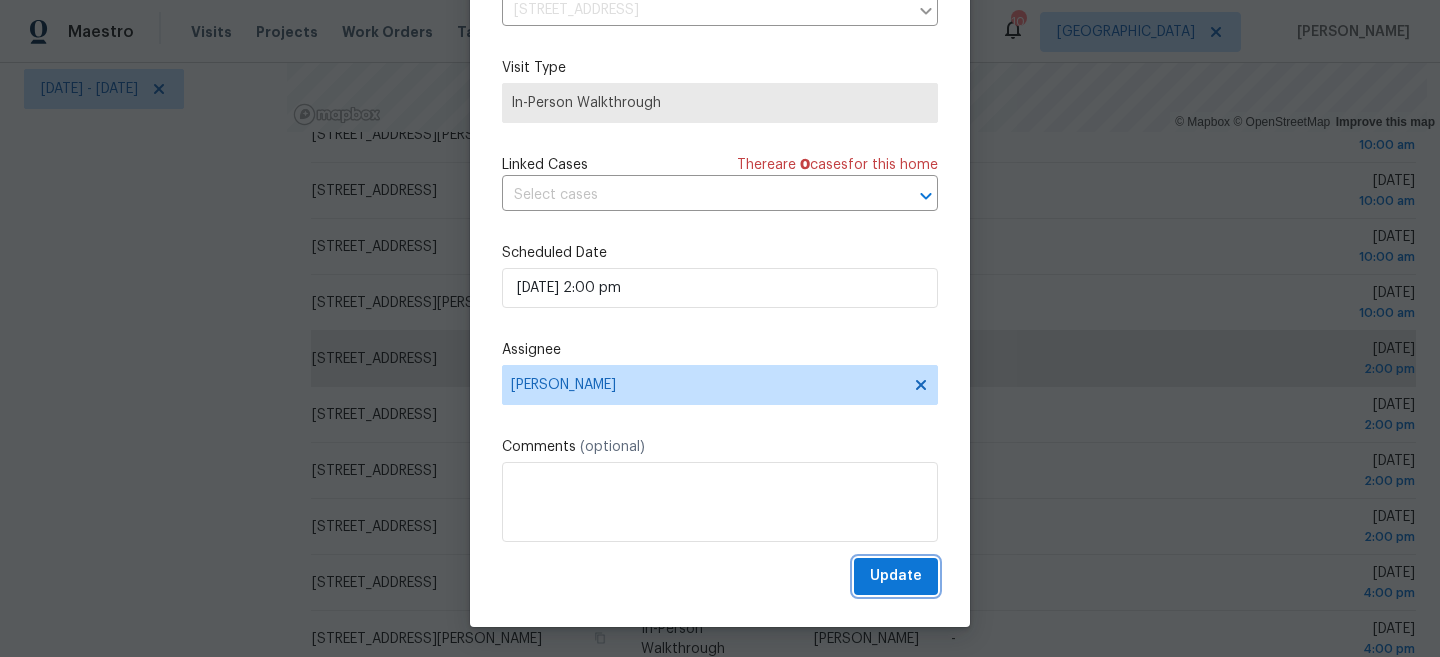 click on "Update" at bounding box center (896, 576) 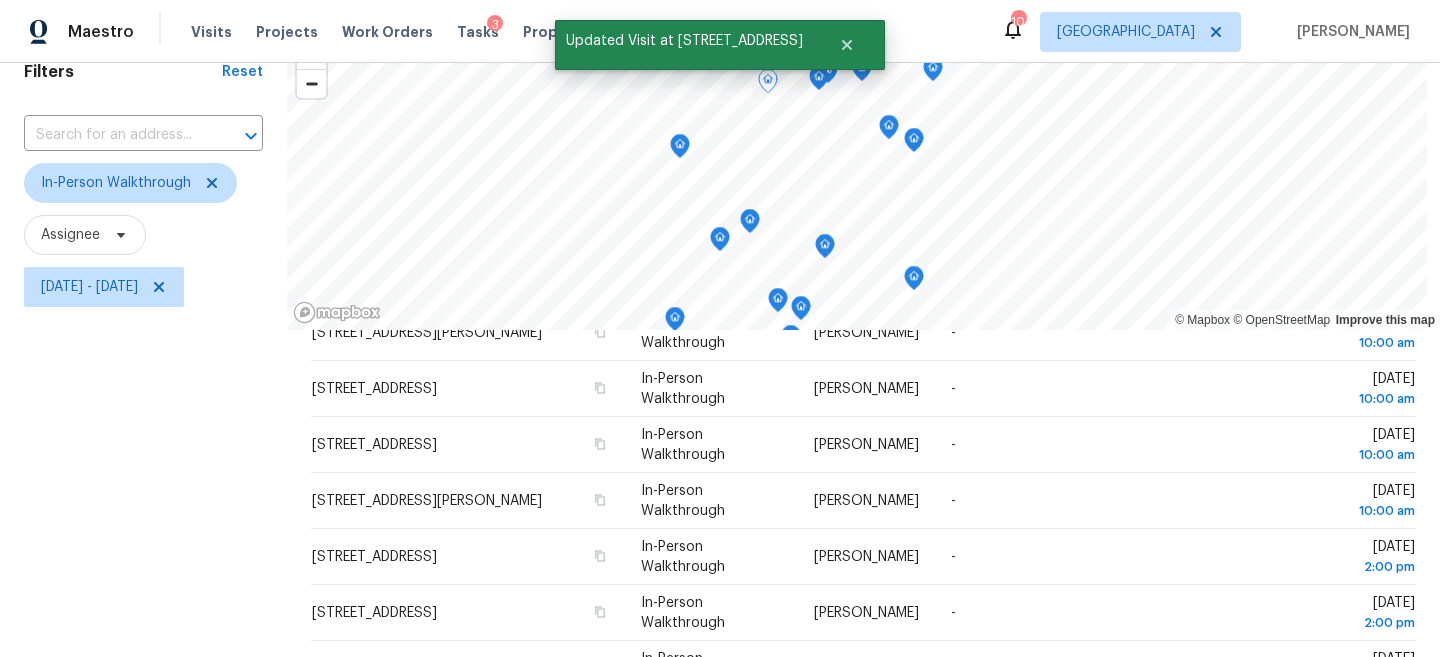 scroll, scrollTop: 79, scrollLeft: 0, axis: vertical 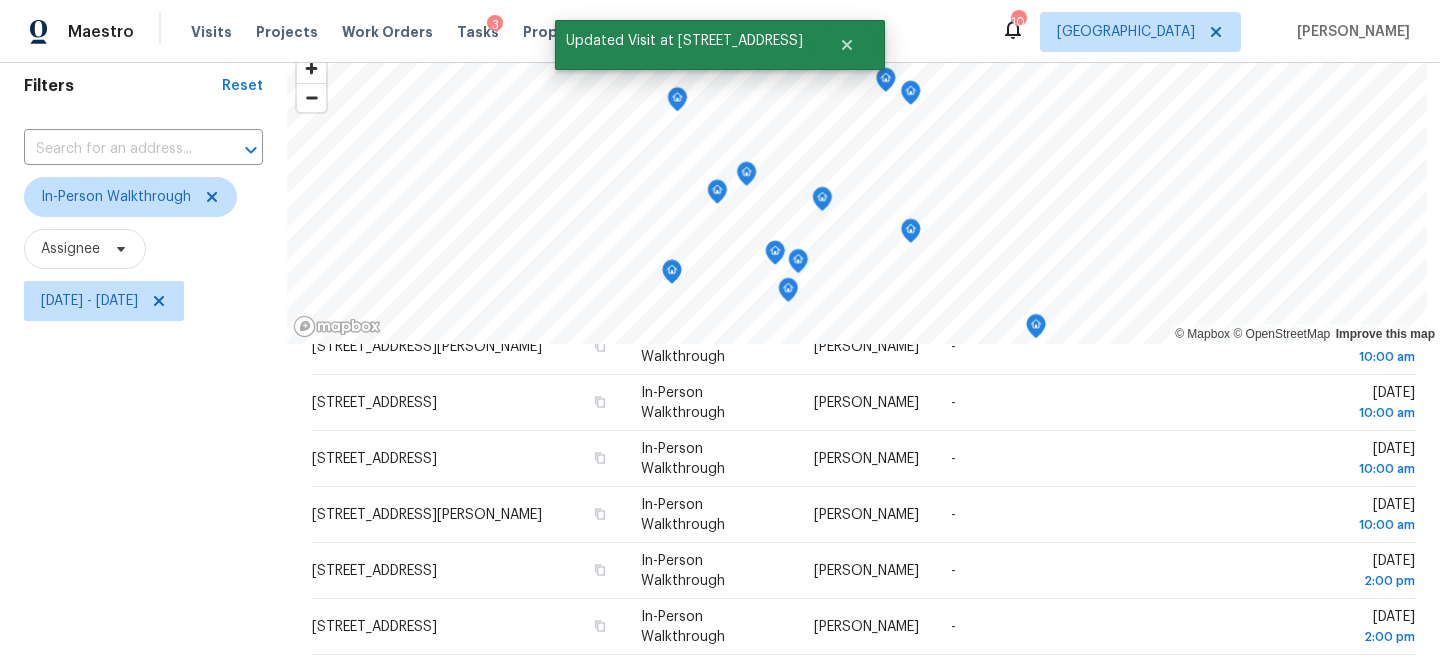 click at bounding box center (863, 44) 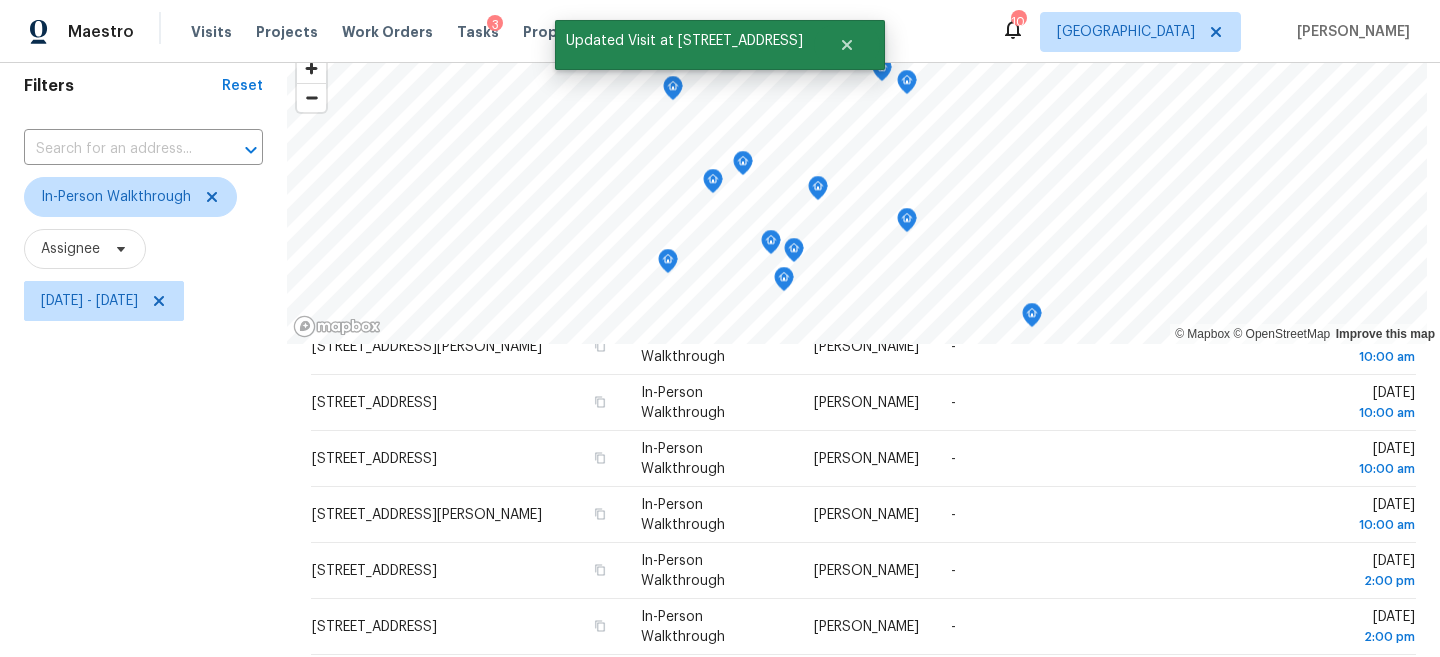 click 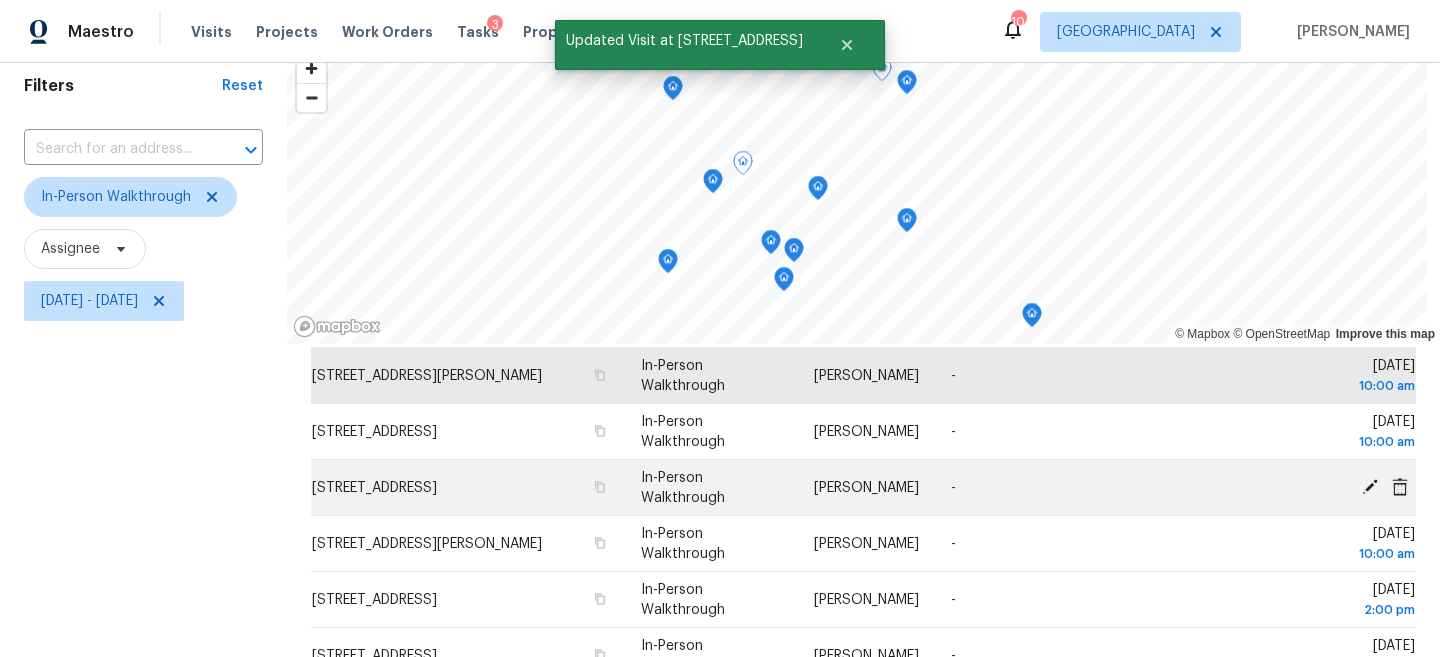 scroll 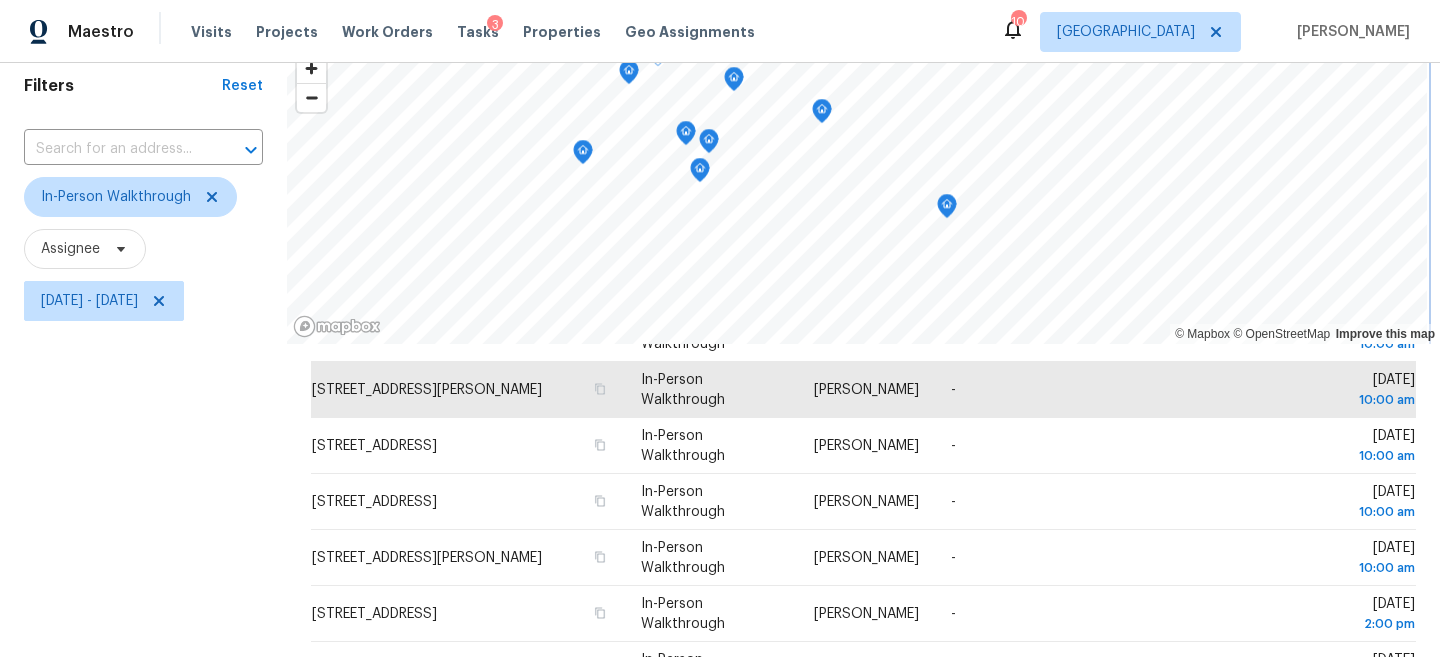 click 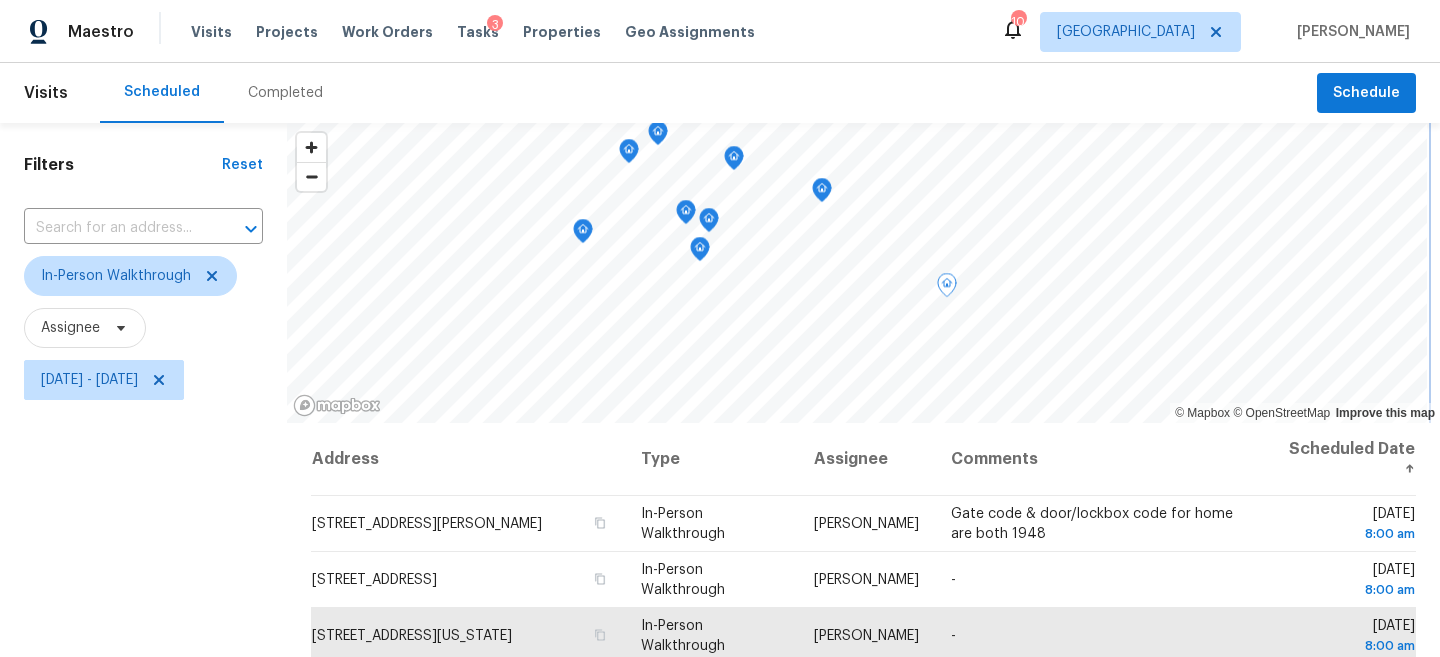 click 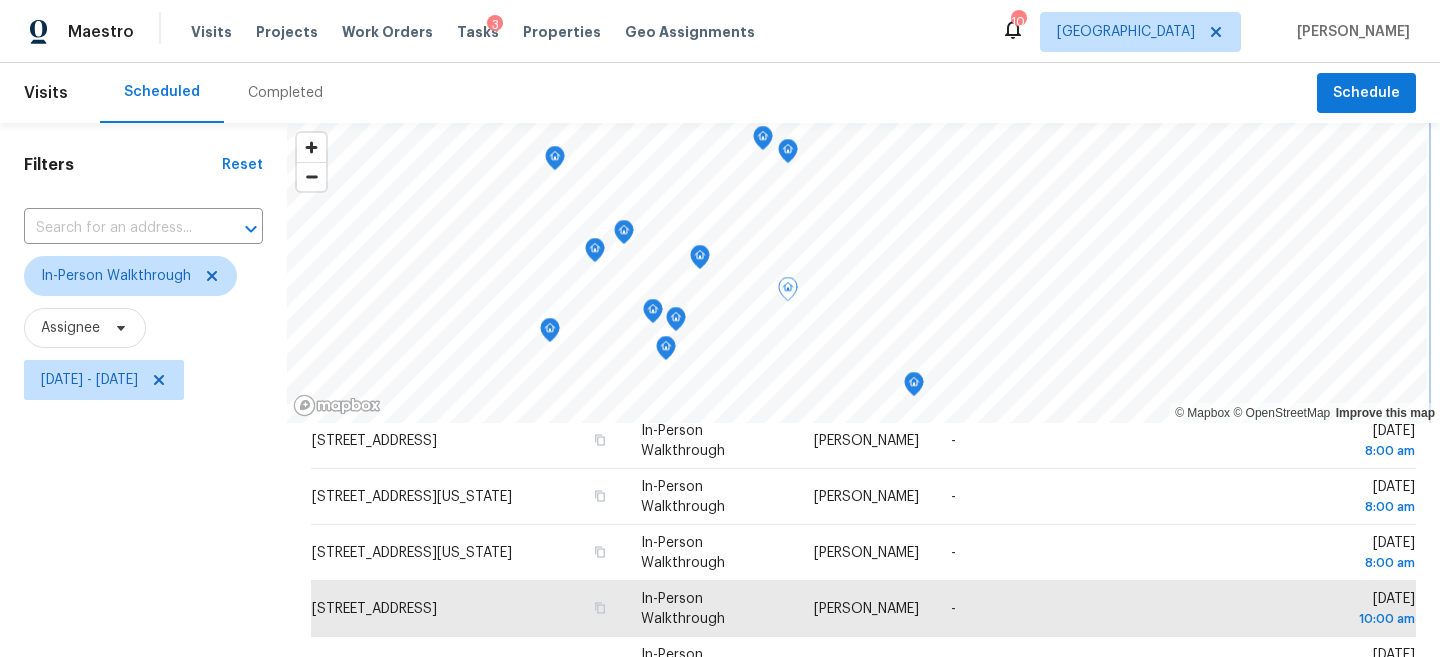 click 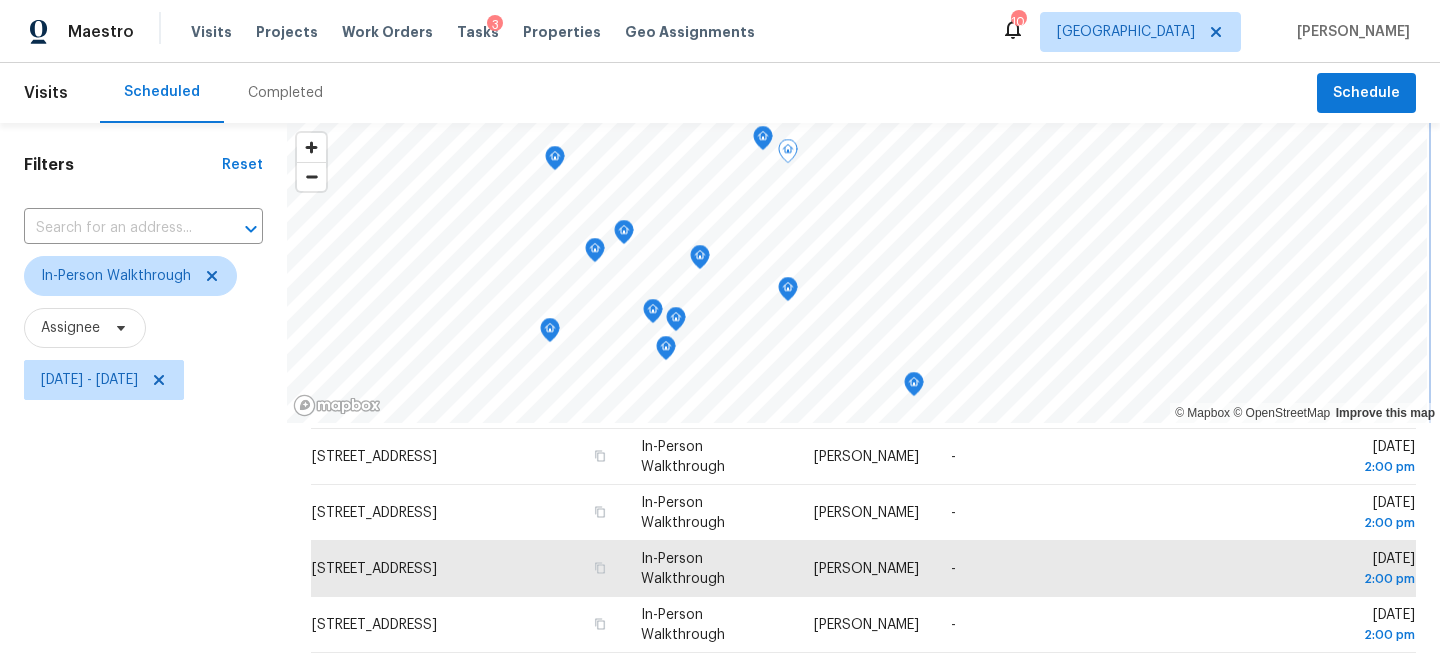 click 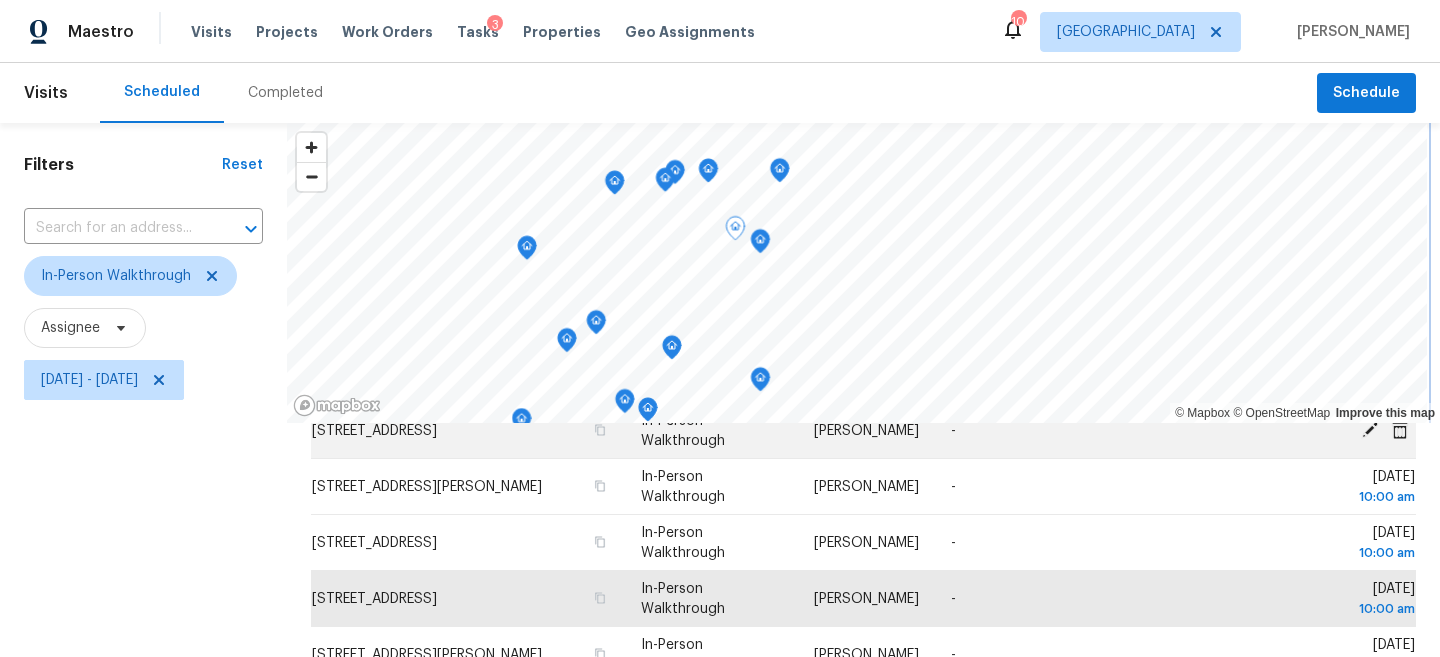 click on "© Mapbox   © OpenStreetMap   Improve this map Address Type Assignee Comments Scheduled Date ↑ [STREET_ADDRESS][PERSON_NAME] In-Person Walkthrough [PERSON_NAME] Gate code & door/lockbox code for home are both 1948 [DATE] 8:00 am [GEOGRAPHIC_DATA] In-Person Walkthrough [PERSON_NAME] - [GEOGRAPHIC_DATA][DATE][STREET_ADDRESS][US_STATE] In-Person Walkthrough [PERSON_NAME][DATE] 8:00 am [STREET_ADDRESS][US_STATE] In-Person Walkthrough [PERSON_NAME] - [DATE] 8:00 am [STREET_ADDRESS] In-Person Walkthrough [PERSON_NAME] - [DATE][STREET_ADDRESS][PERSON_NAME] In-Person Walkthrough [PERSON_NAME] - [GEOGRAPHIC_DATA][DATE] 10:00 am [STREET_ADDRESS] In-Person Walkthrough [PERSON_NAME] - [DATE] 10:00 am [STREET_ADDRESS] In-Person Walkthrough [PERSON_NAME][DATE] 10:00 am [STREET_ADDRESS][PERSON_NAME] In-Person Walkthrough [PERSON_NAME] - [DATE] -" at bounding box center [863, 536] 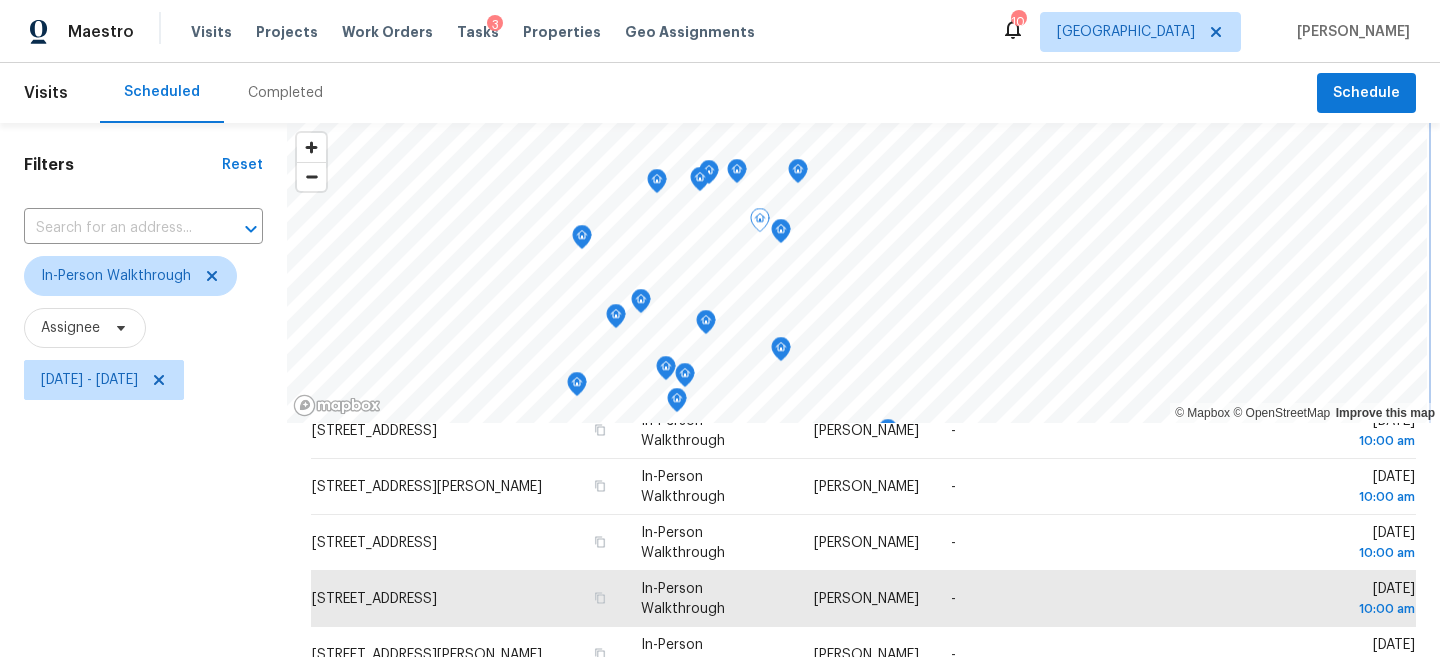 click 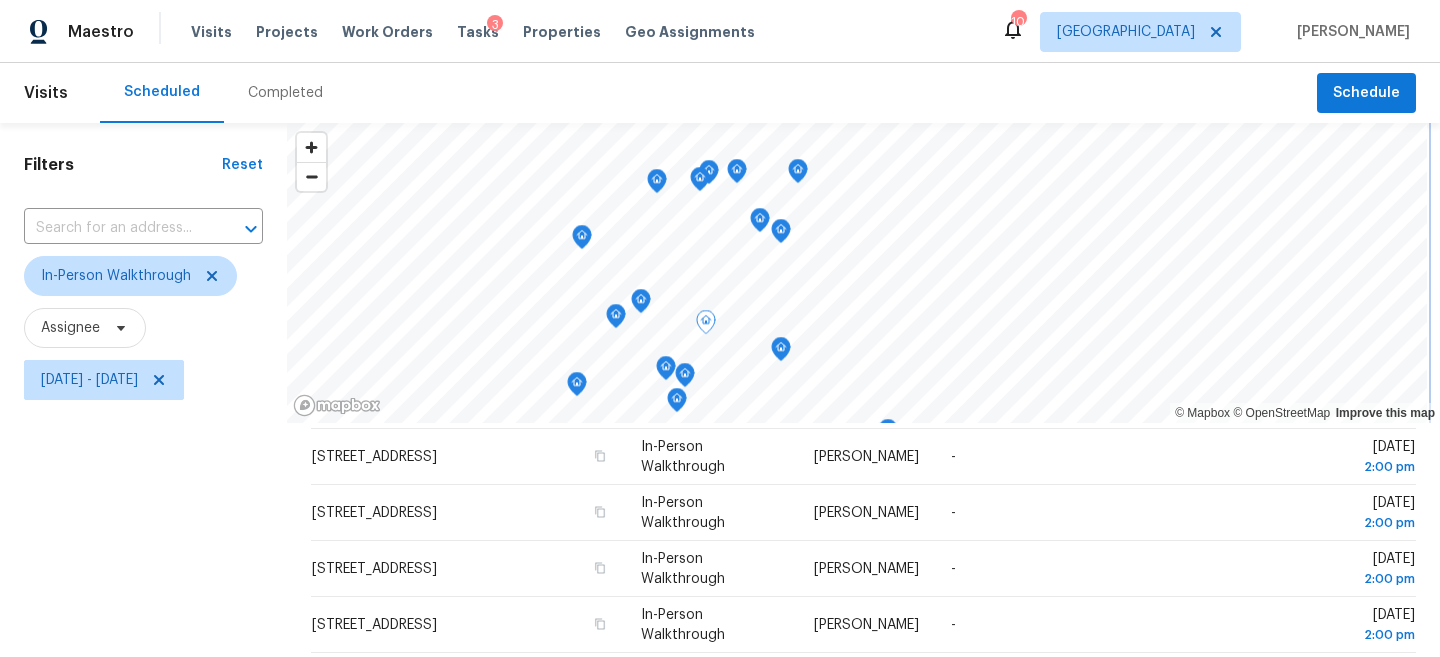 click 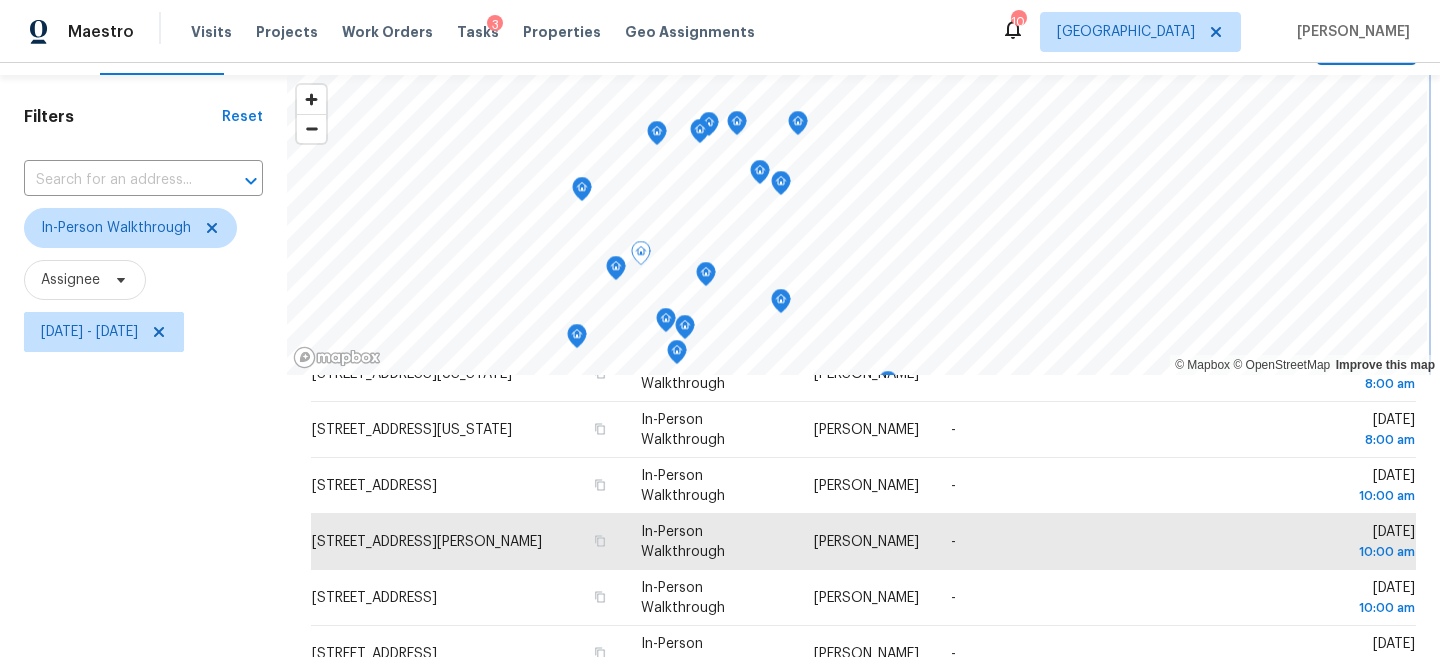 click 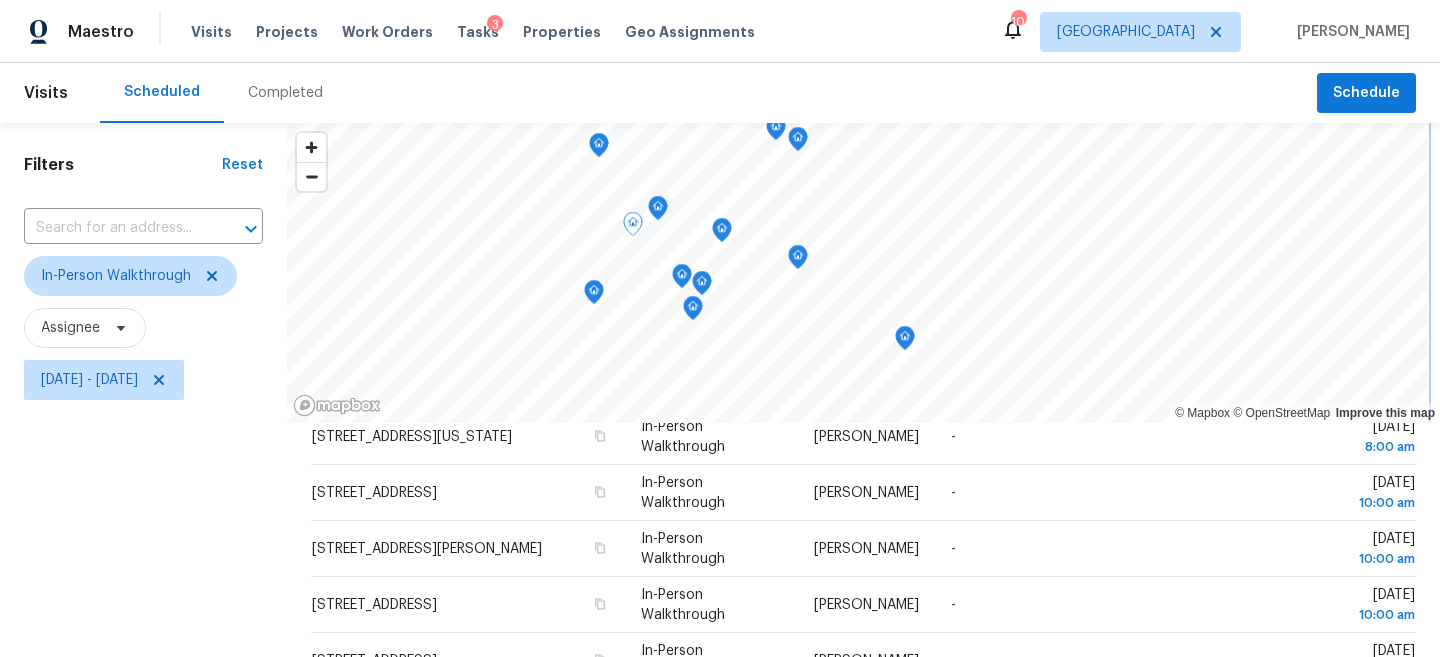 click 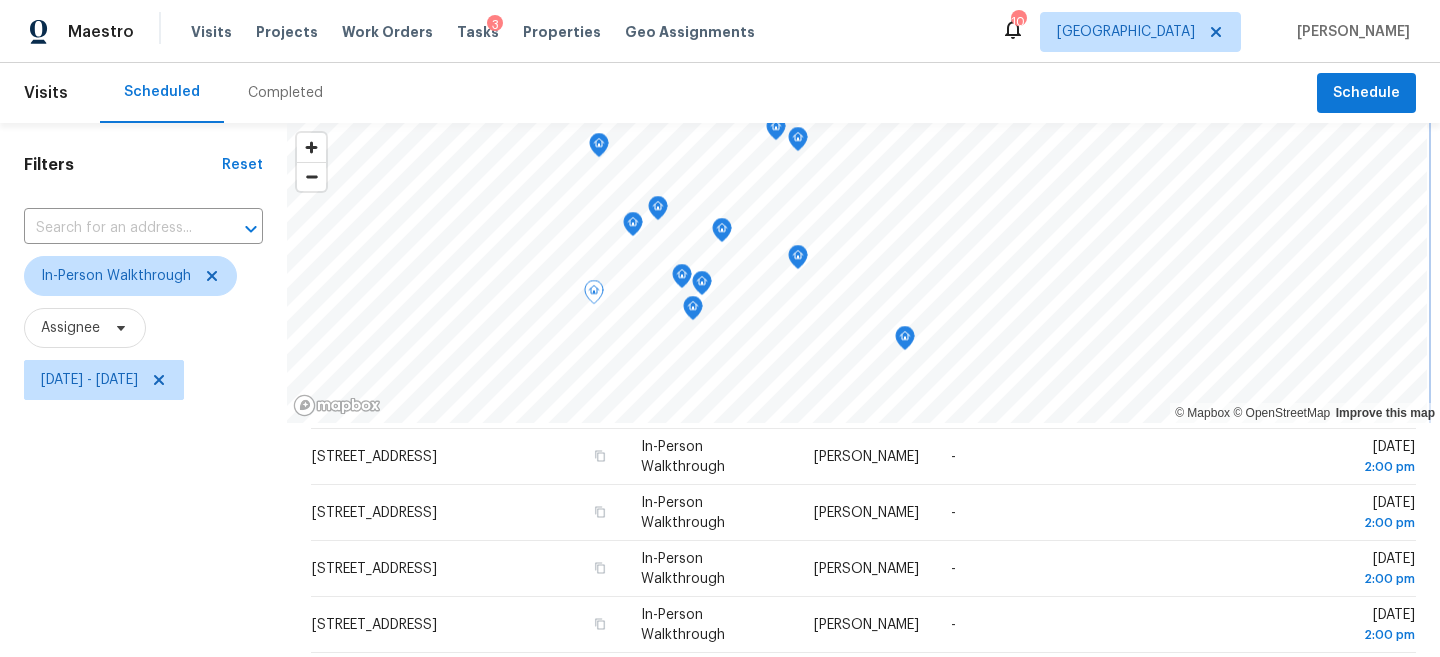 click 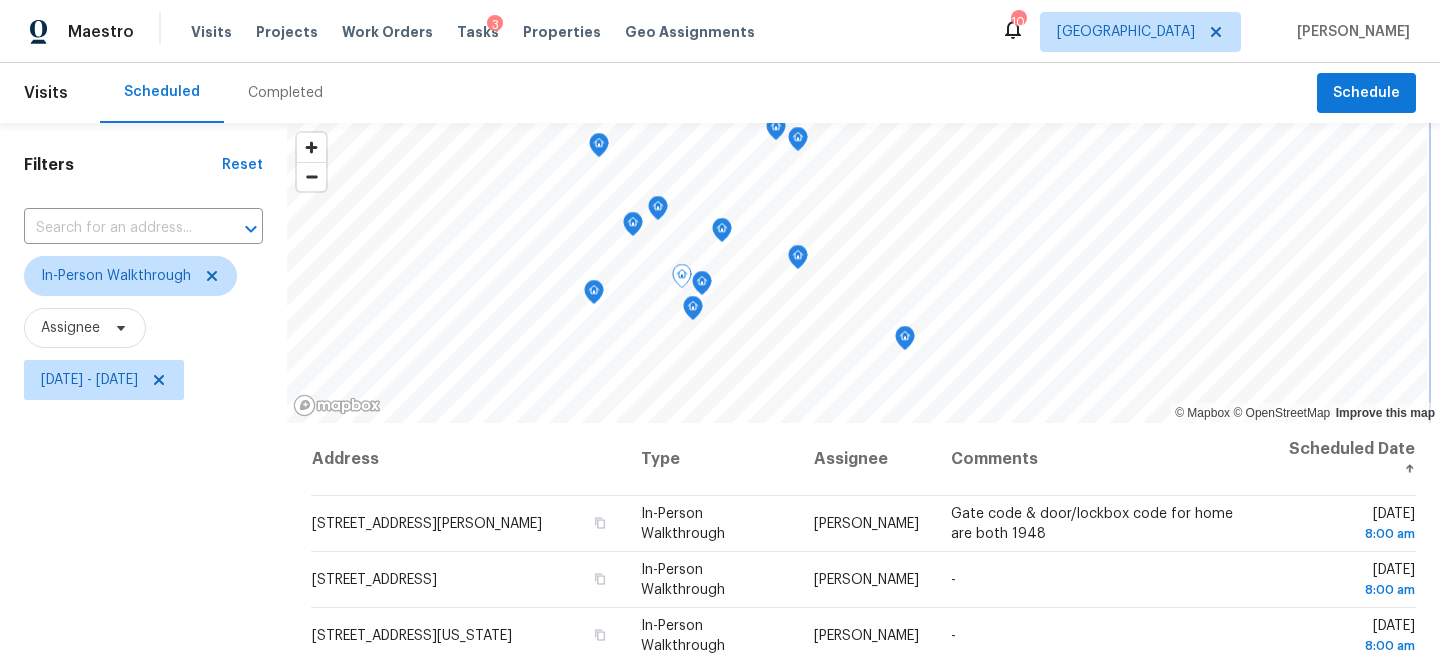 click 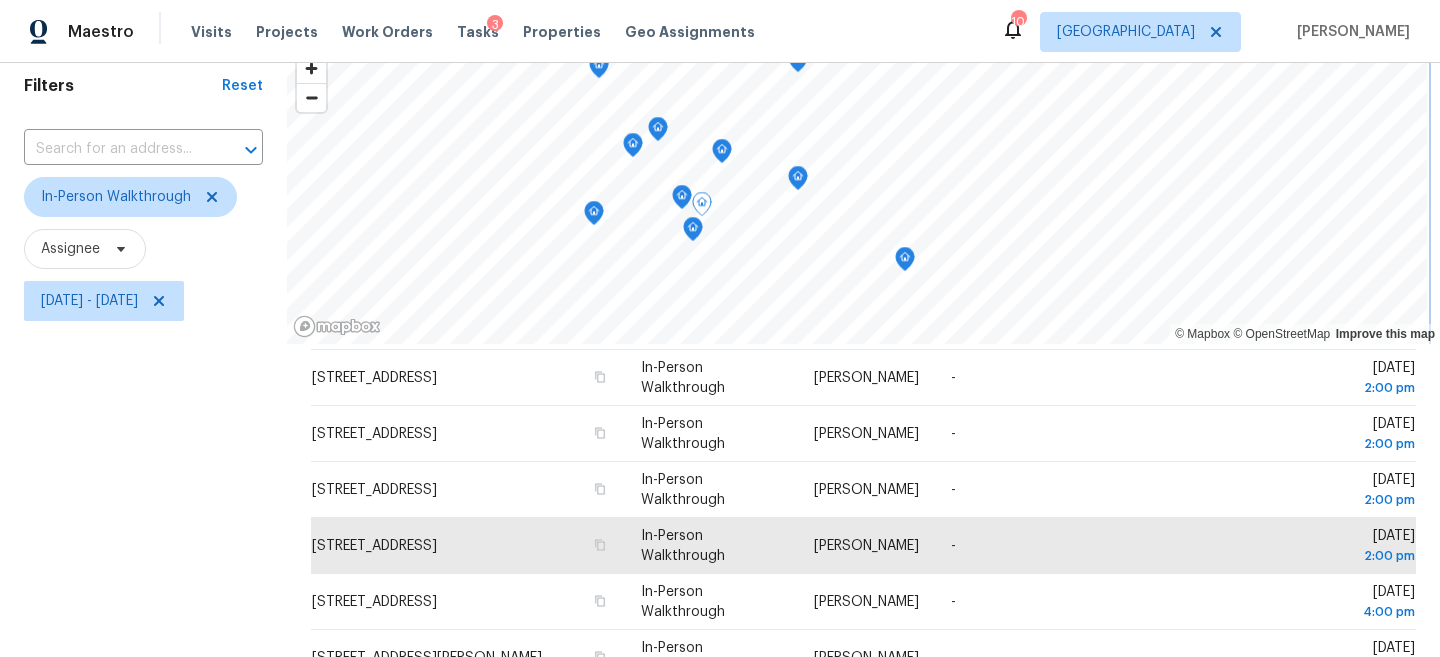 click 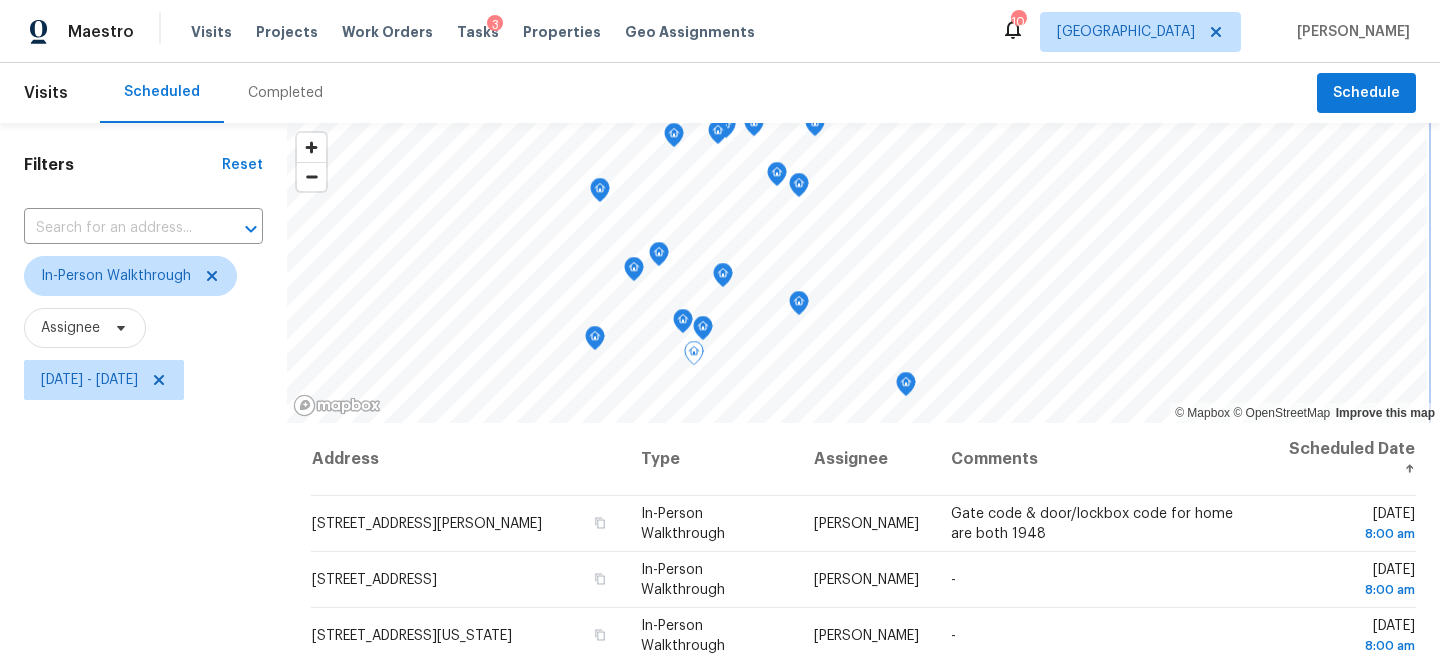 click 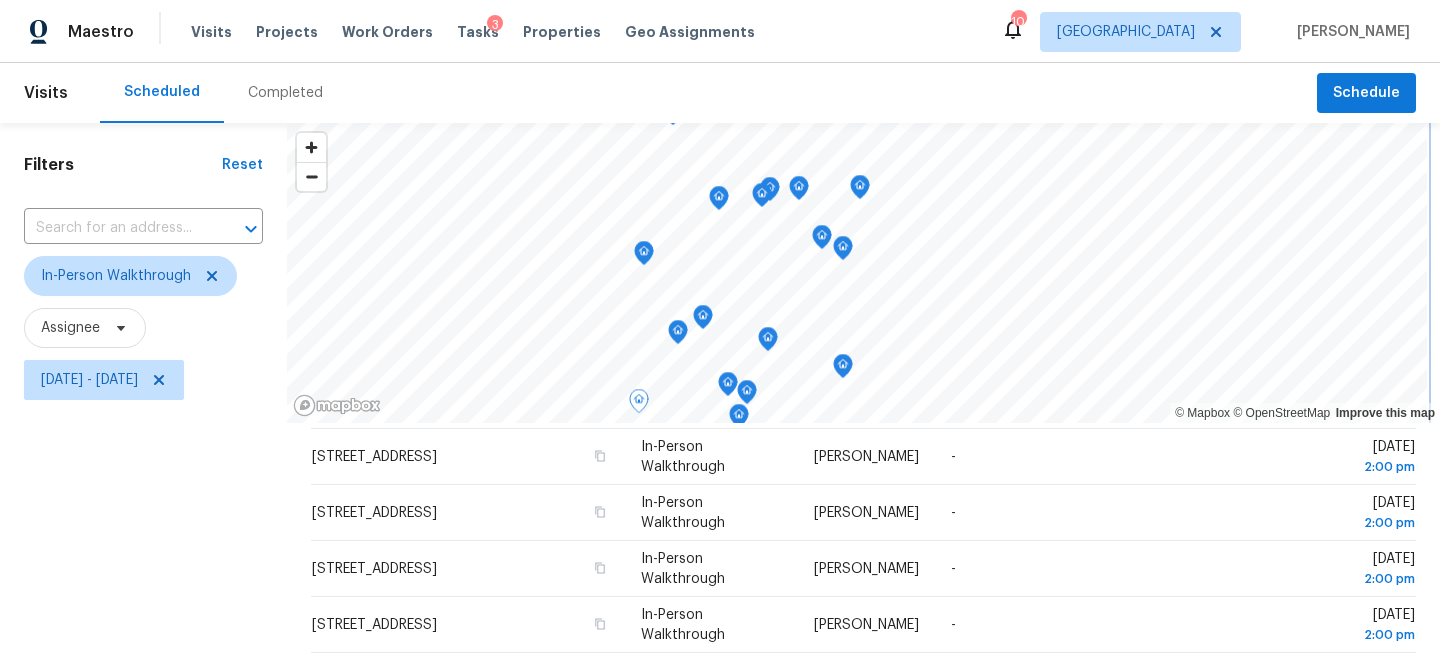 click 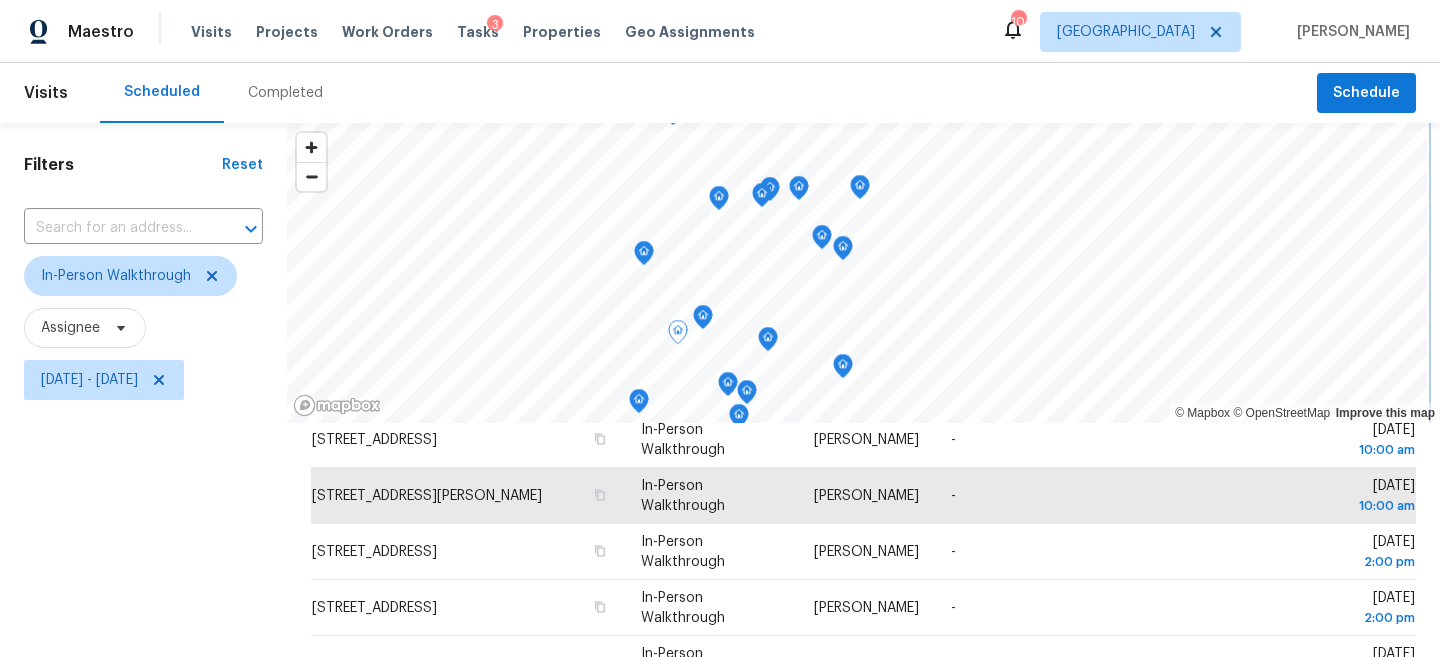 click 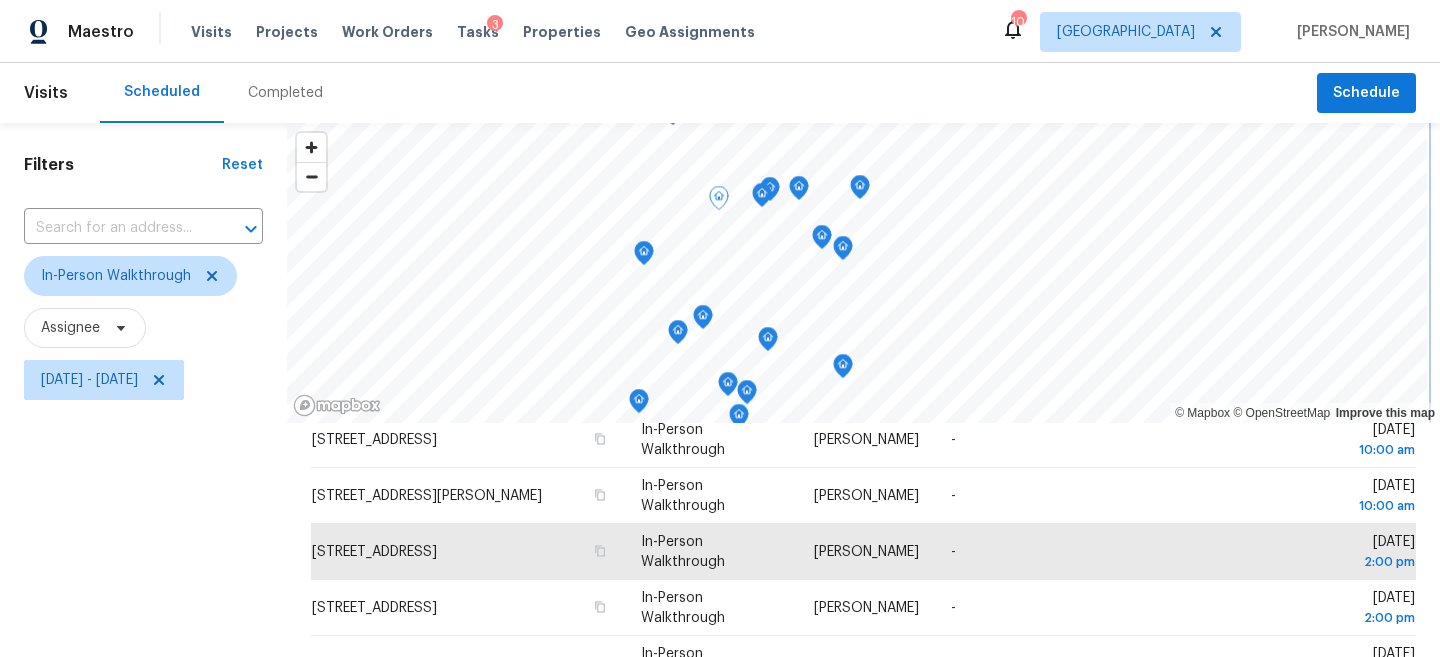 click 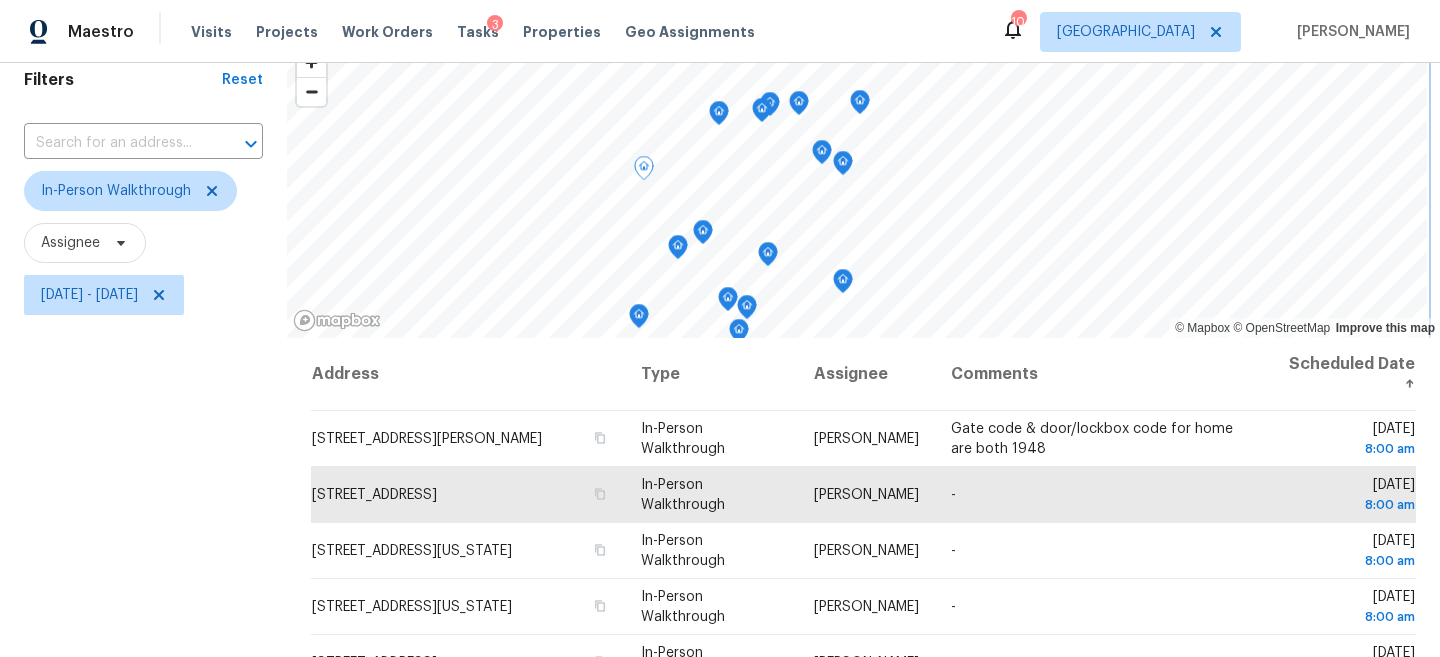 click 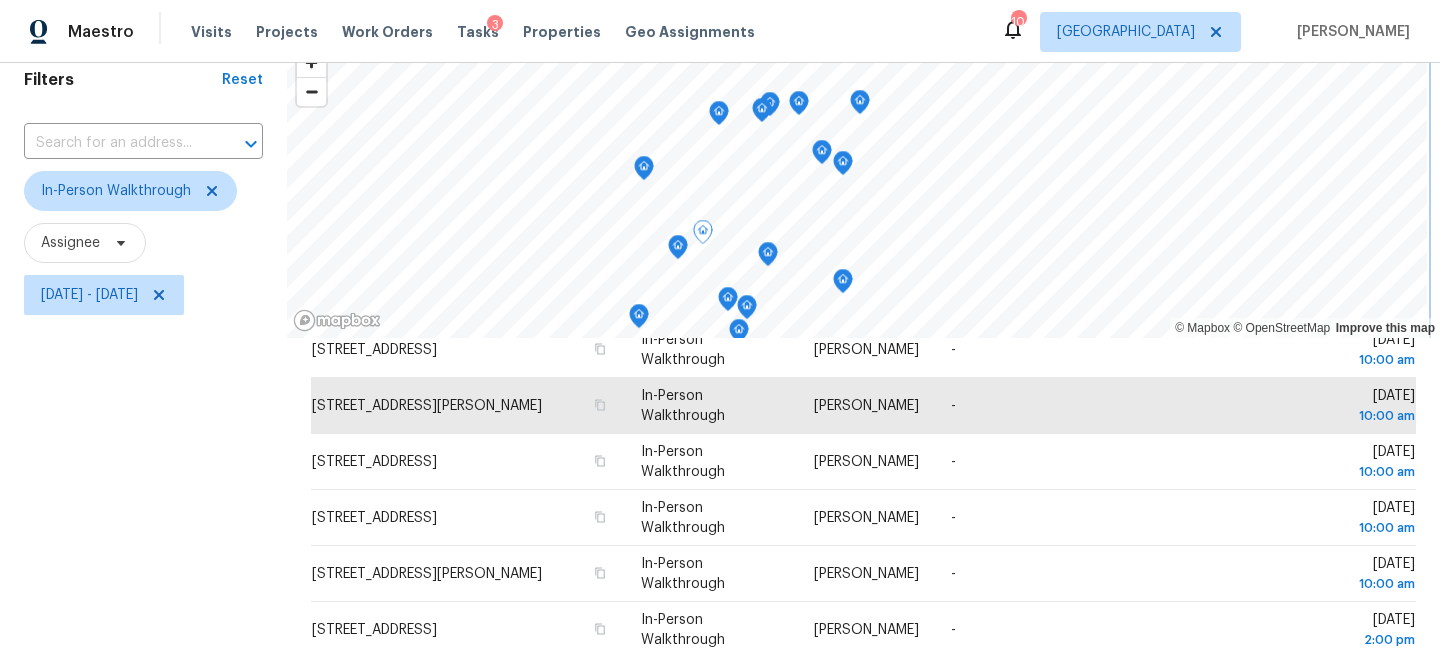 click 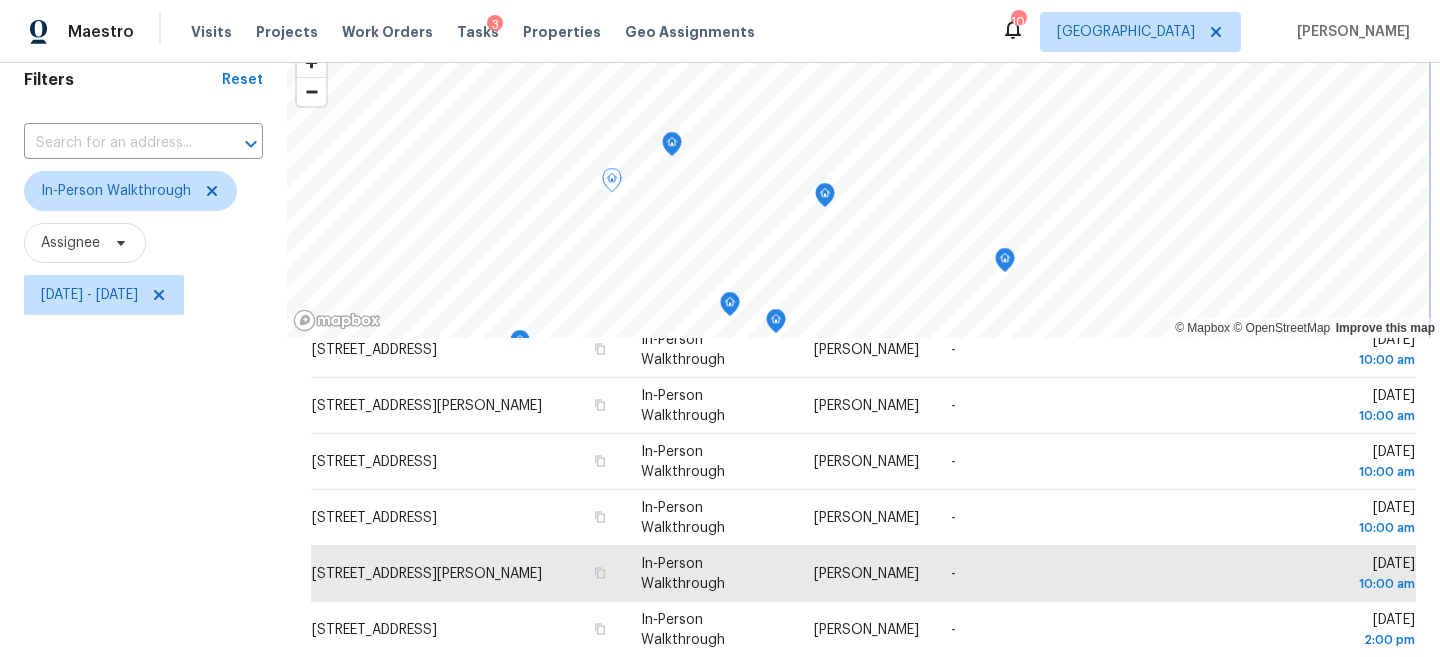 click 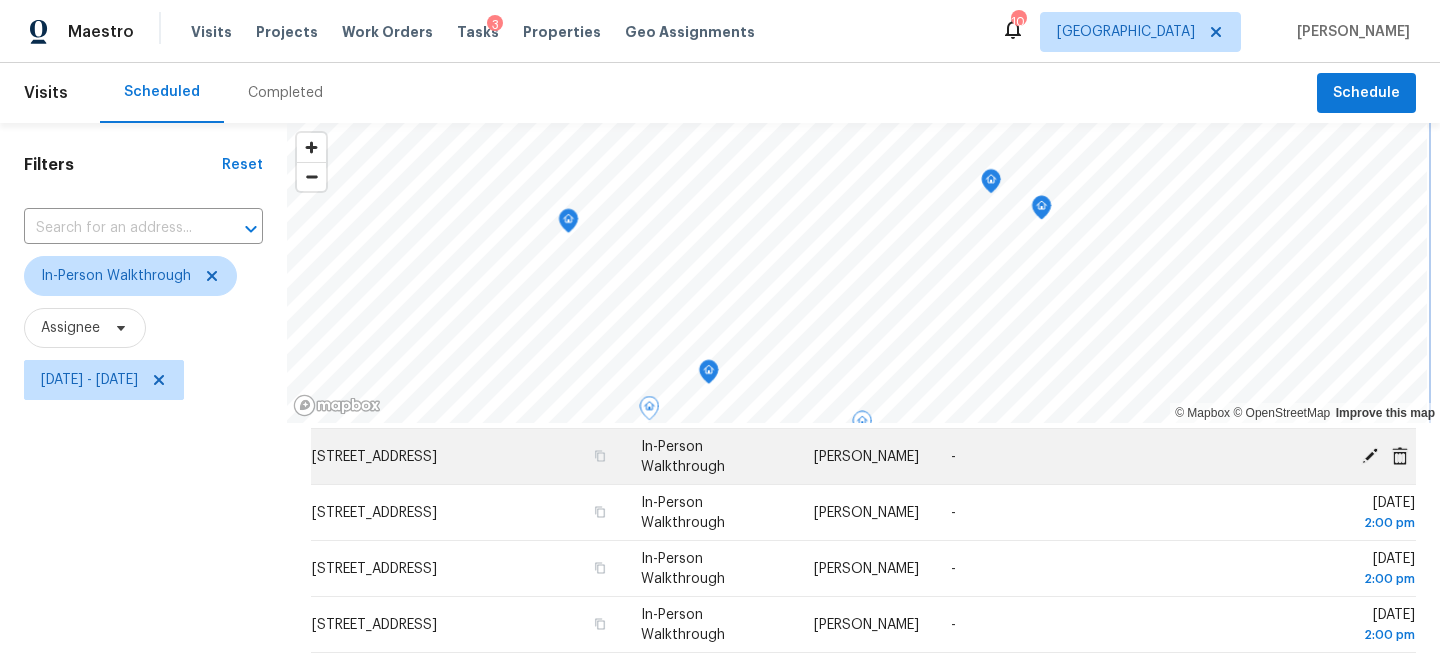 click on "© Mapbox   © OpenStreetMap   Improve this map Address Type Assignee Comments Scheduled Date ↑ [STREET_ADDRESS][PERSON_NAME] In-Person Walkthrough [PERSON_NAME] Gate code & door/lockbox code for home are both 1948 [DATE] 8:00 am [GEOGRAPHIC_DATA] In-Person Walkthrough [PERSON_NAME] - [GEOGRAPHIC_DATA][DATE][STREET_ADDRESS][US_STATE] In-Person Walkthrough [PERSON_NAME][DATE] 8:00 am [STREET_ADDRESS][US_STATE] In-Person Walkthrough [PERSON_NAME] - [DATE] 8:00 am [STREET_ADDRESS] In-Person Walkthrough [PERSON_NAME] - [DATE][STREET_ADDRESS][PERSON_NAME] In-Person Walkthrough [PERSON_NAME] - [GEOGRAPHIC_DATA][DATE] 10:00 am [STREET_ADDRESS] In-Person Walkthrough [PERSON_NAME] - [DATE] 10:00 am [STREET_ADDRESS] In-Person Walkthrough [PERSON_NAME][DATE] 10:00 am [STREET_ADDRESS][PERSON_NAME] In-Person Walkthrough [PERSON_NAME] - [DATE] -" at bounding box center [863, 536] 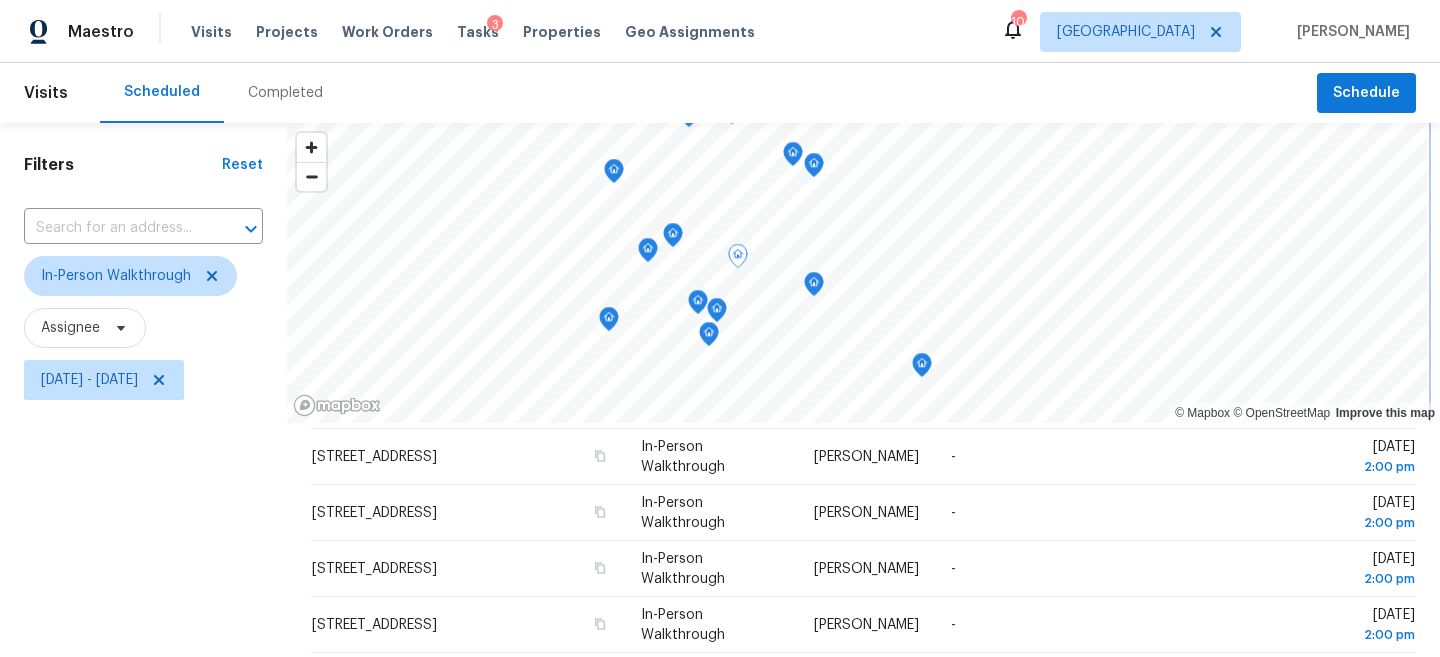 click 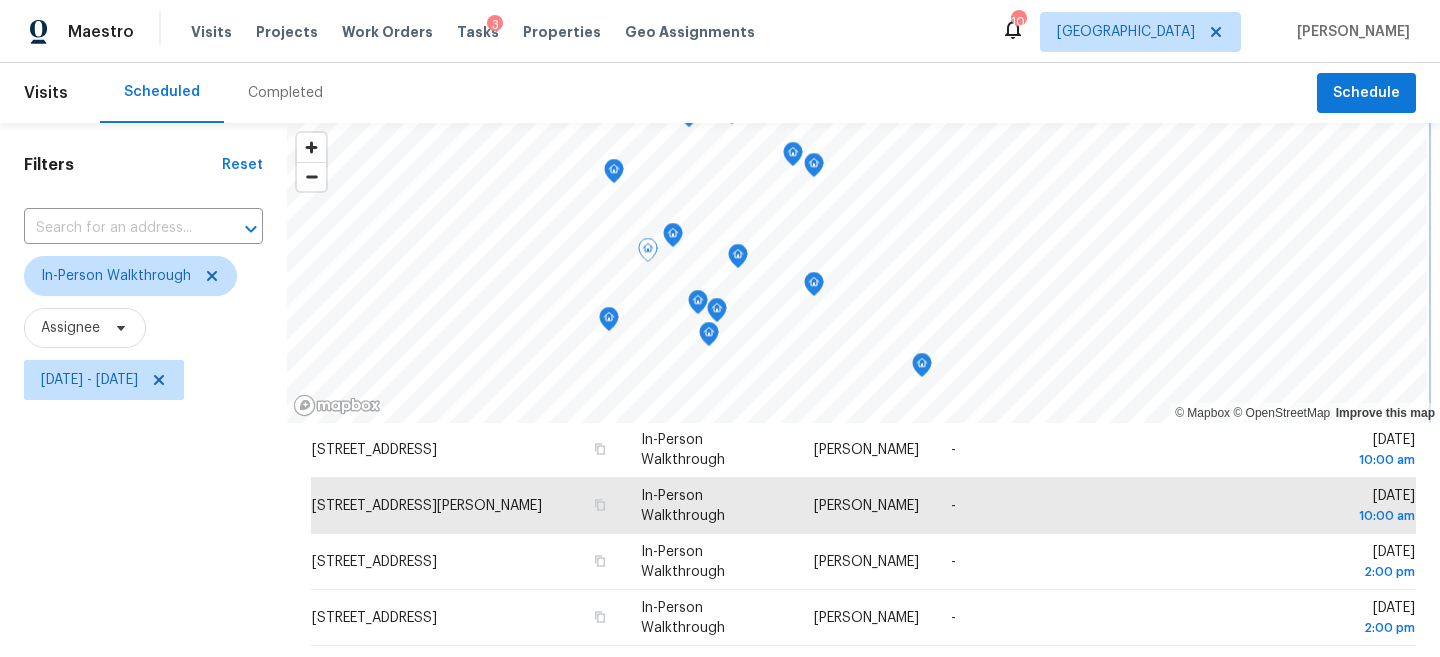 click 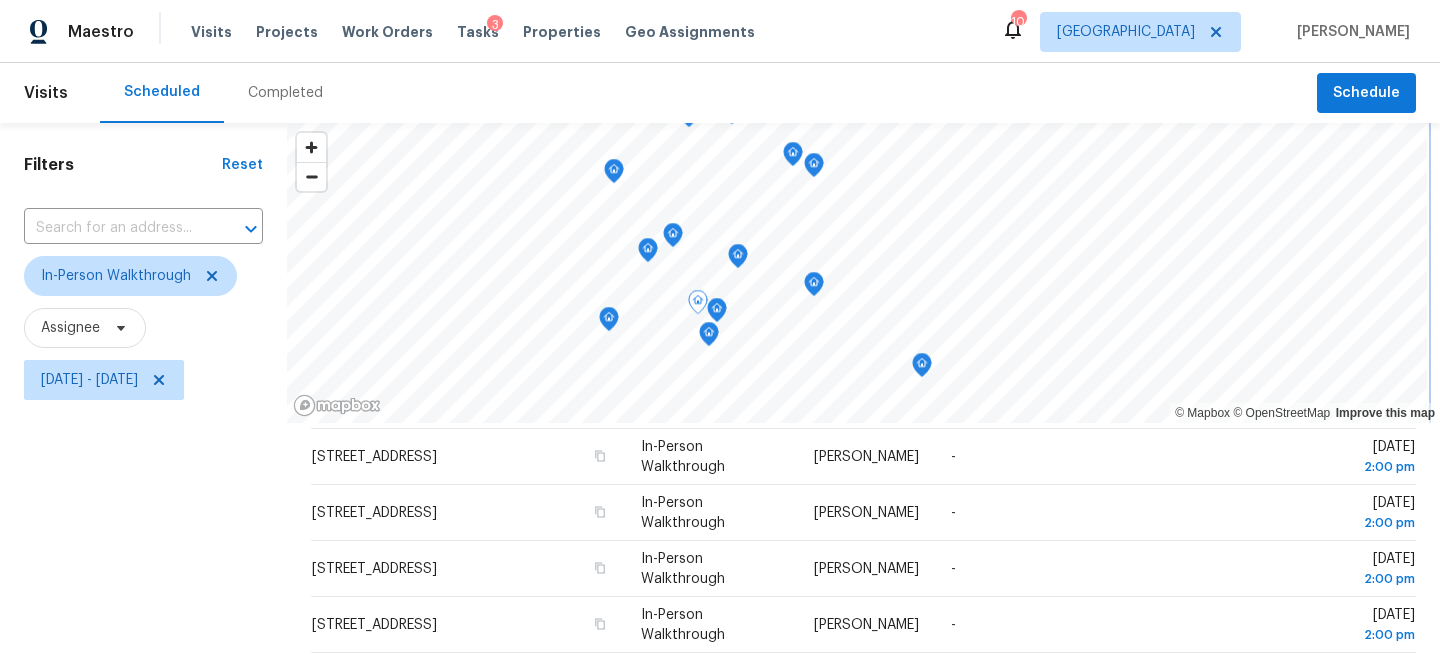 click 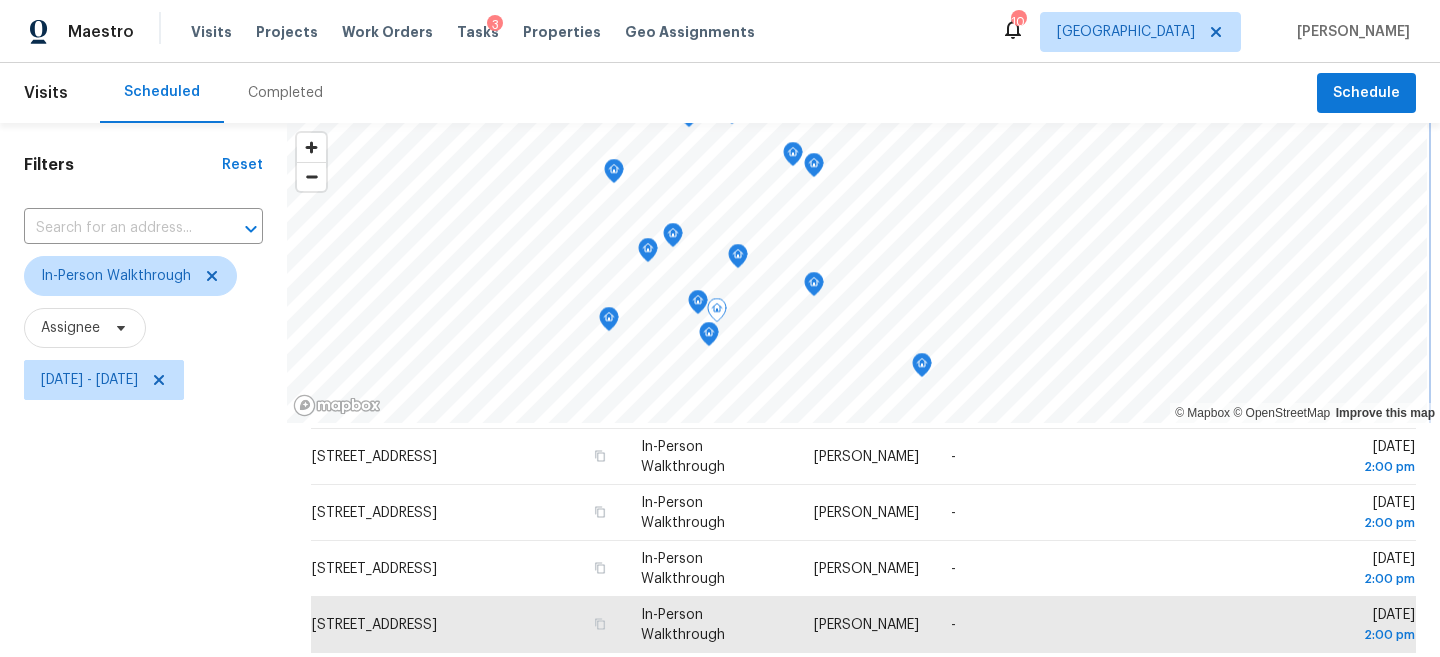 click 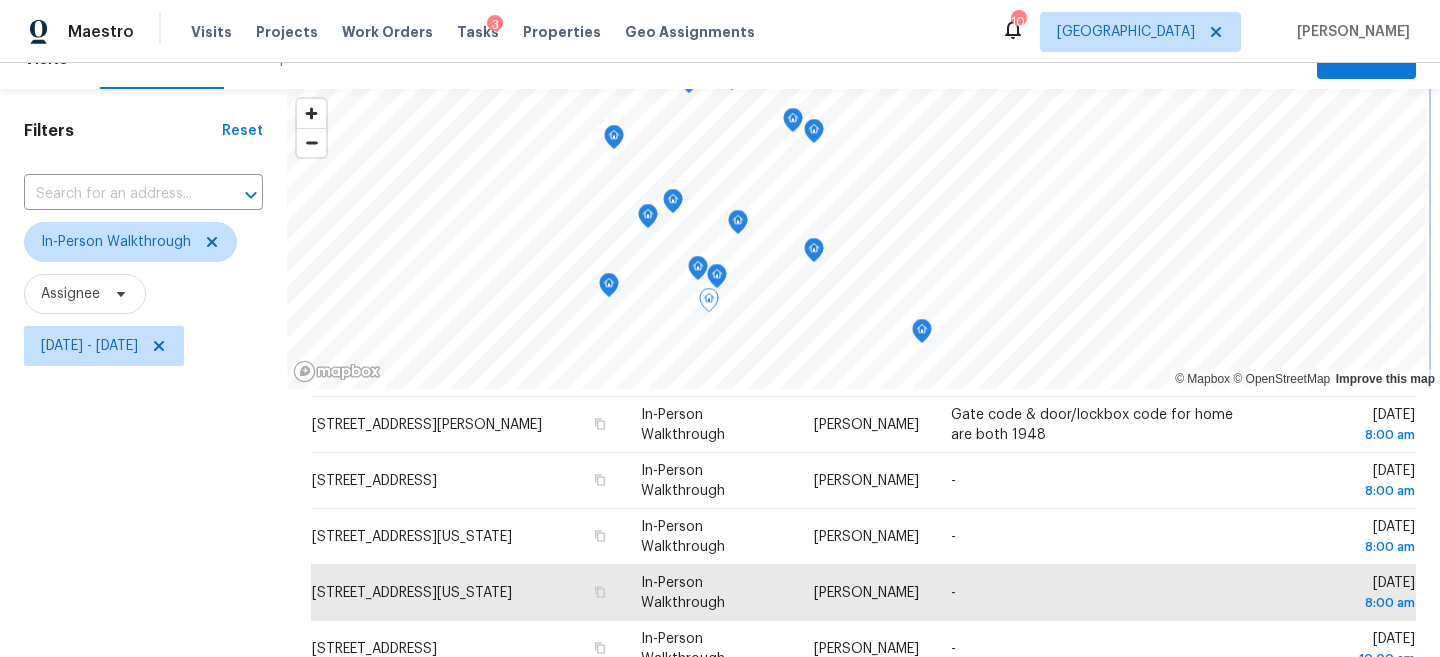click 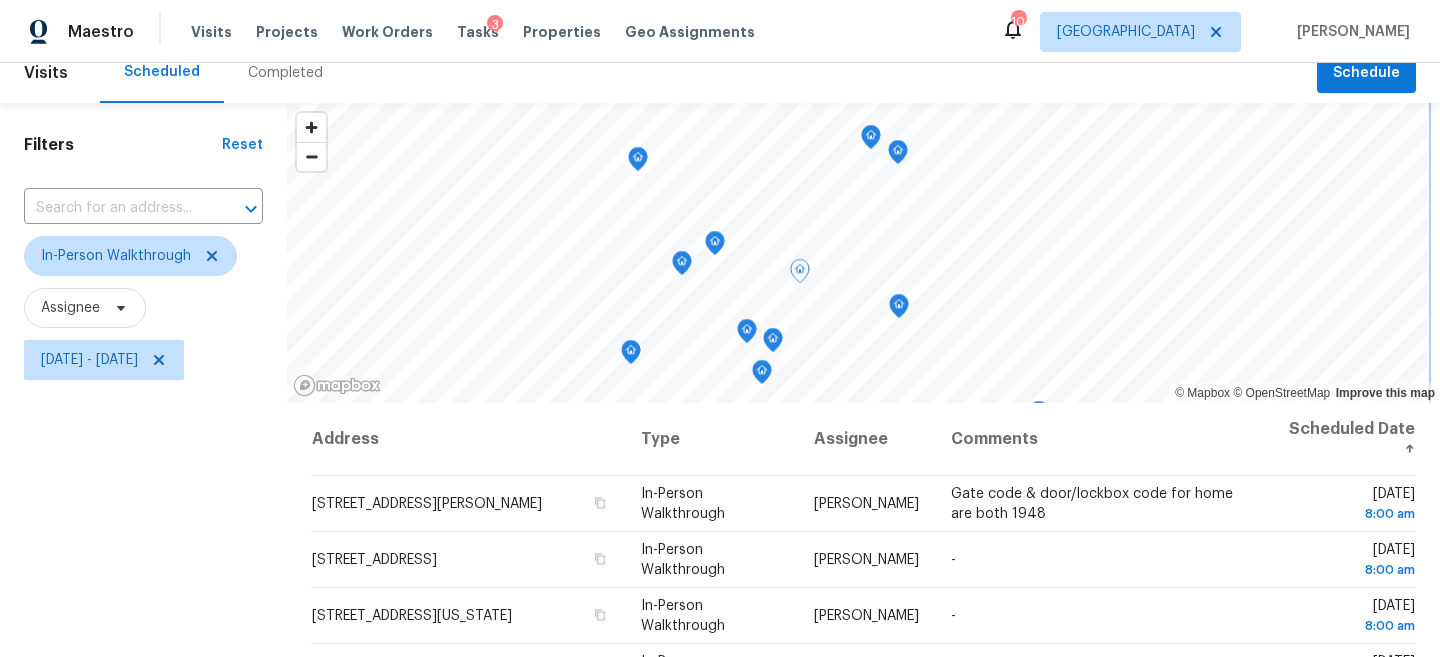 click 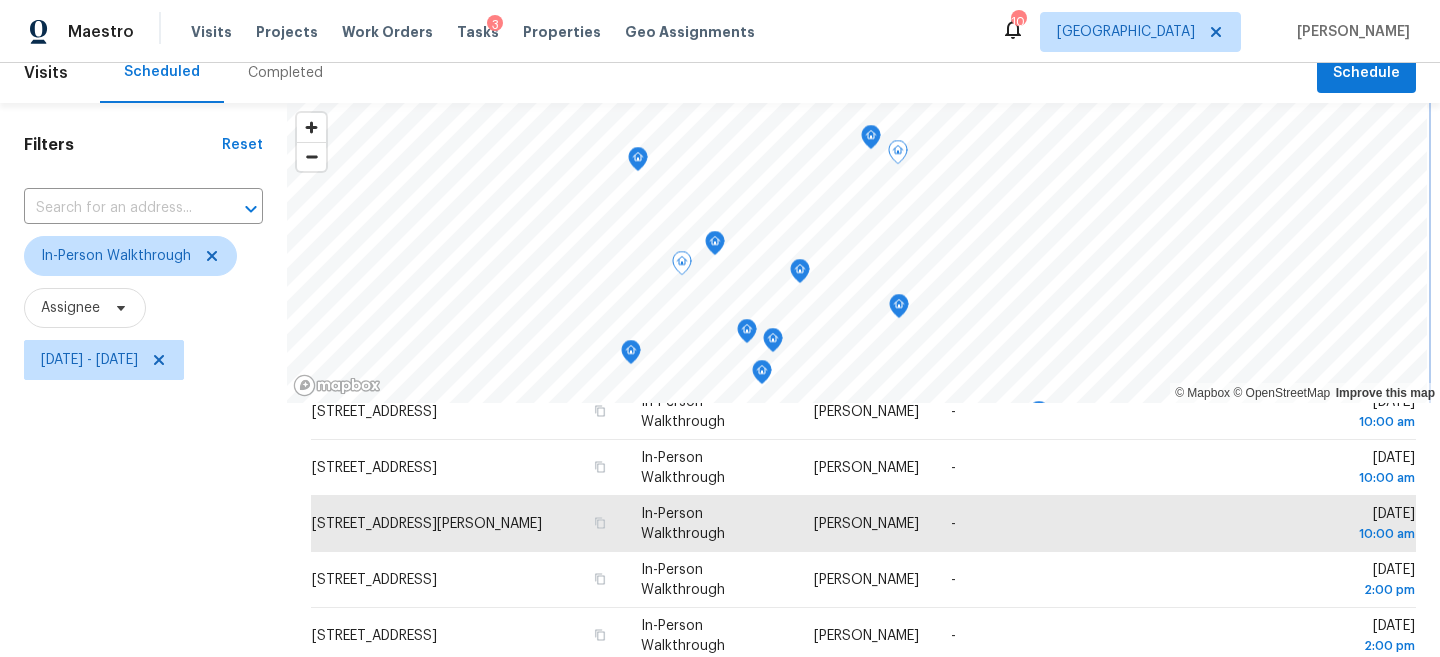 scroll, scrollTop: 426, scrollLeft: 0, axis: vertical 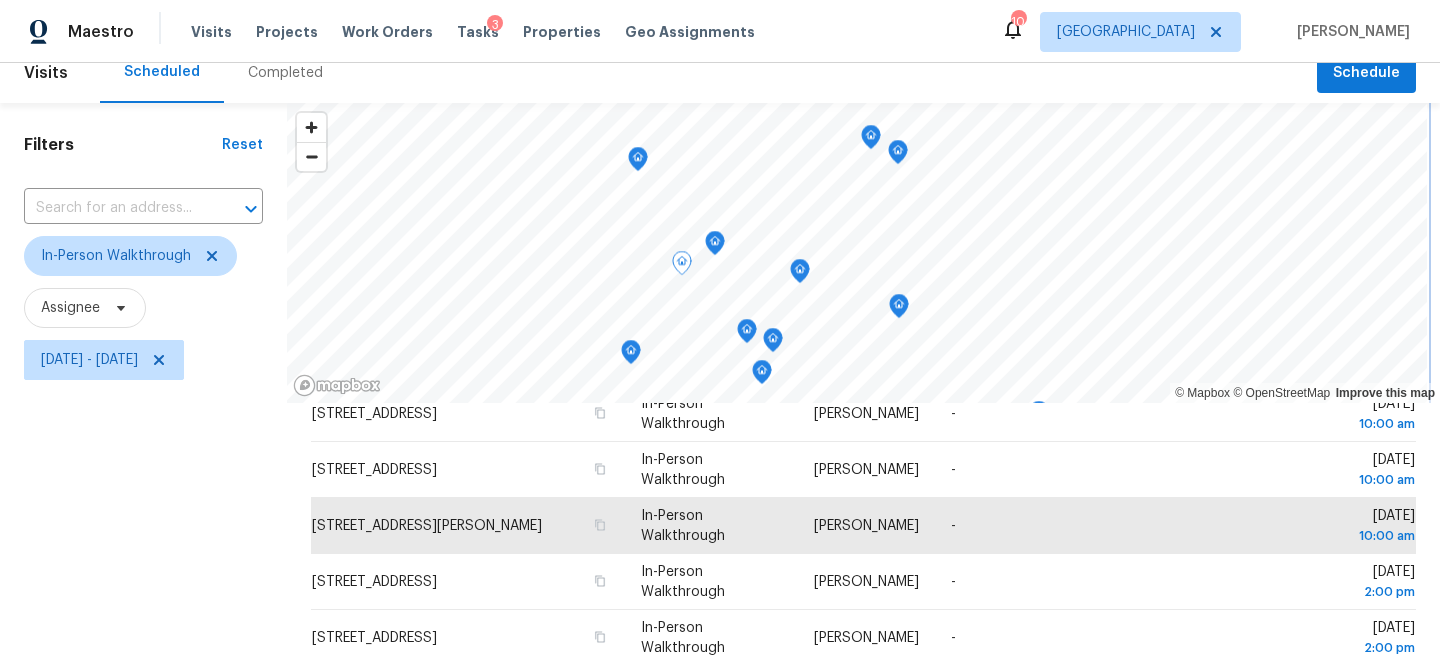 click 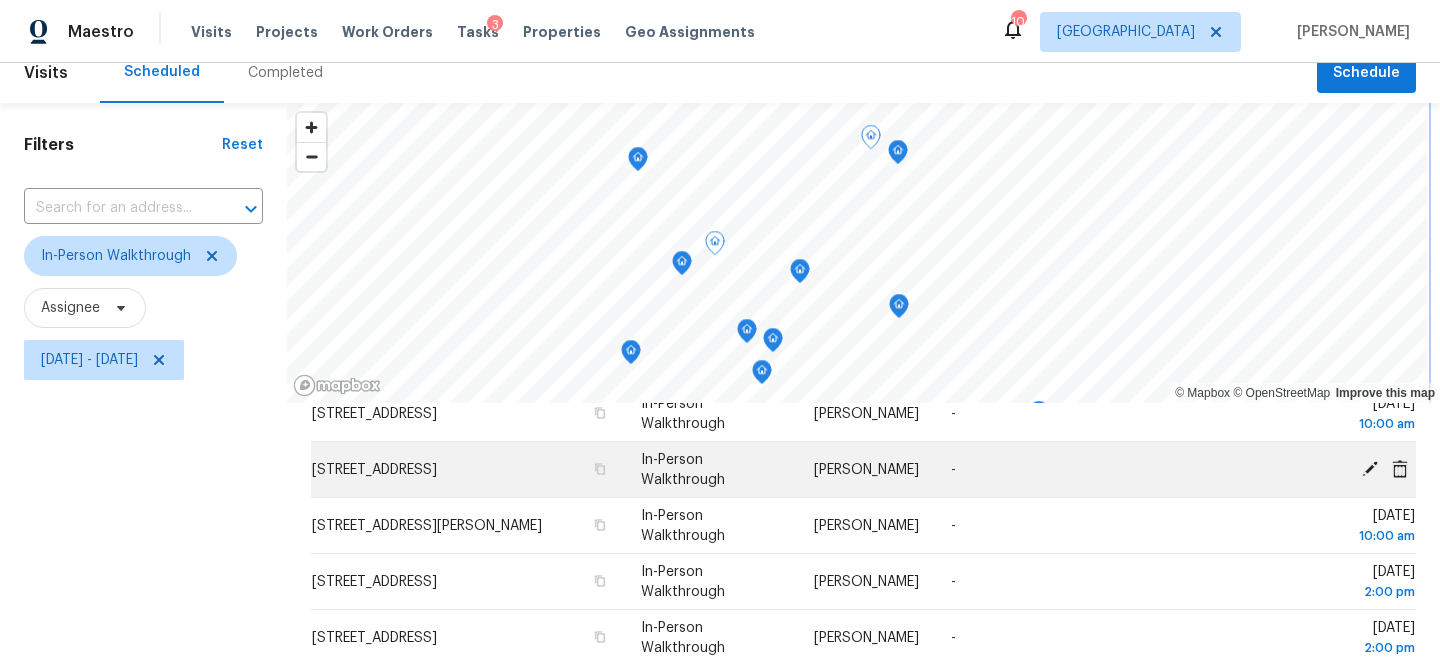 scroll, scrollTop: 571, scrollLeft: 0, axis: vertical 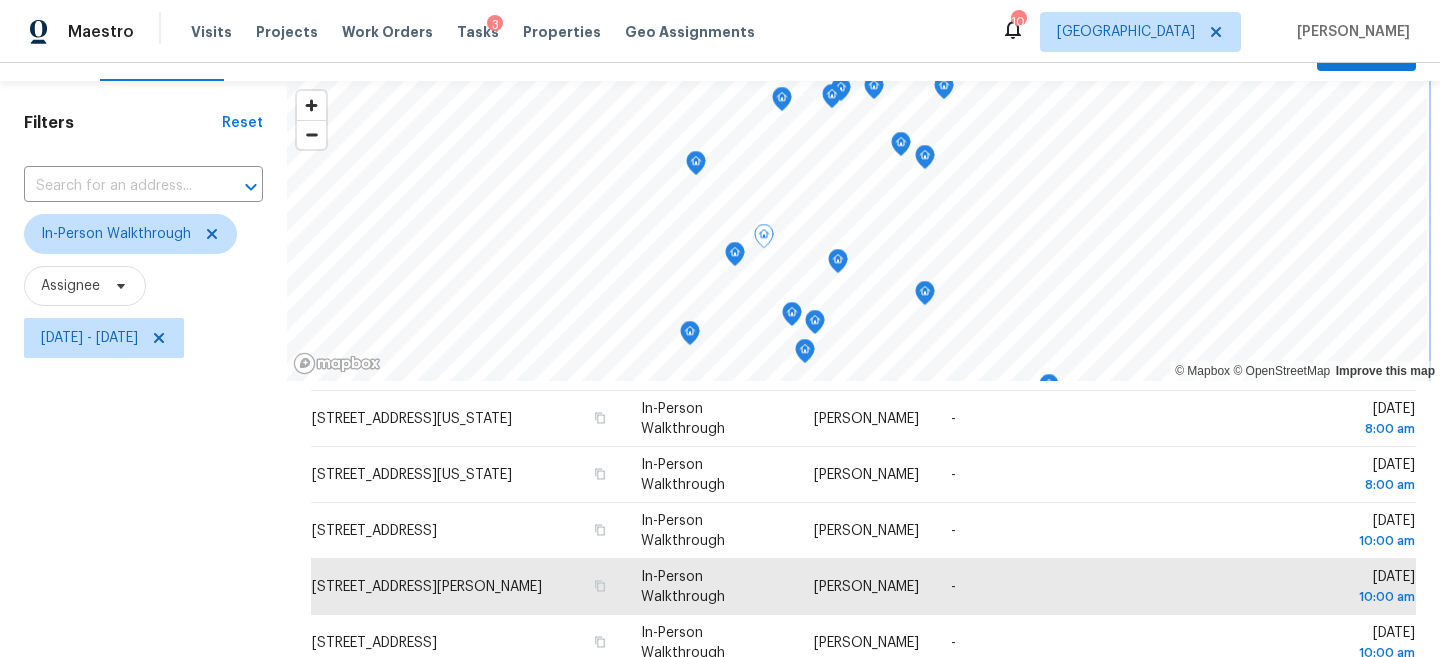 click 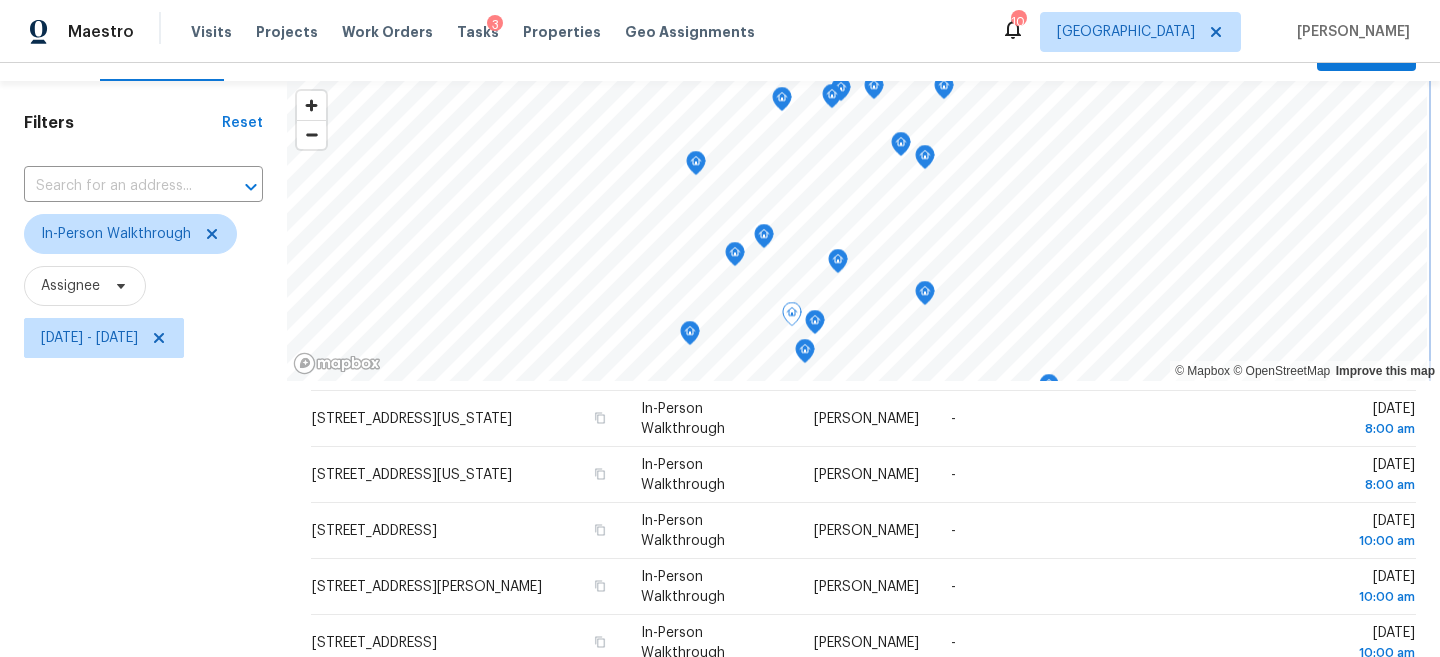 click 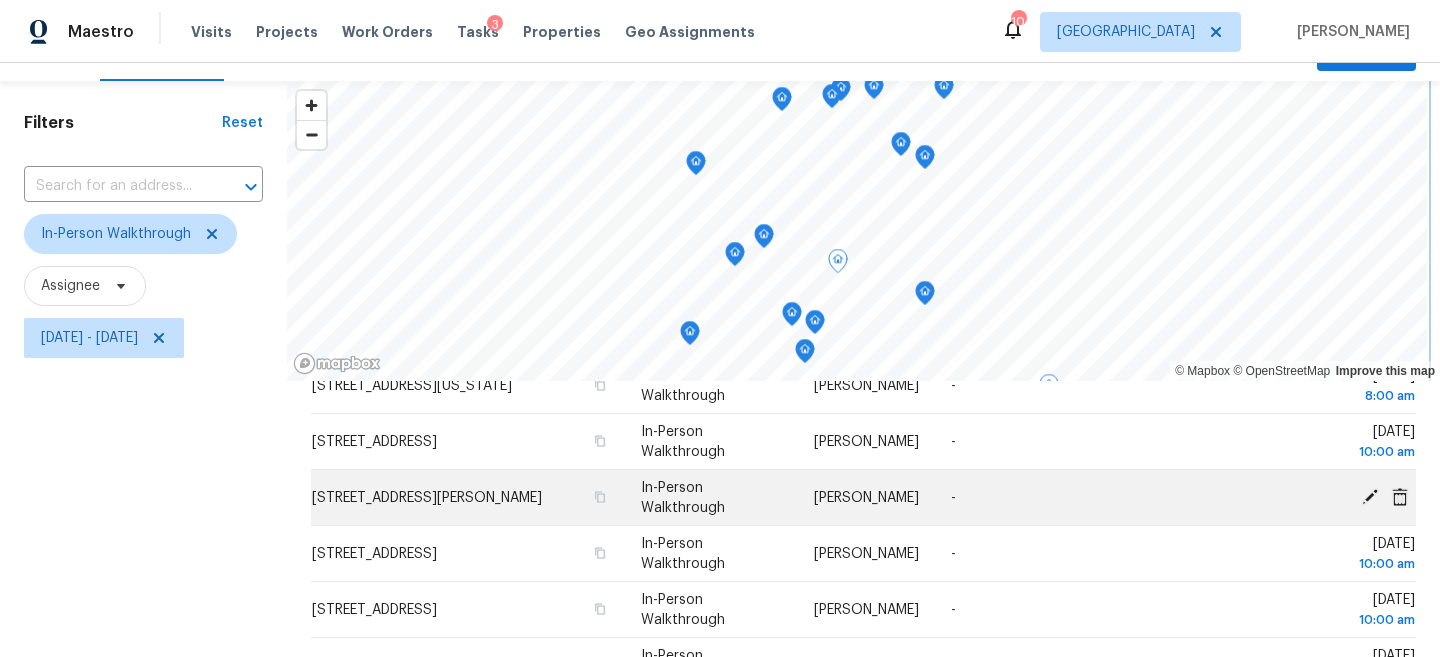 scroll, scrollTop: 571, scrollLeft: 0, axis: vertical 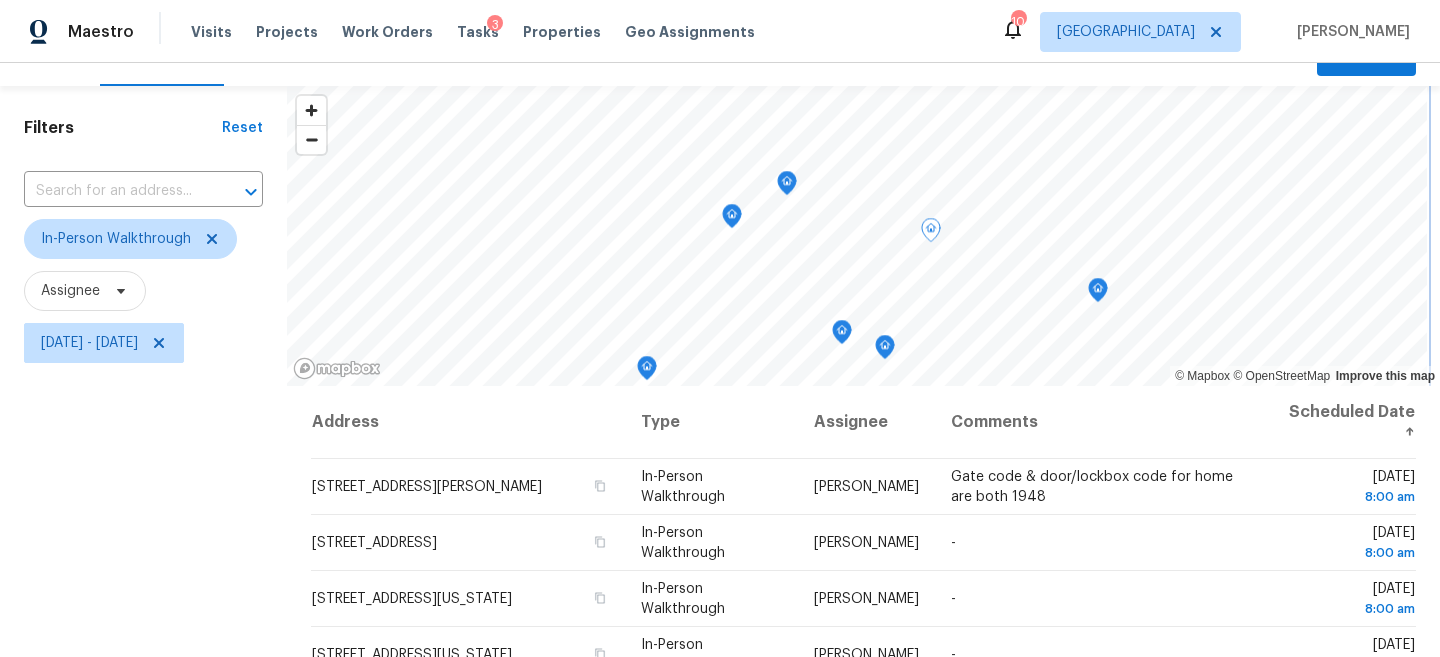 click 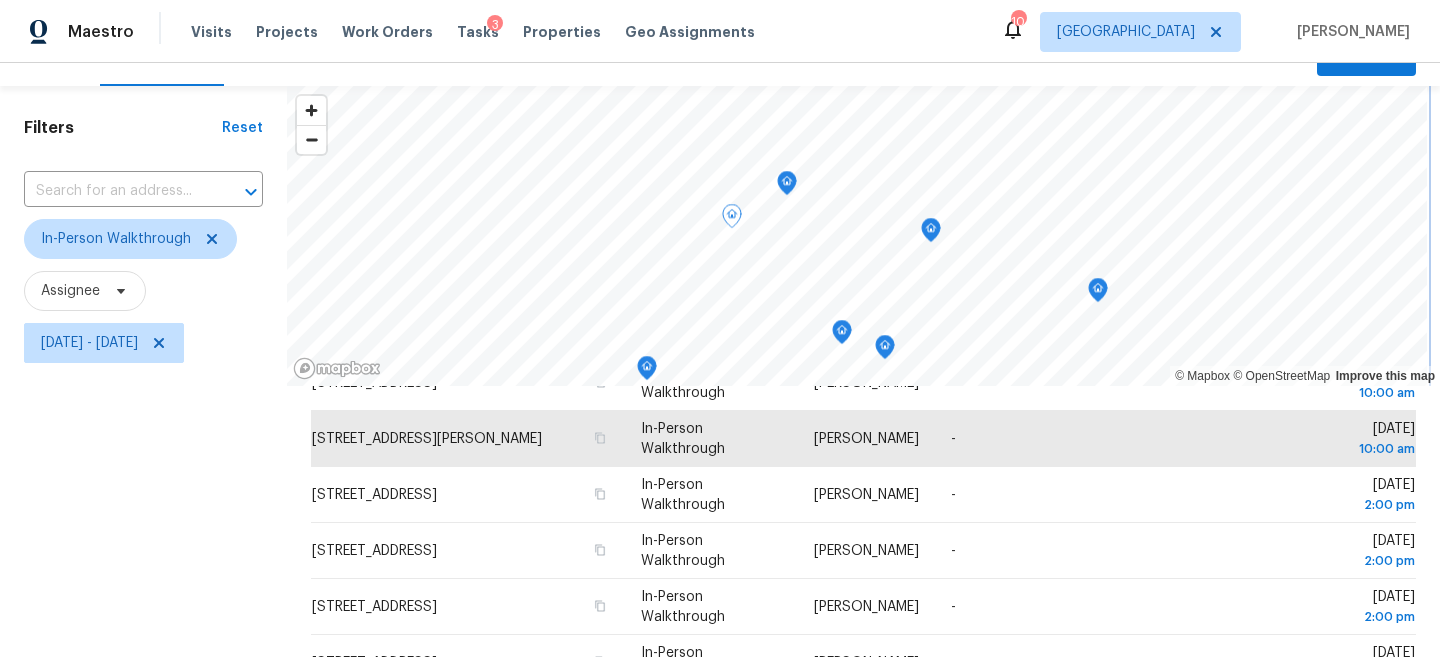 scroll, scrollTop: 571, scrollLeft: 0, axis: vertical 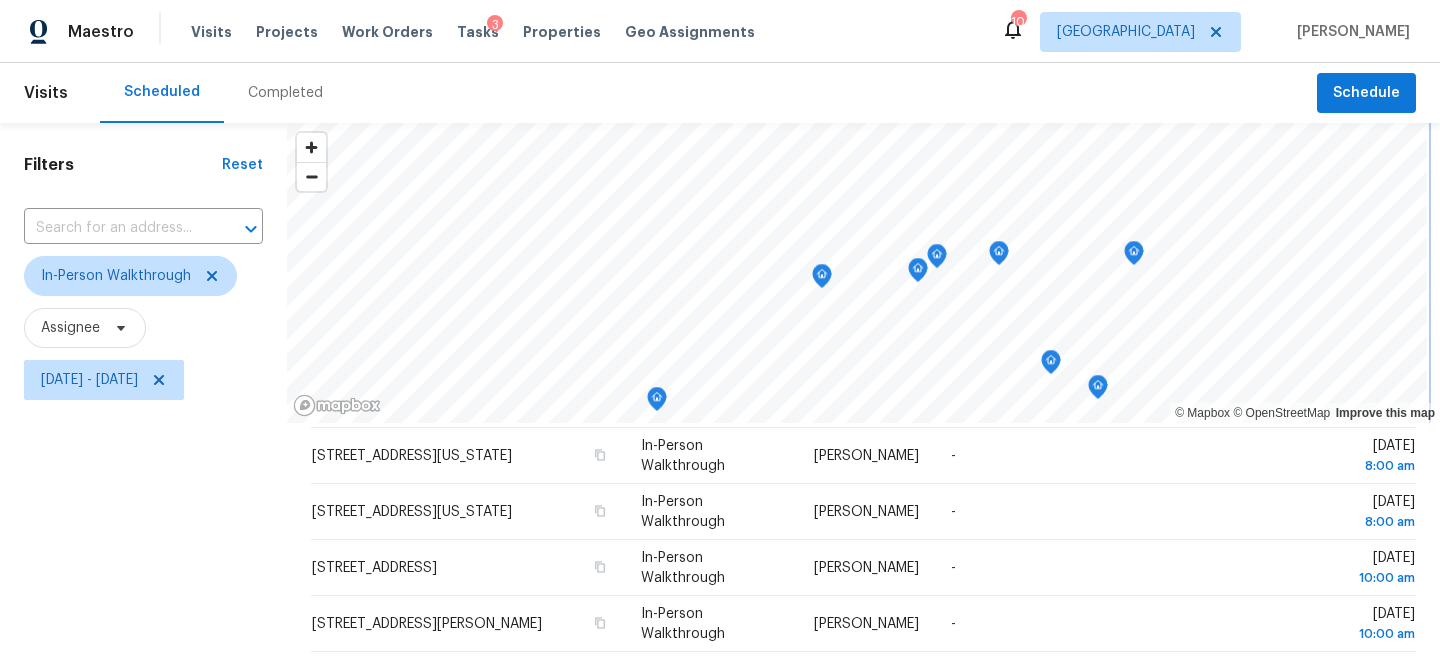 click 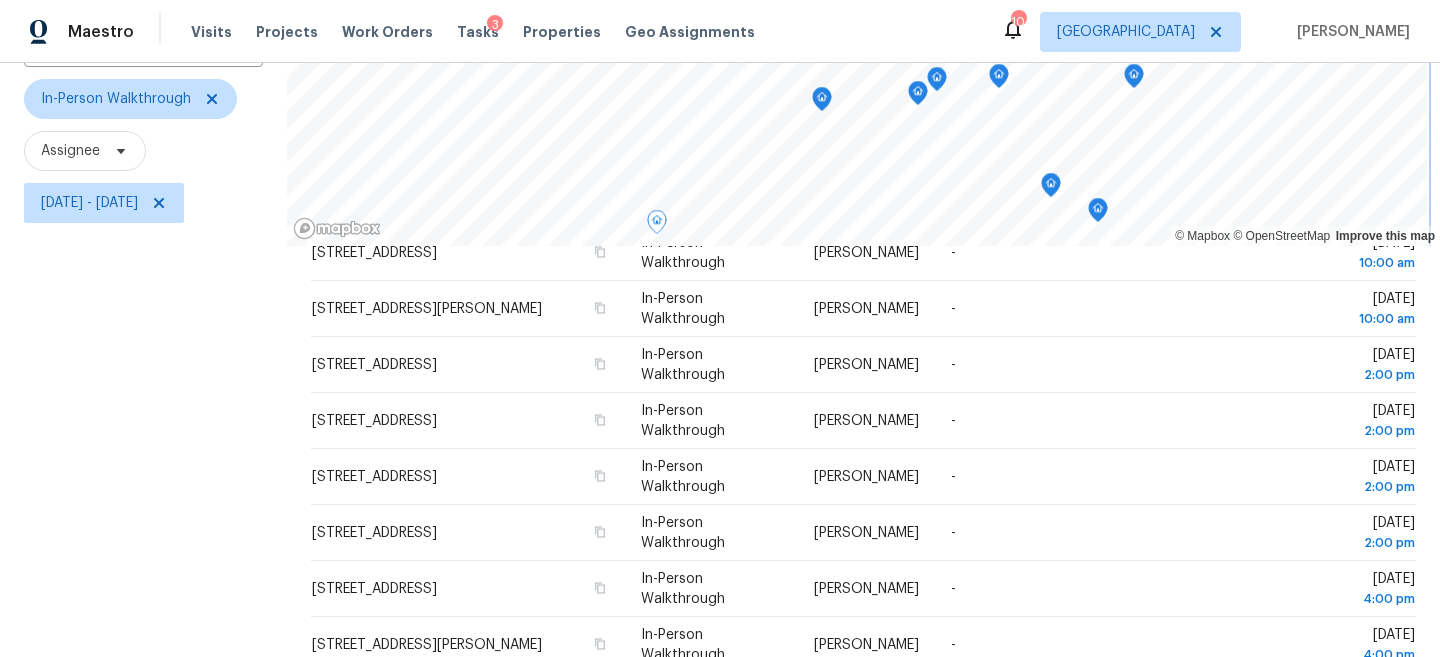 click 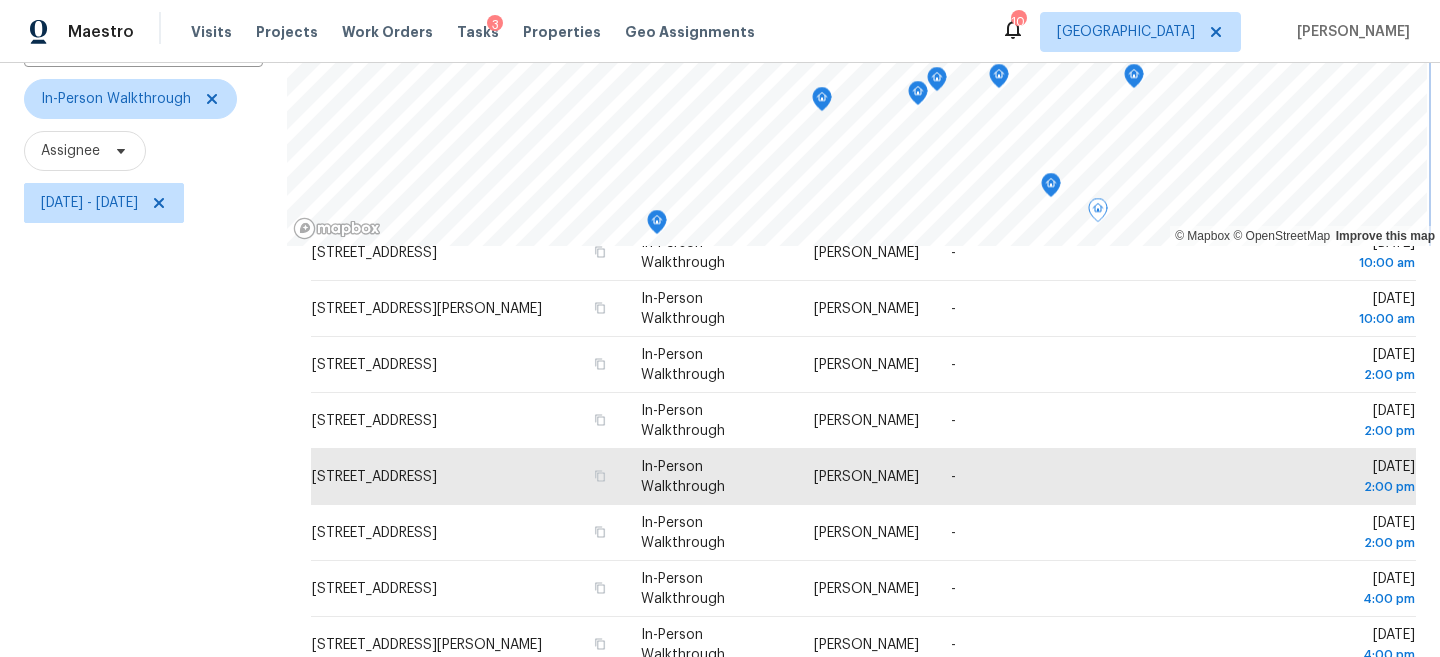 click 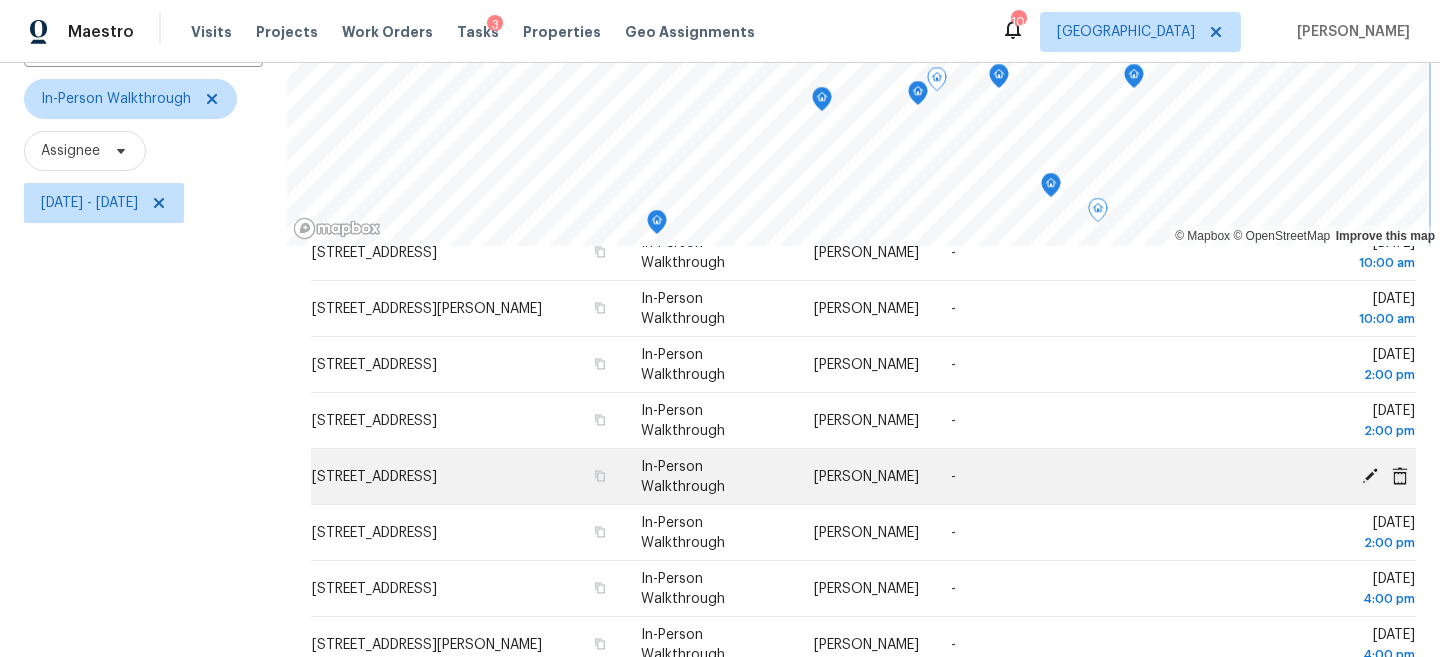 scroll, scrollTop: 0, scrollLeft: 0, axis: both 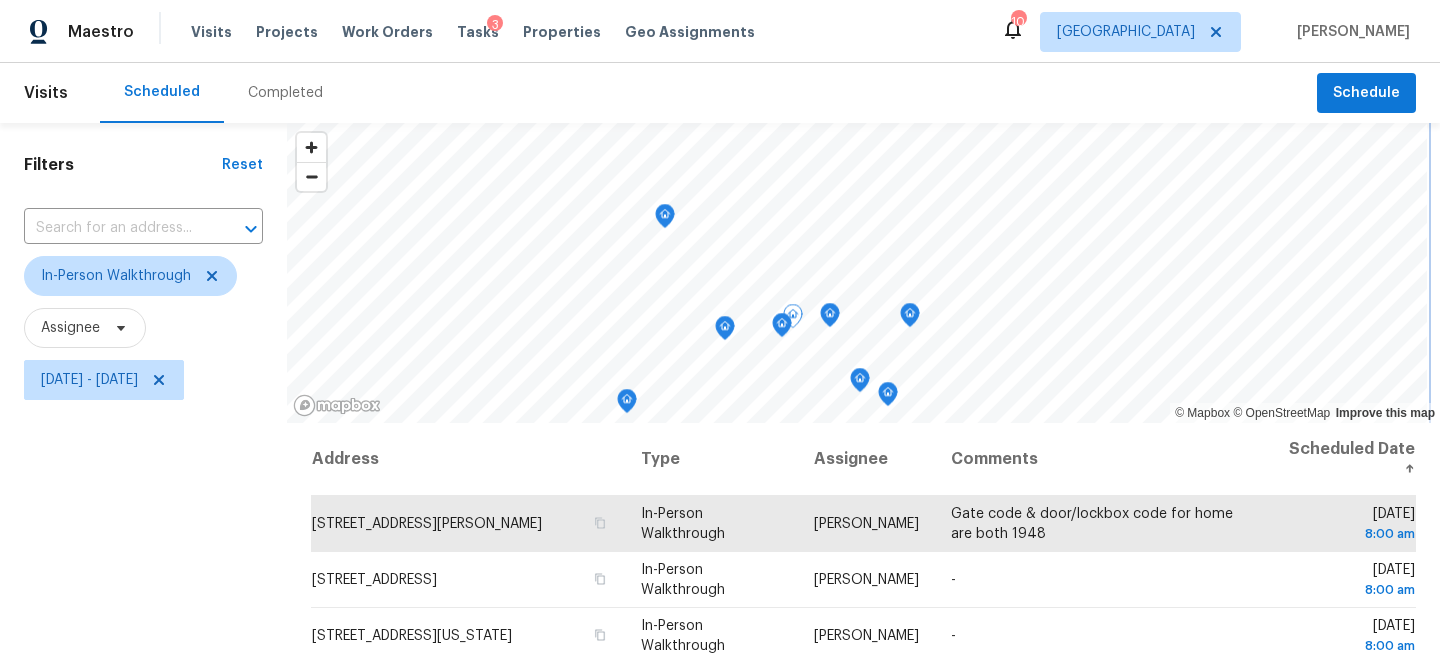 click 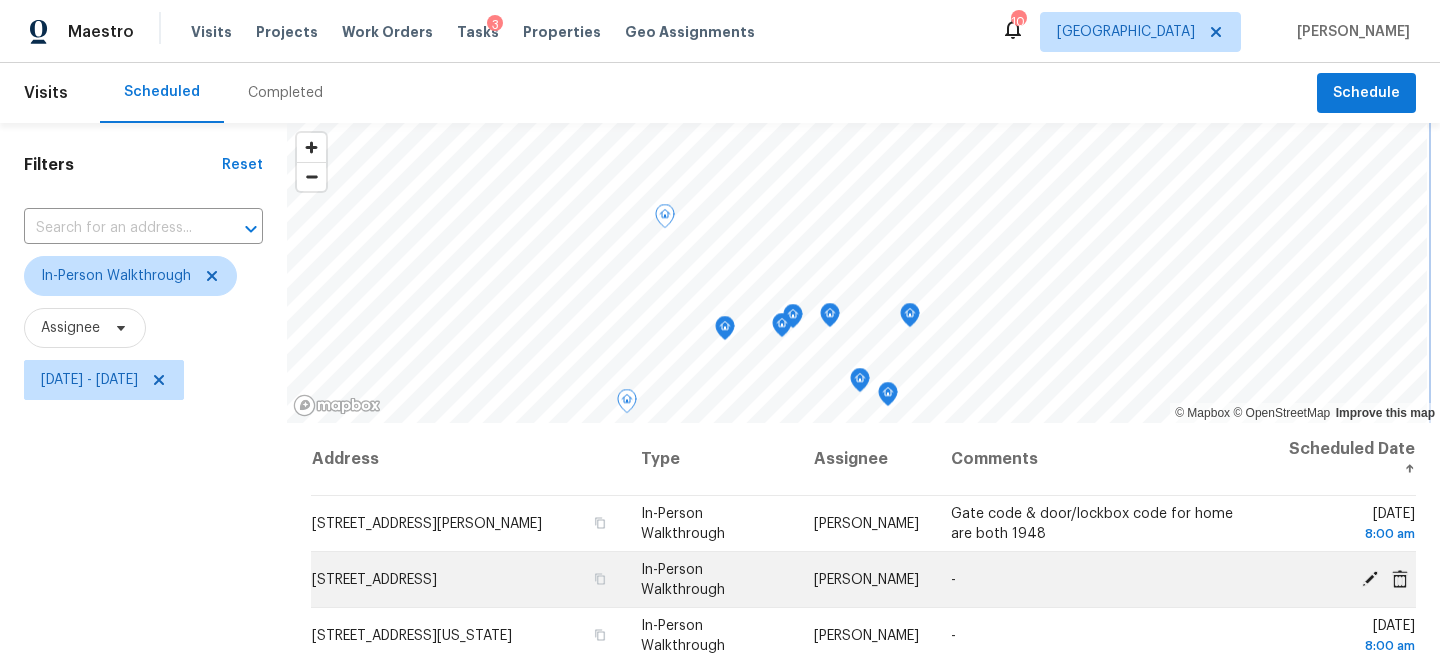 scroll, scrollTop: 571, scrollLeft: 0, axis: vertical 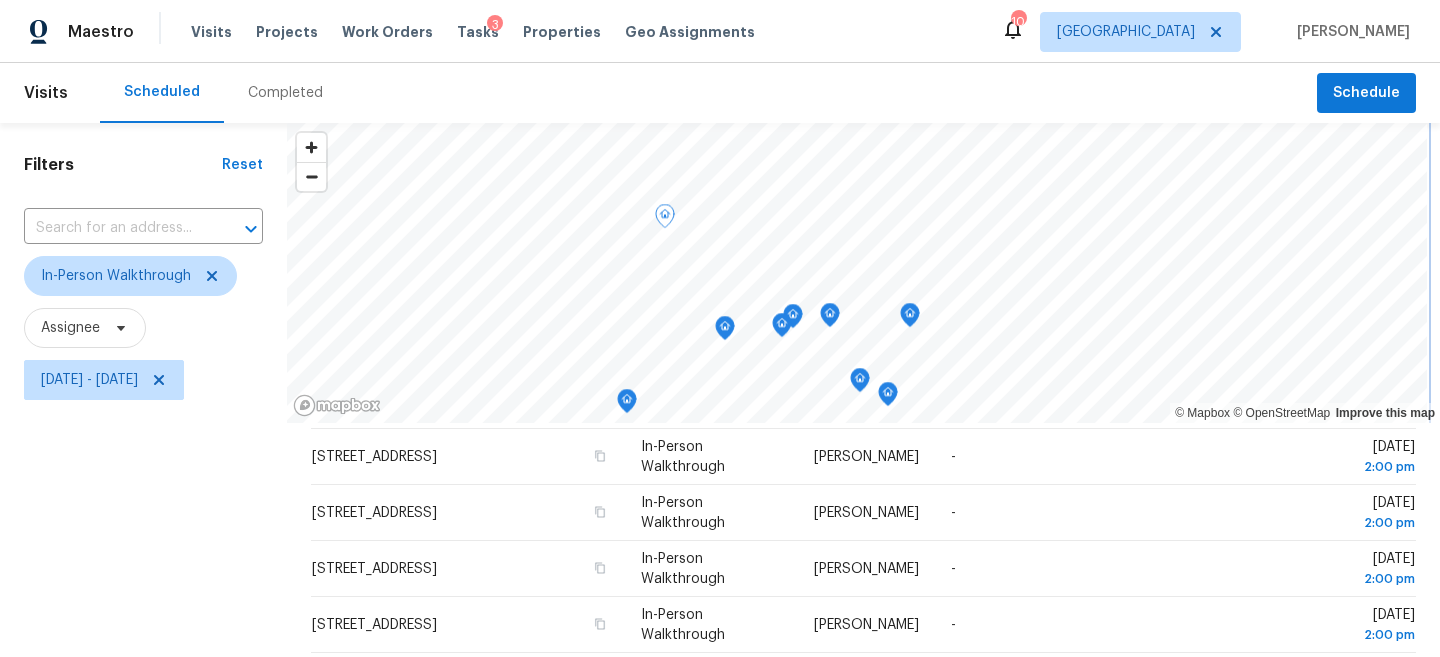 click 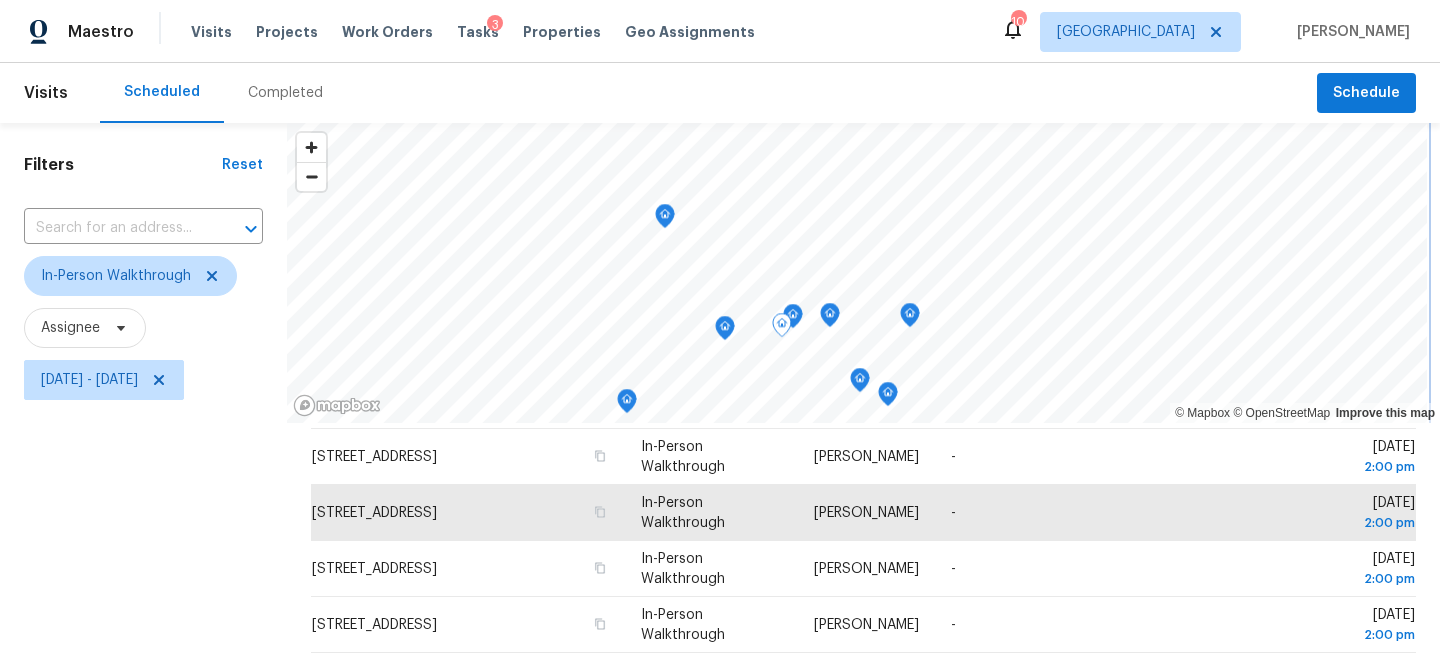 click 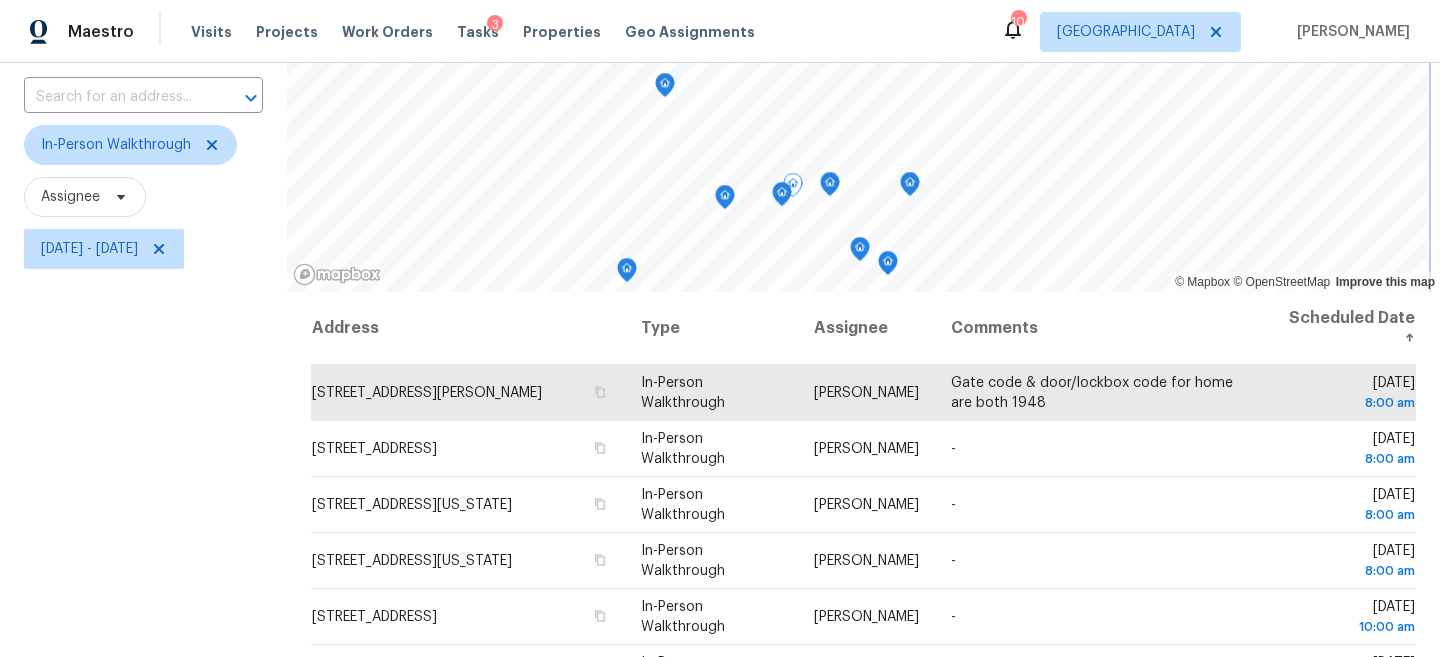 click 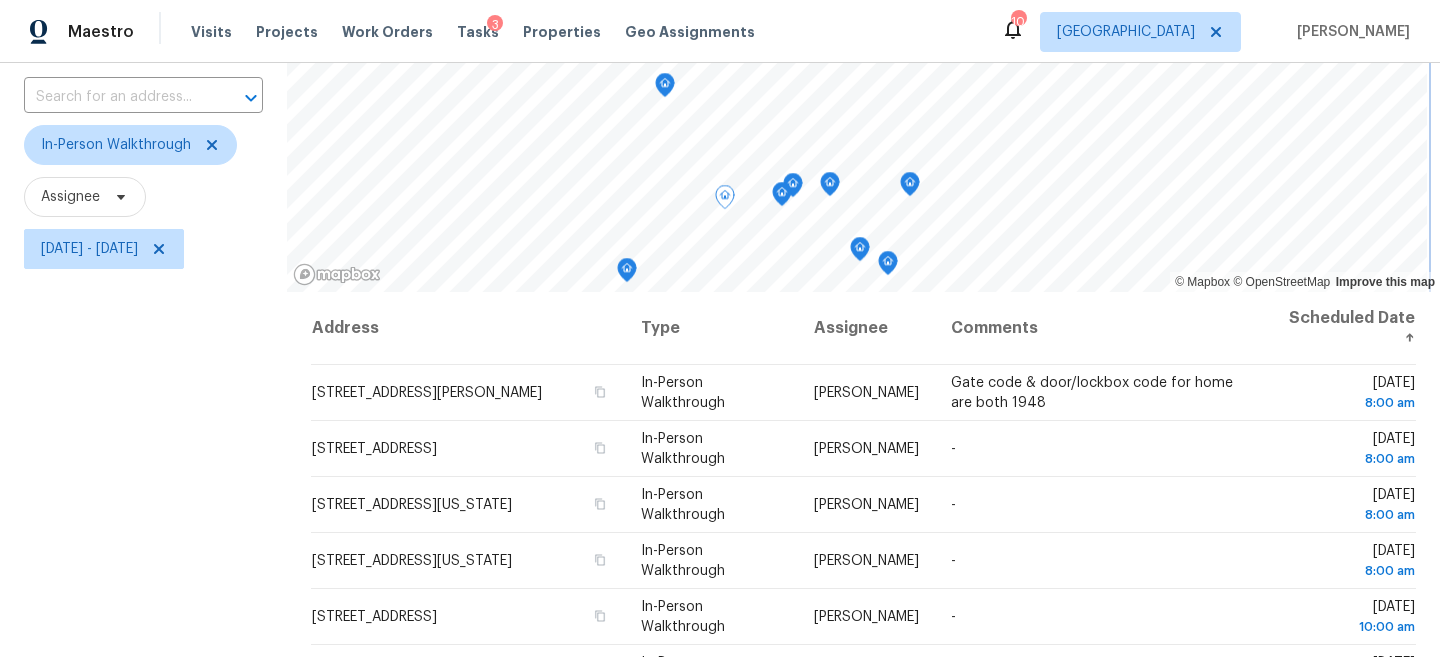 click 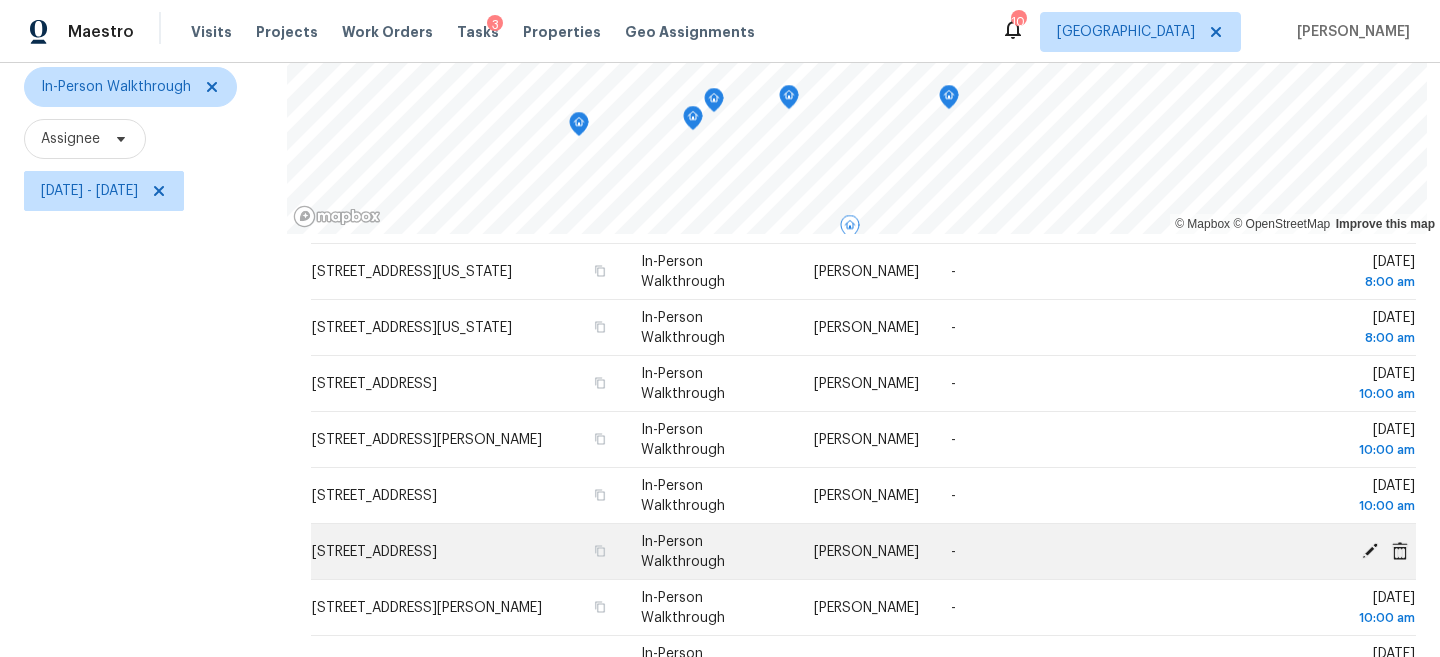 click 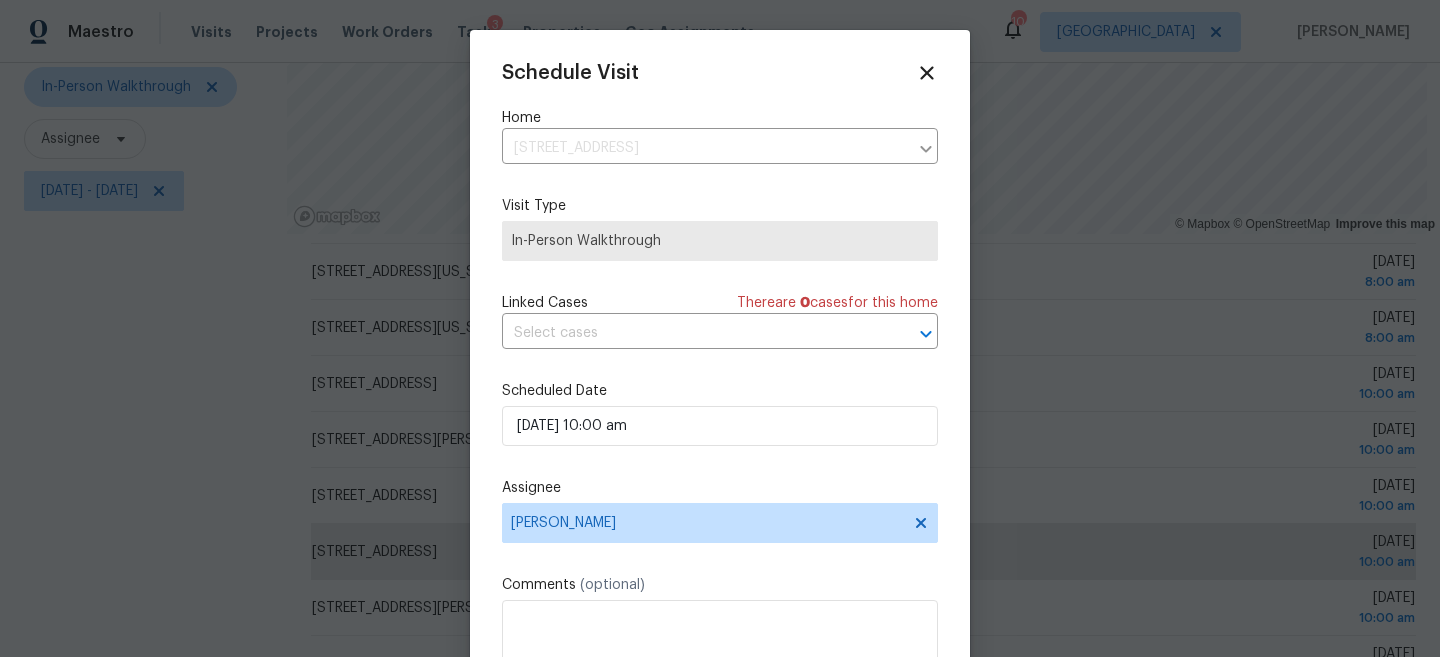 click on "Schedule Visit Home   [STREET_ADDRESS] ​ Visit Type   In-Person Walkthrough Linked Cases There  are   0  case s  for this home   ​ Scheduled Date   [DATE] 10:00 am Assignee   [PERSON_NAME] Comments   (optional) Update" at bounding box center [720, 397] 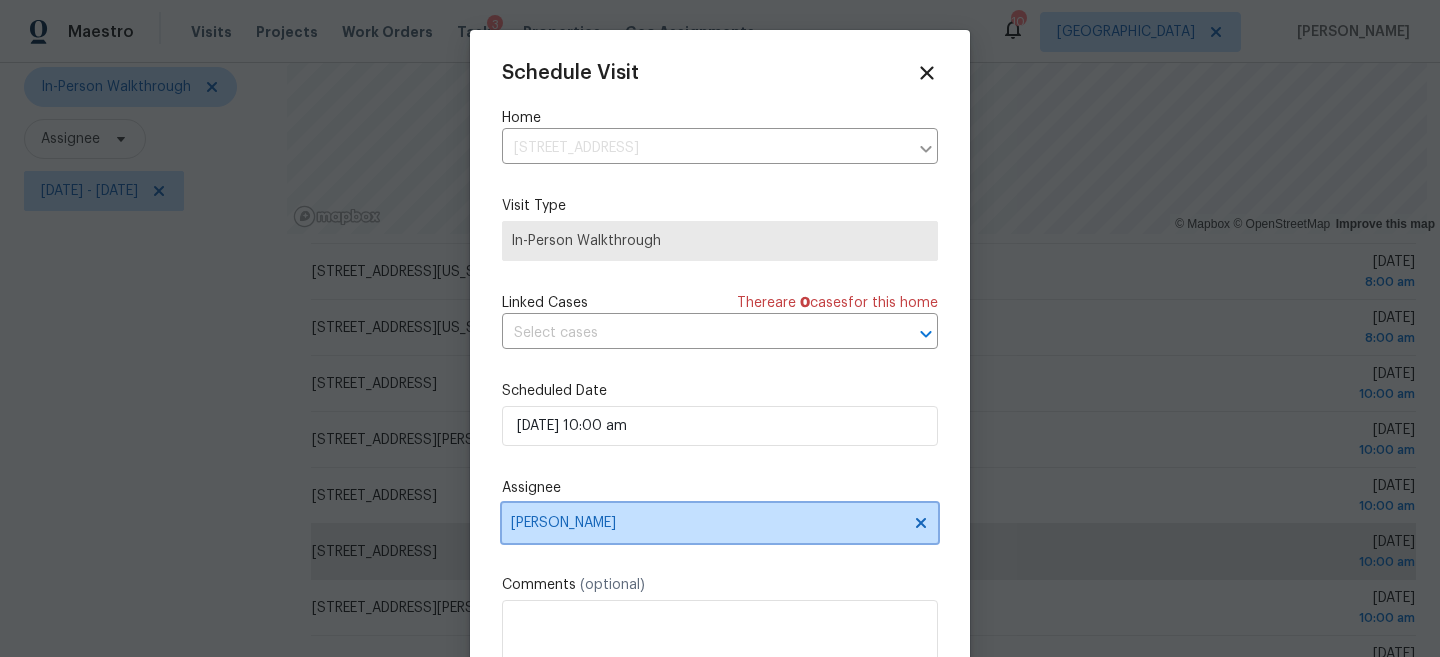 click on "[PERSON_NAME]" at bounding box center (720, 523) 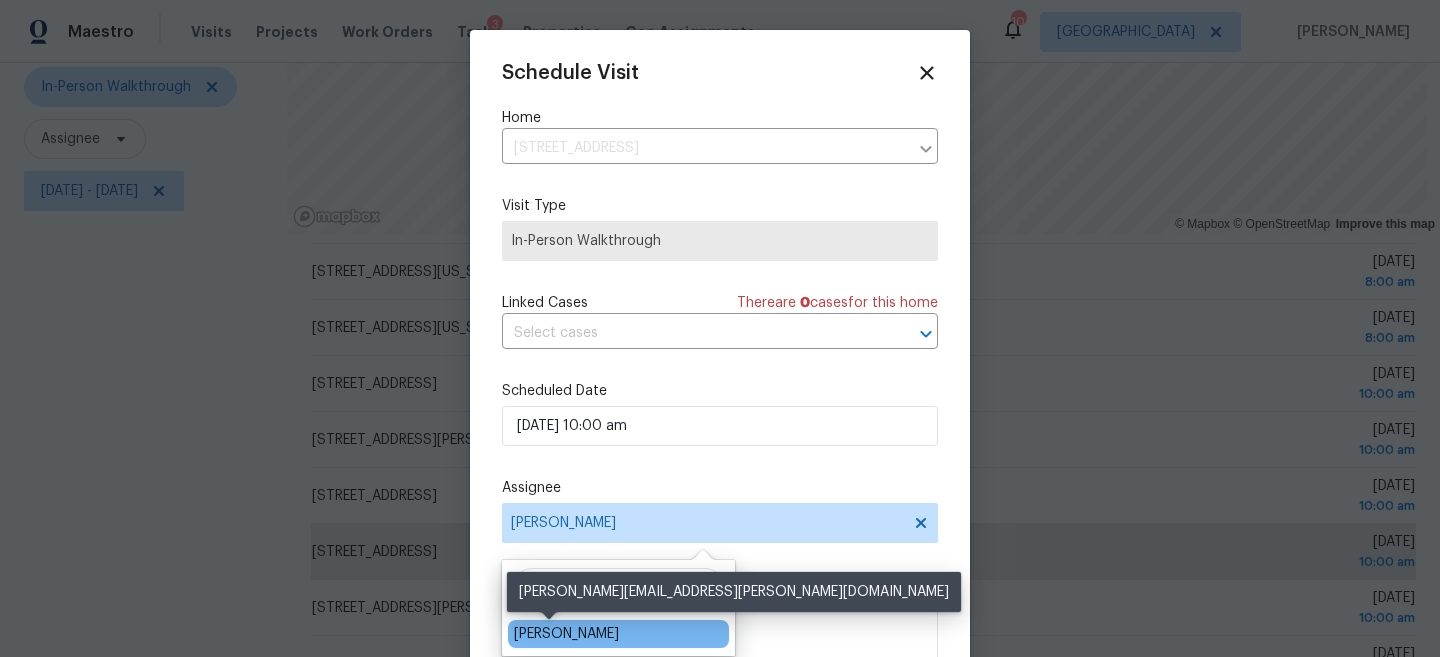 type on "[PERSON_NAME]" 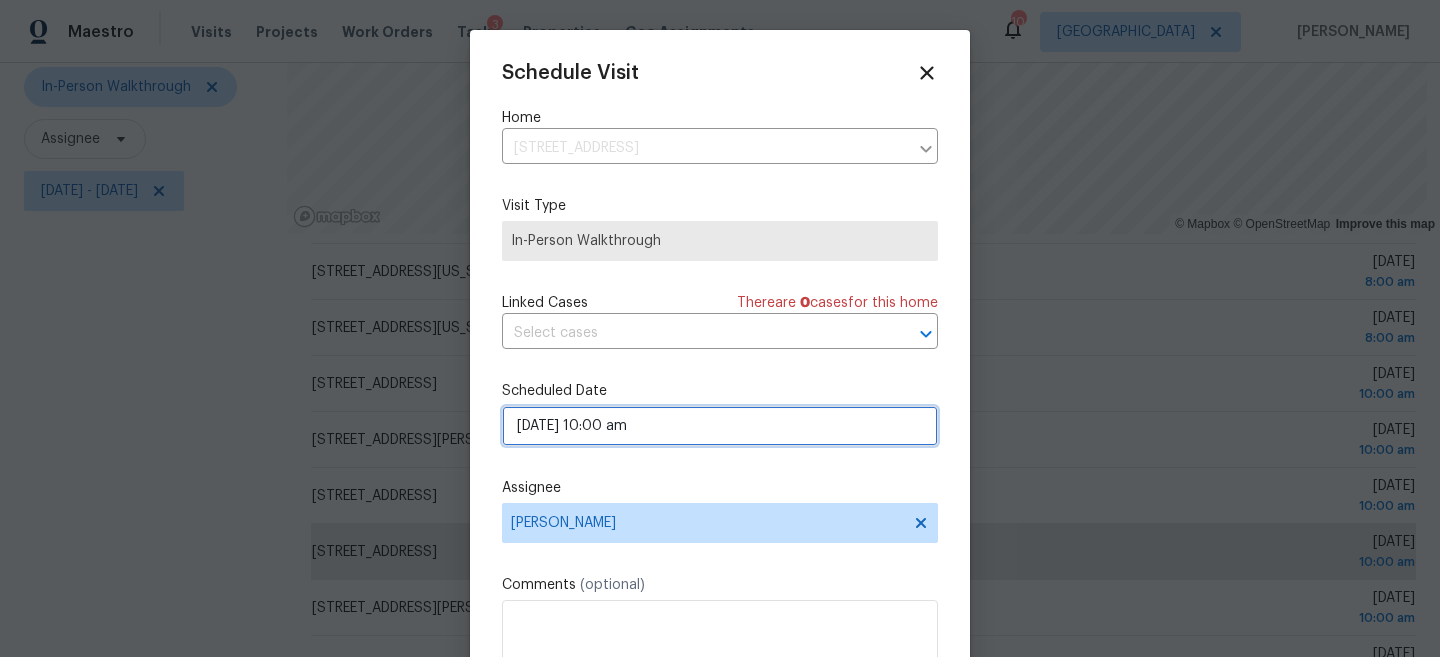 click on "[DATE] 10:00 am" at bounding box center [720, 426] 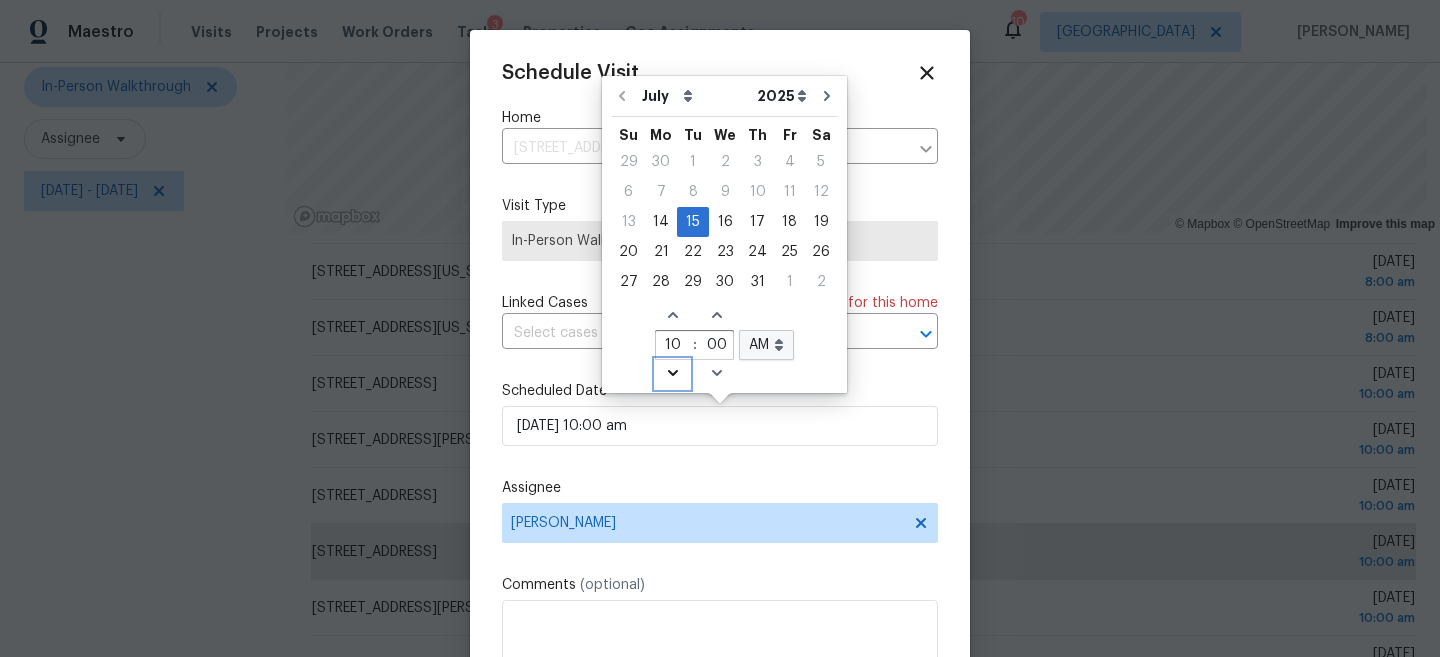 click on "Decrease hours (12hr clock)" 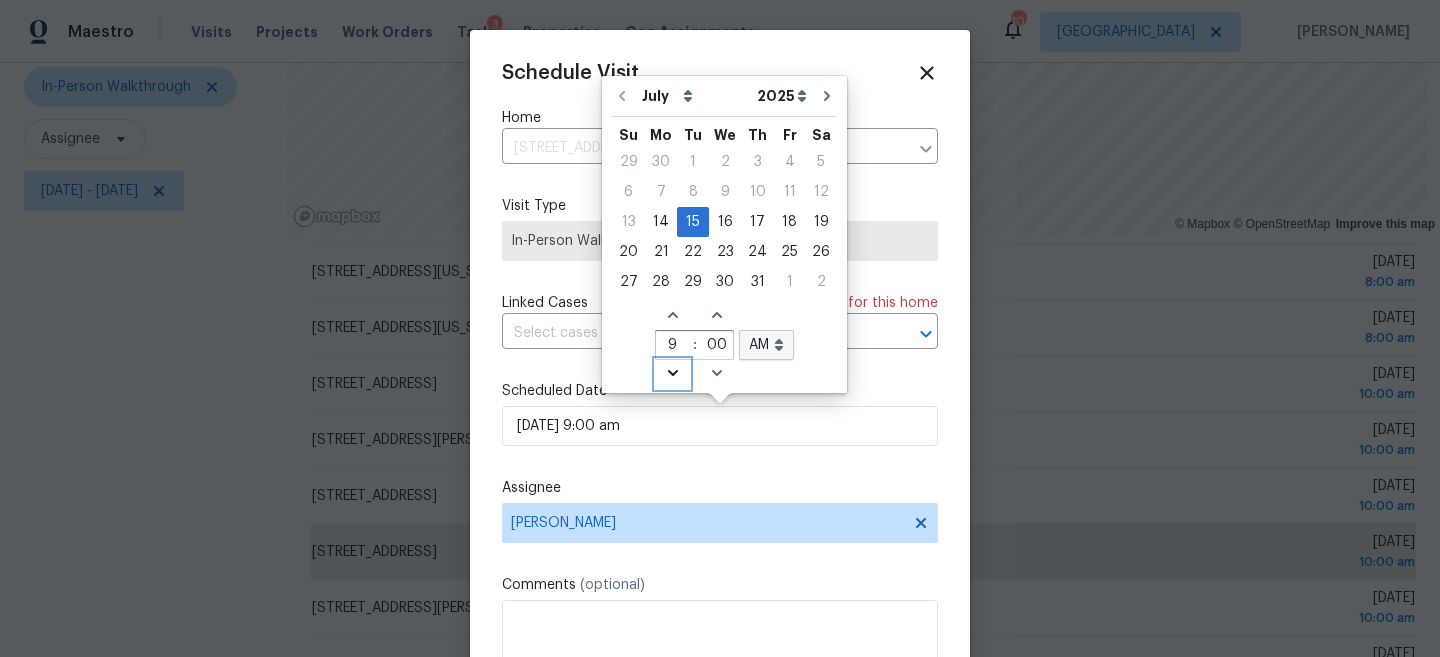 click on "Decrease hours (12hr clock)" 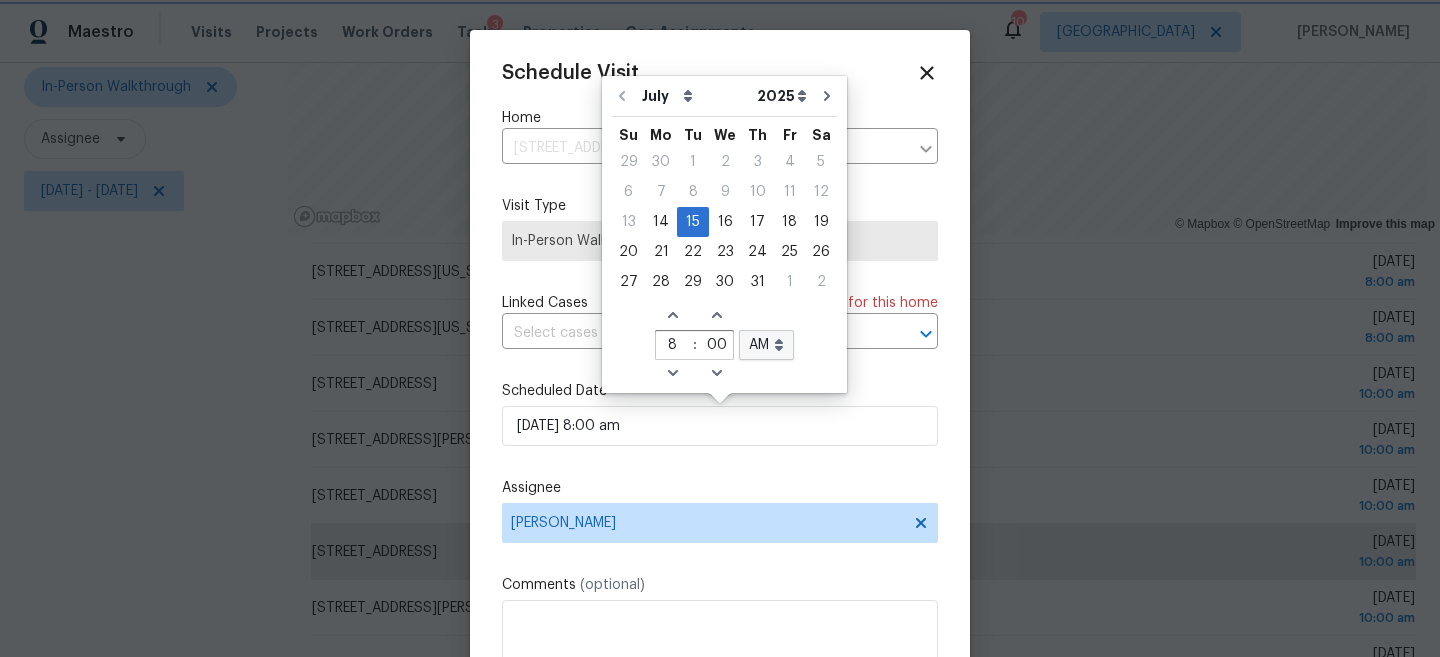 click on "Assignee" at bounding box center (720, 488) 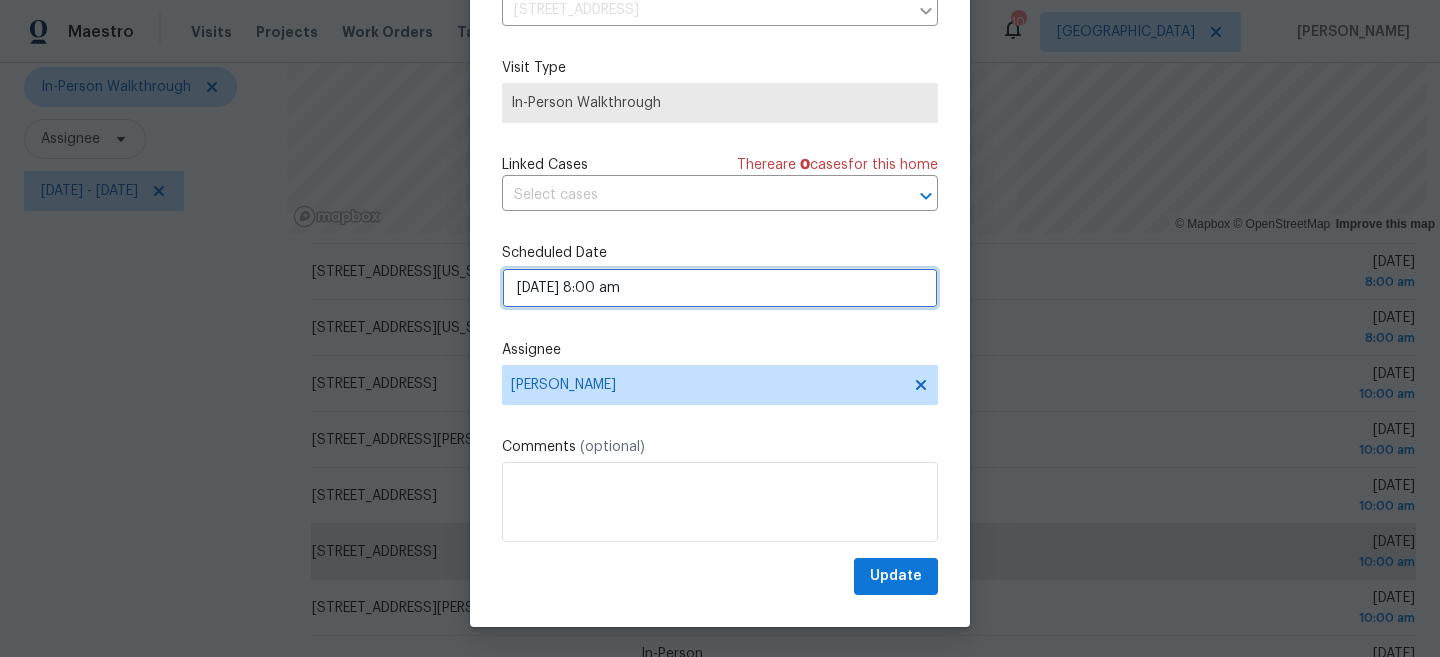 click on "[DATE] 8:00 am" at bounding box center [720, 288] 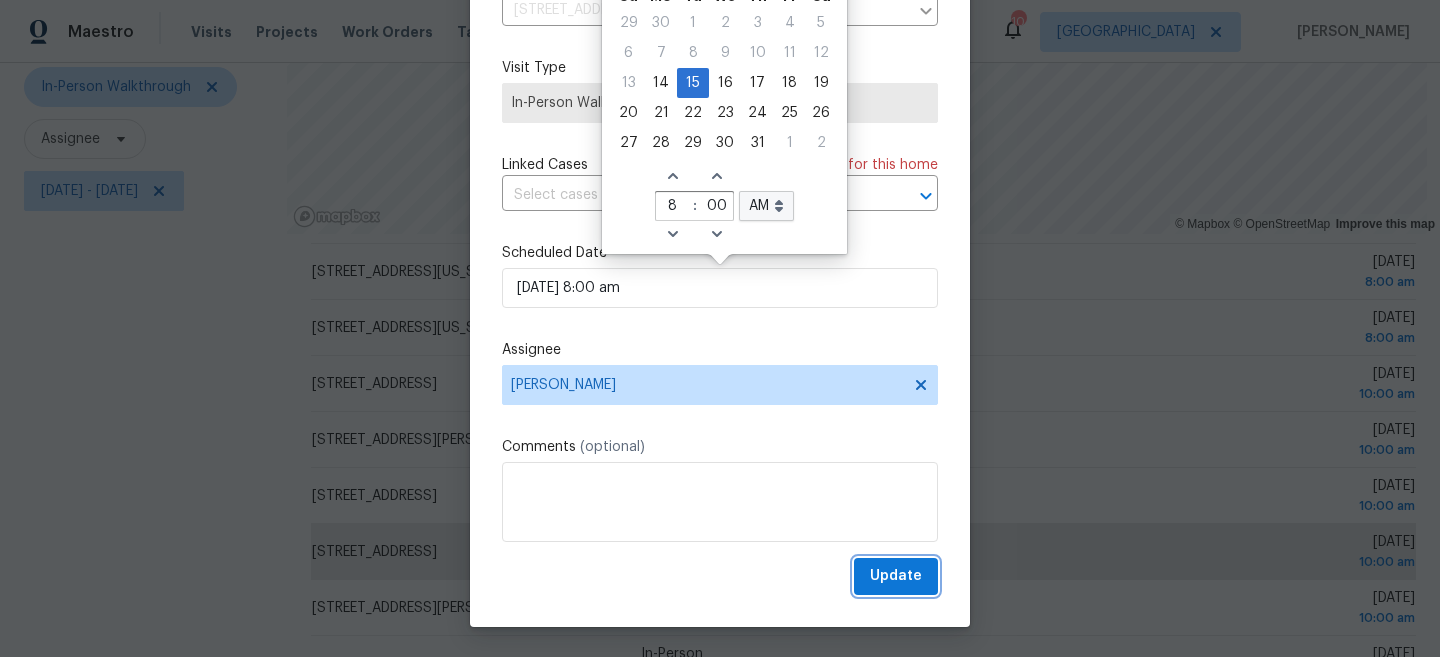 click on "Update" at bounding box center (896, 576) 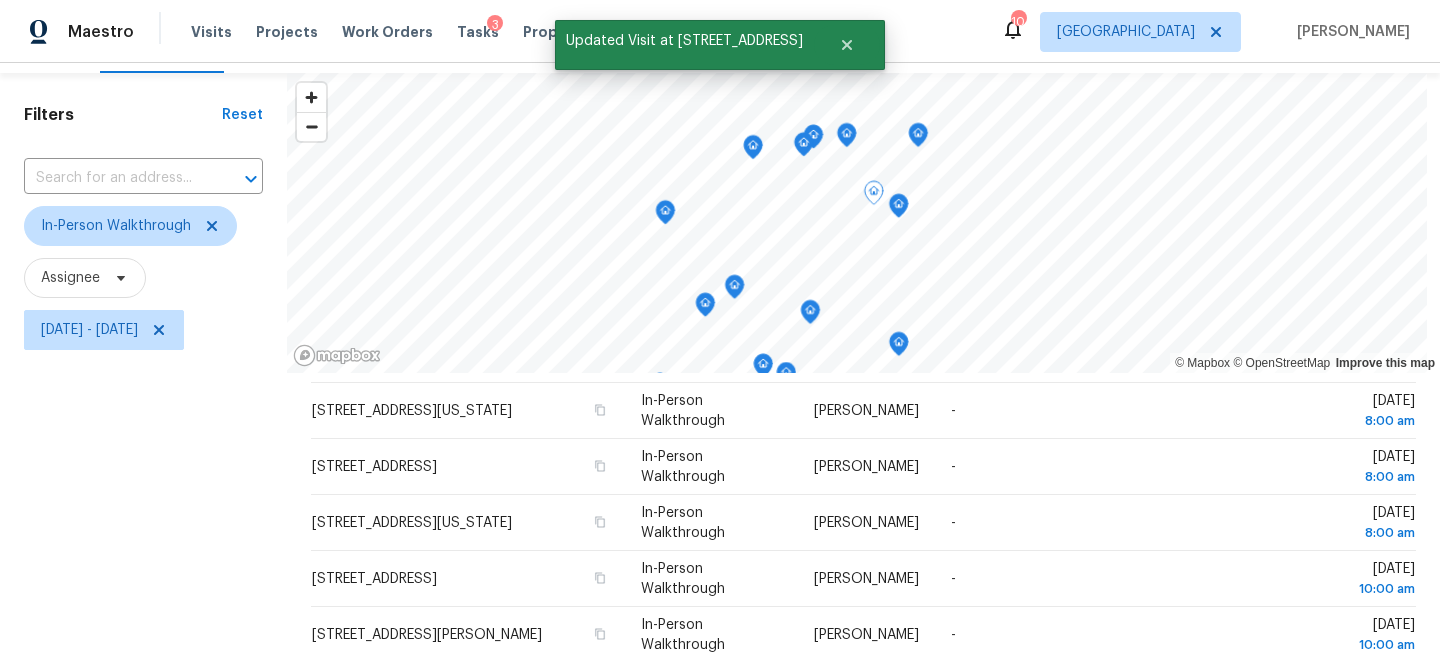 drag, startPoint x: 718, startPoint y: 287, endPoint x: 703, endPoint y: 311, distance: 28.301943 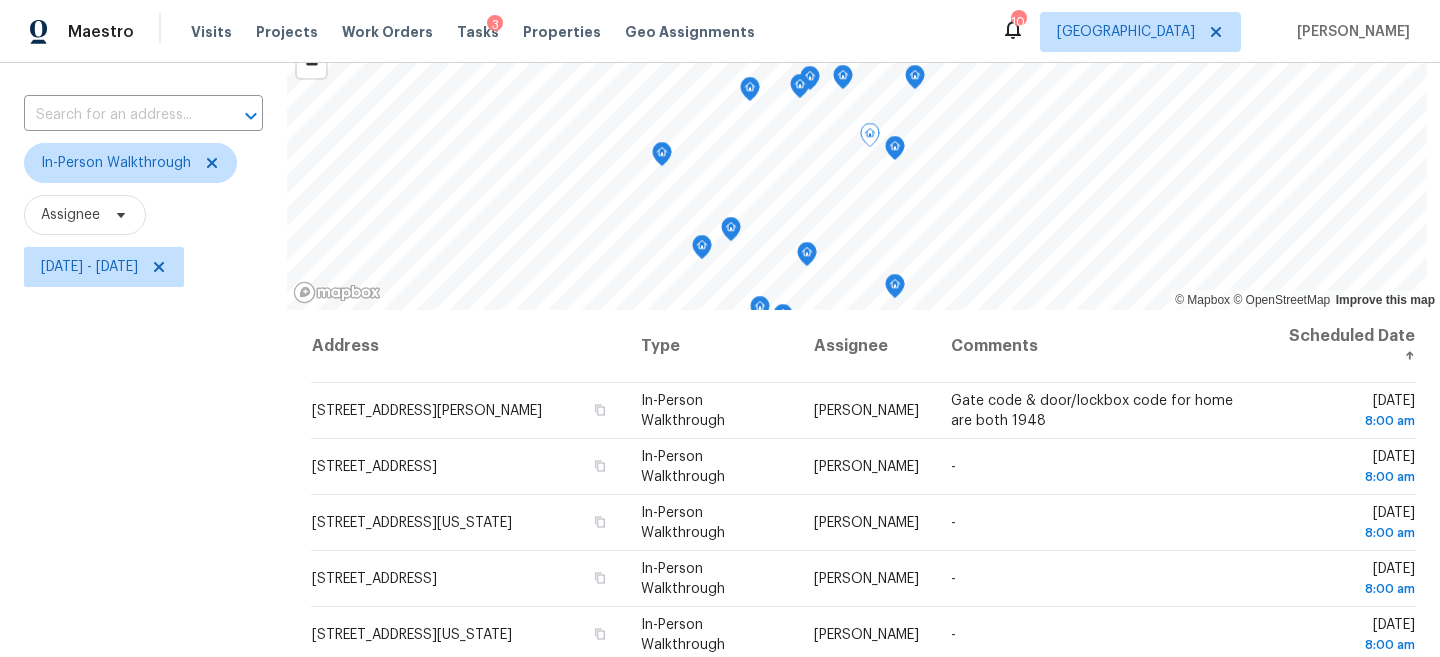 scroll, scrollTop: 110, scrollLeft: 0, axis: vertical 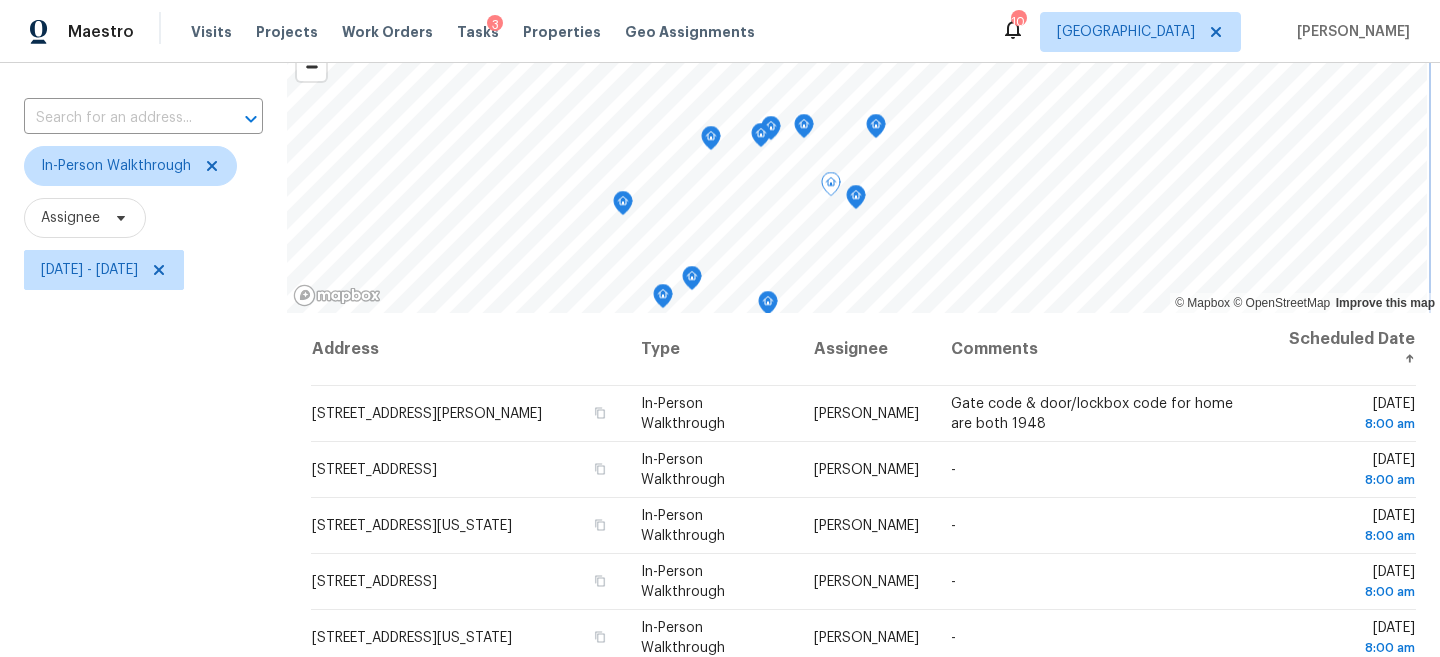 click 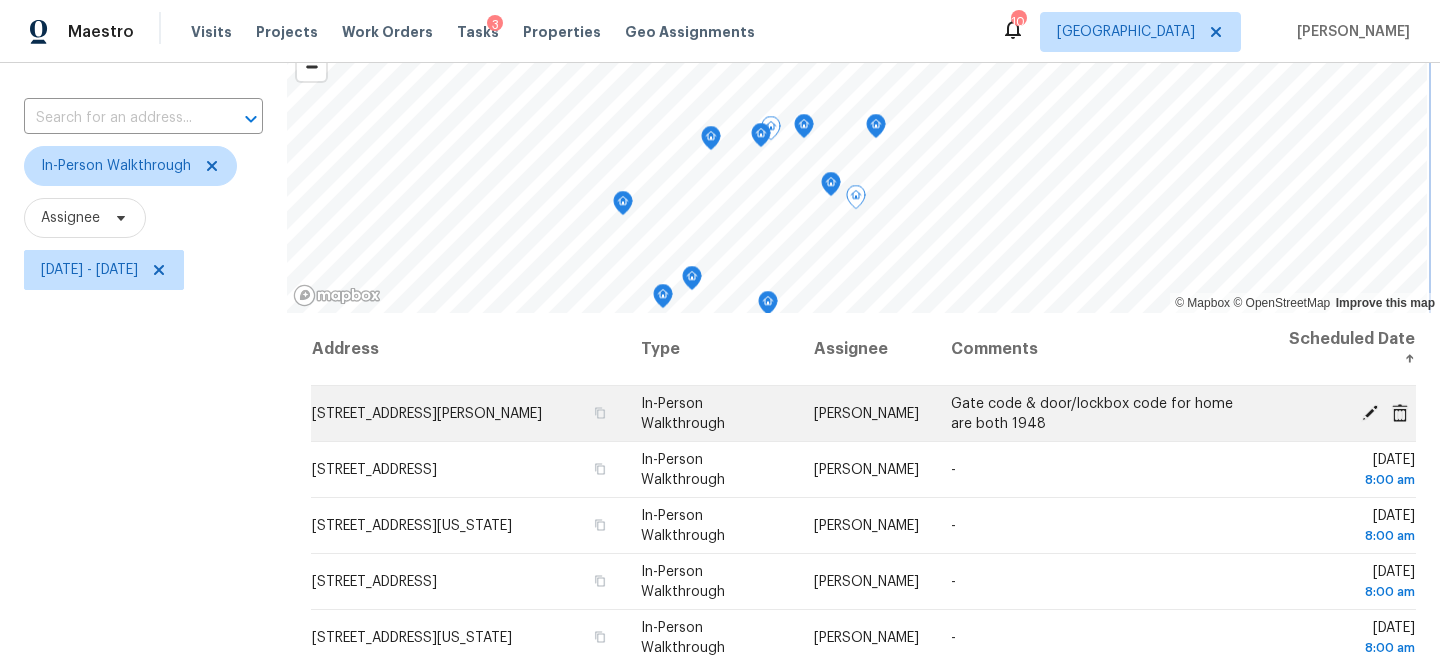 scroll, scrollTop: 1, scrollLeft: 0, axis: vertical 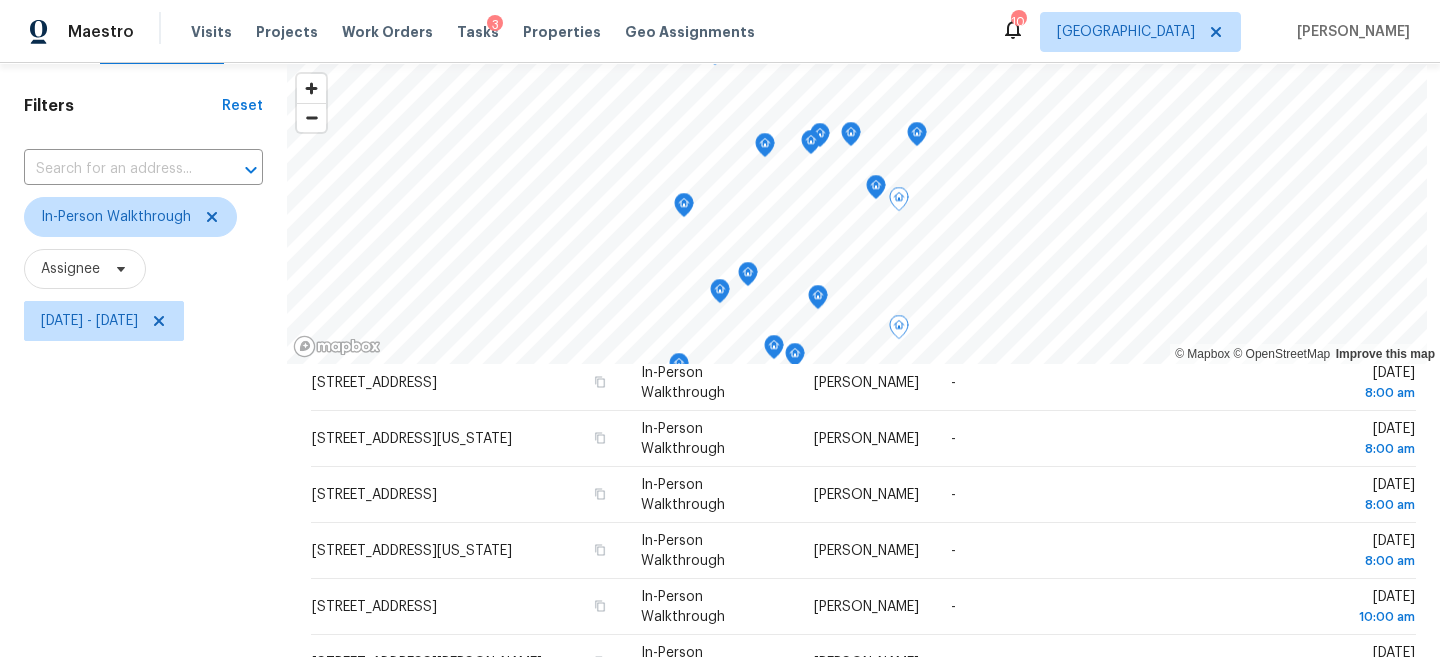 click on "Filters Reset ​ In-Person Walkthrough Assignee [DATE] - [DATE]" at bounding box center [143, 477] 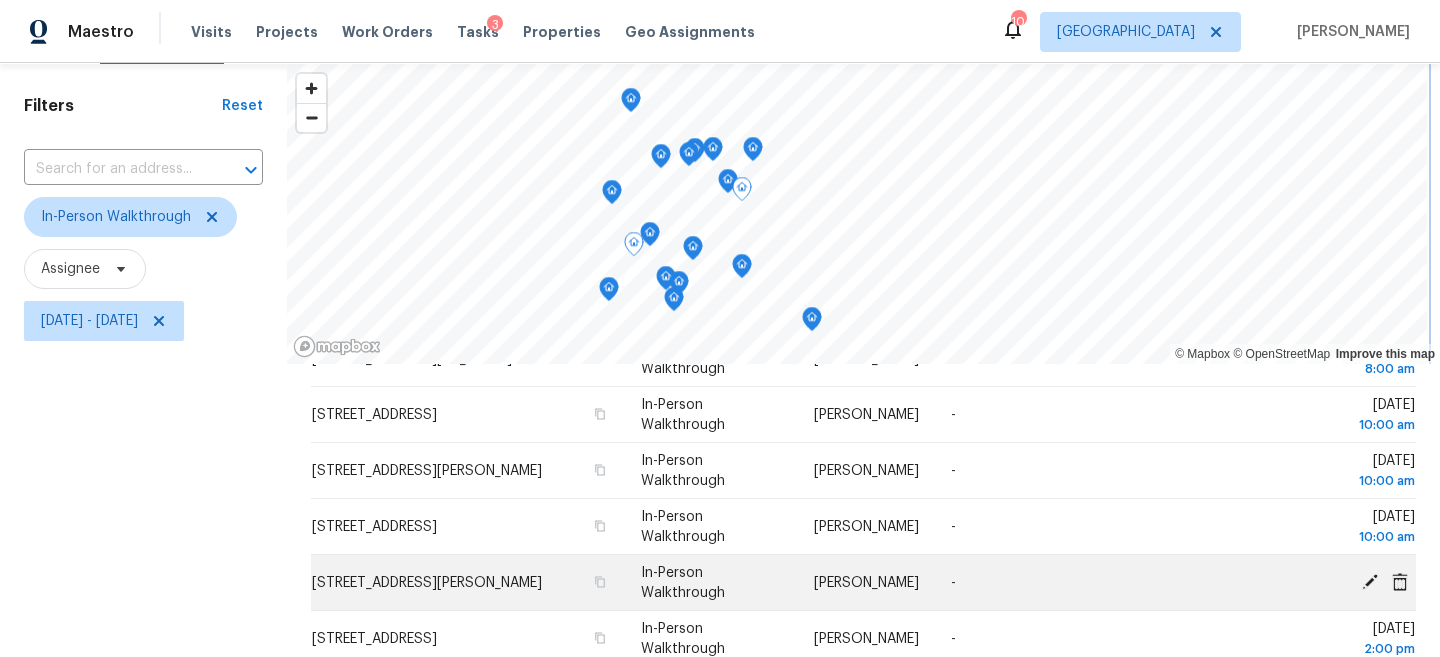 scroll, scrollTop: 400, scrollLeft: 0, axis: vertical 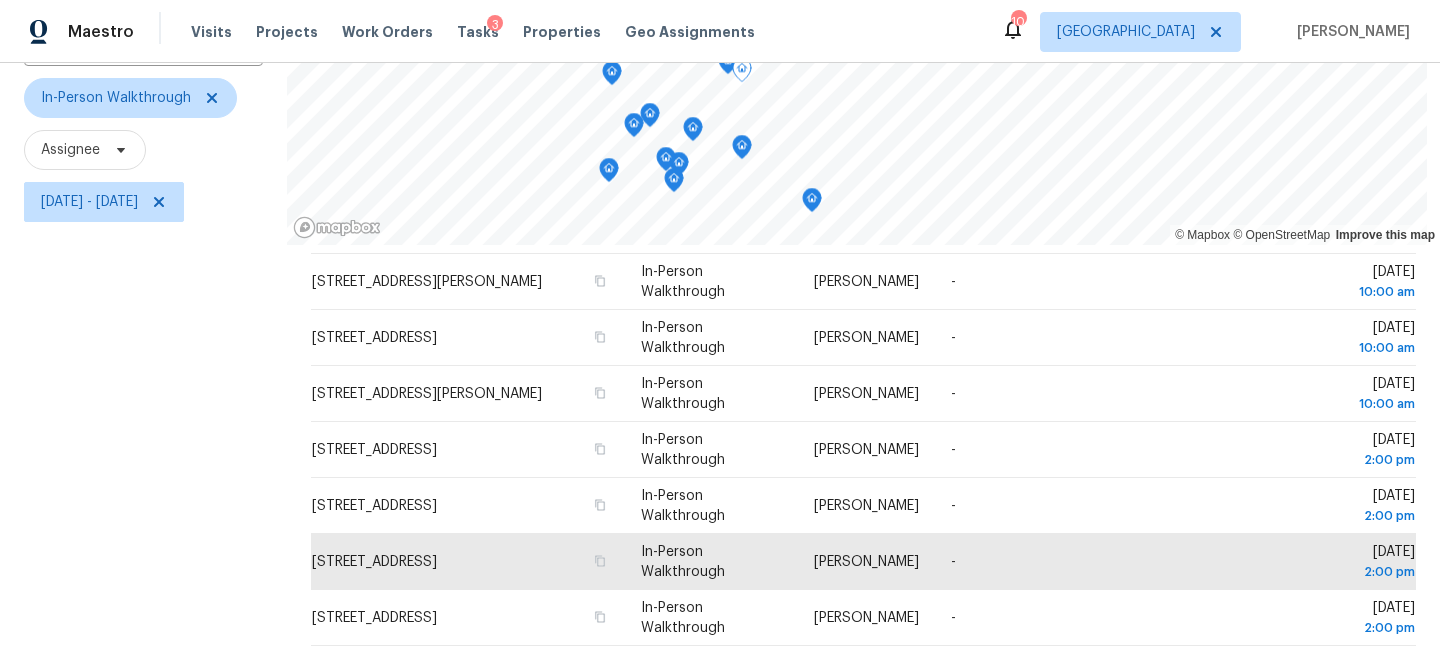 click on "Filters Reset ​ In-Person Walkthrough Assignee [DATE] - [DATE]" at bounding box center (143, 358) 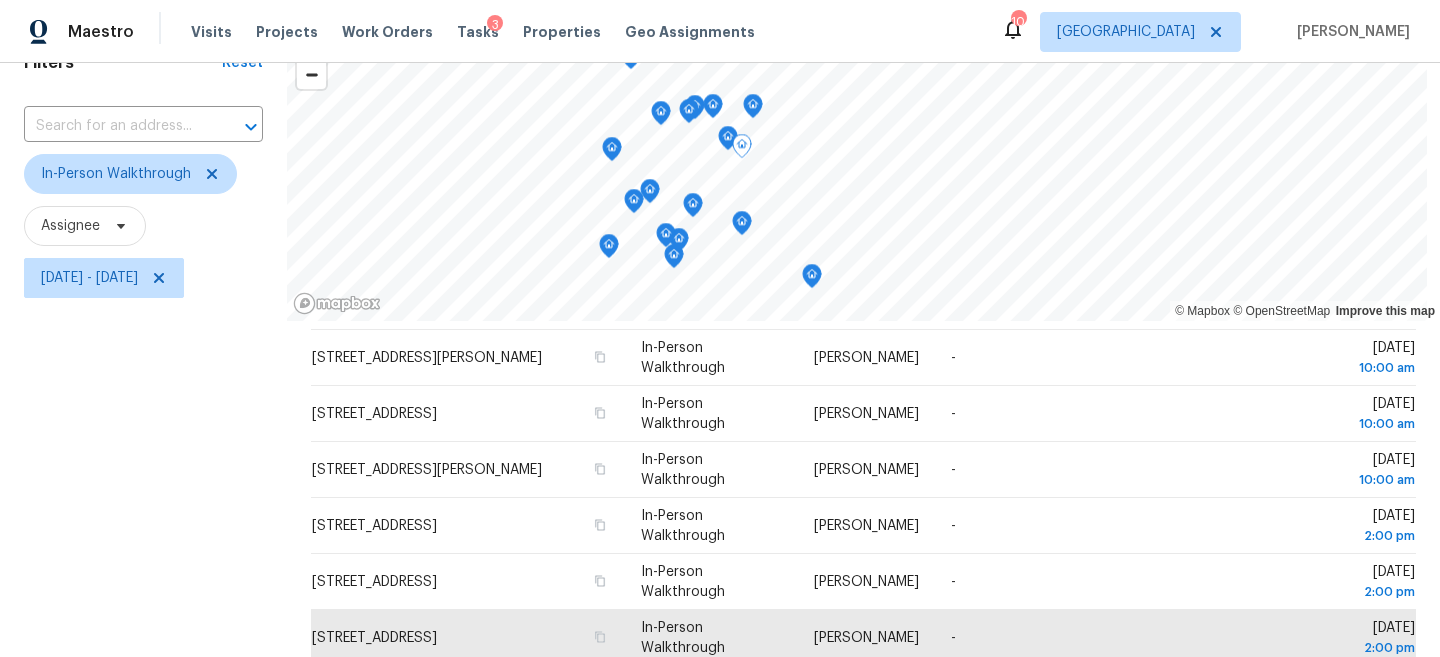scroll, scrollTop: 100, scrollLeft: 0, axis: vertical 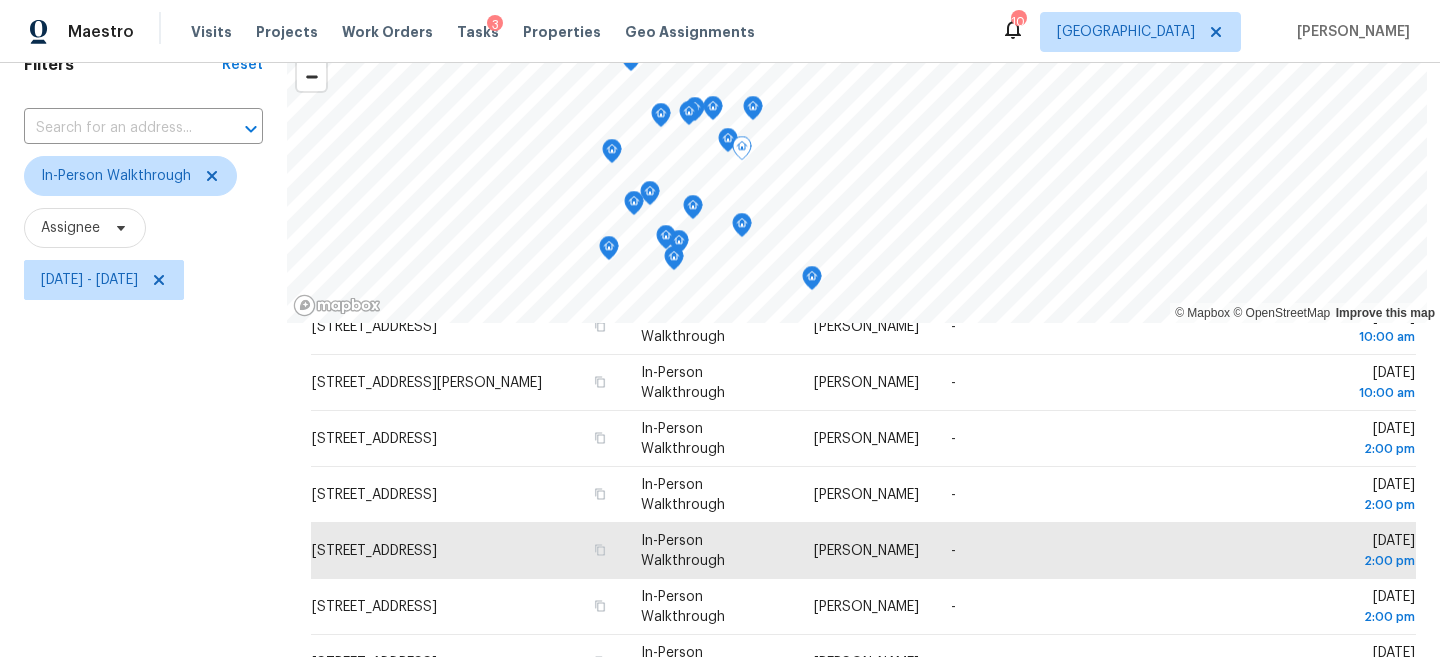 click 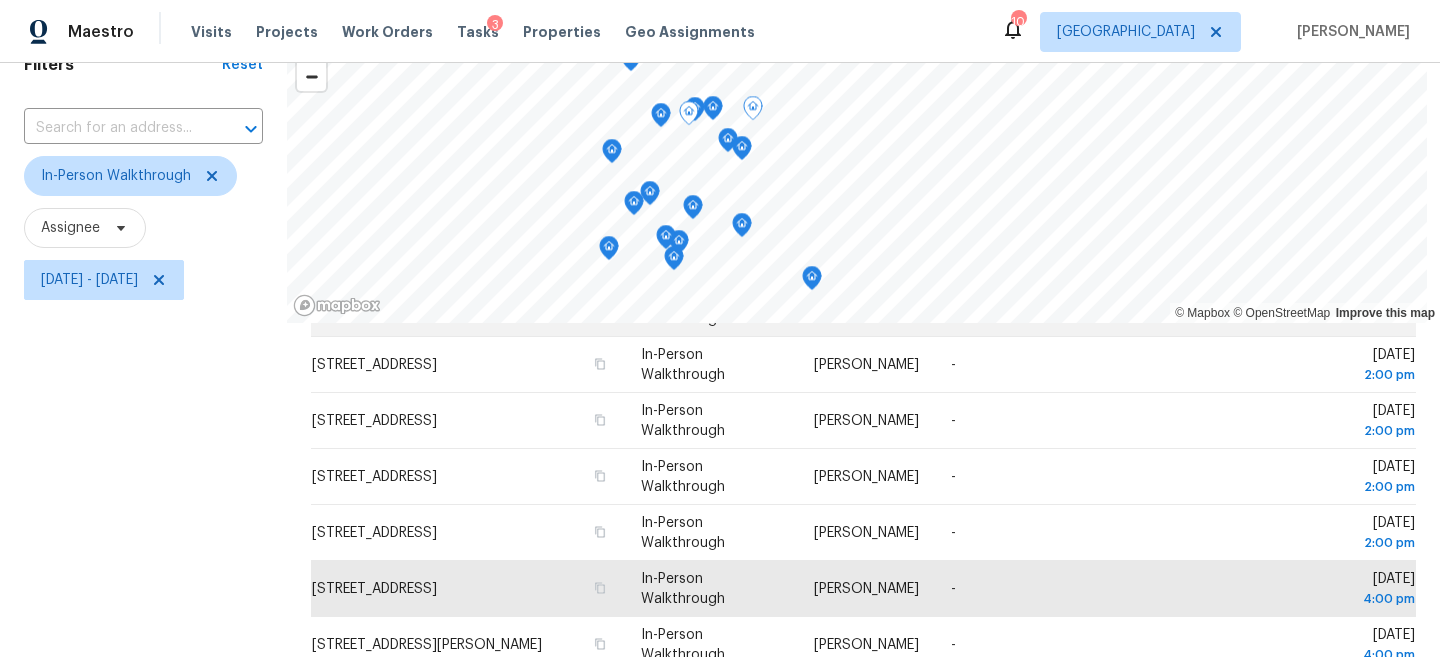 scroll, scrollTop: 571, scrollLeft: 0, axis: vertical 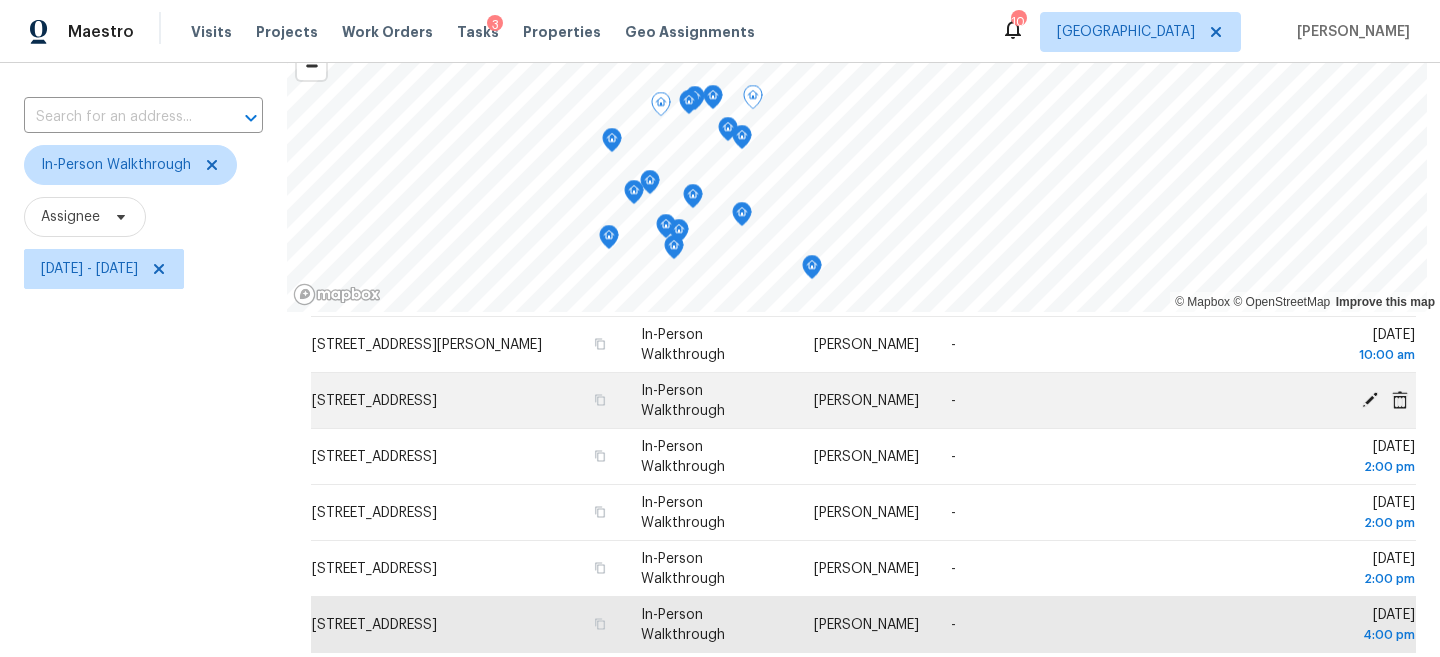 click 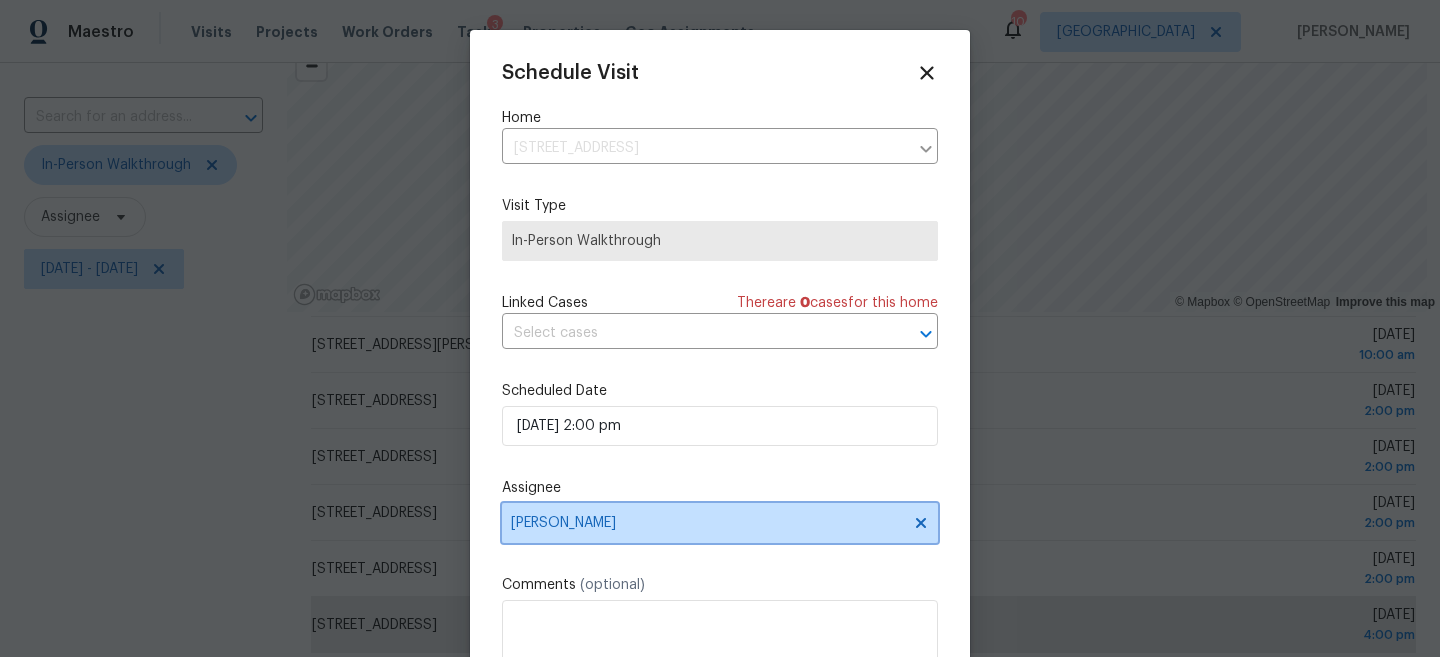 click on "[PERSON_NAME]" at bounding box center (720, 523) 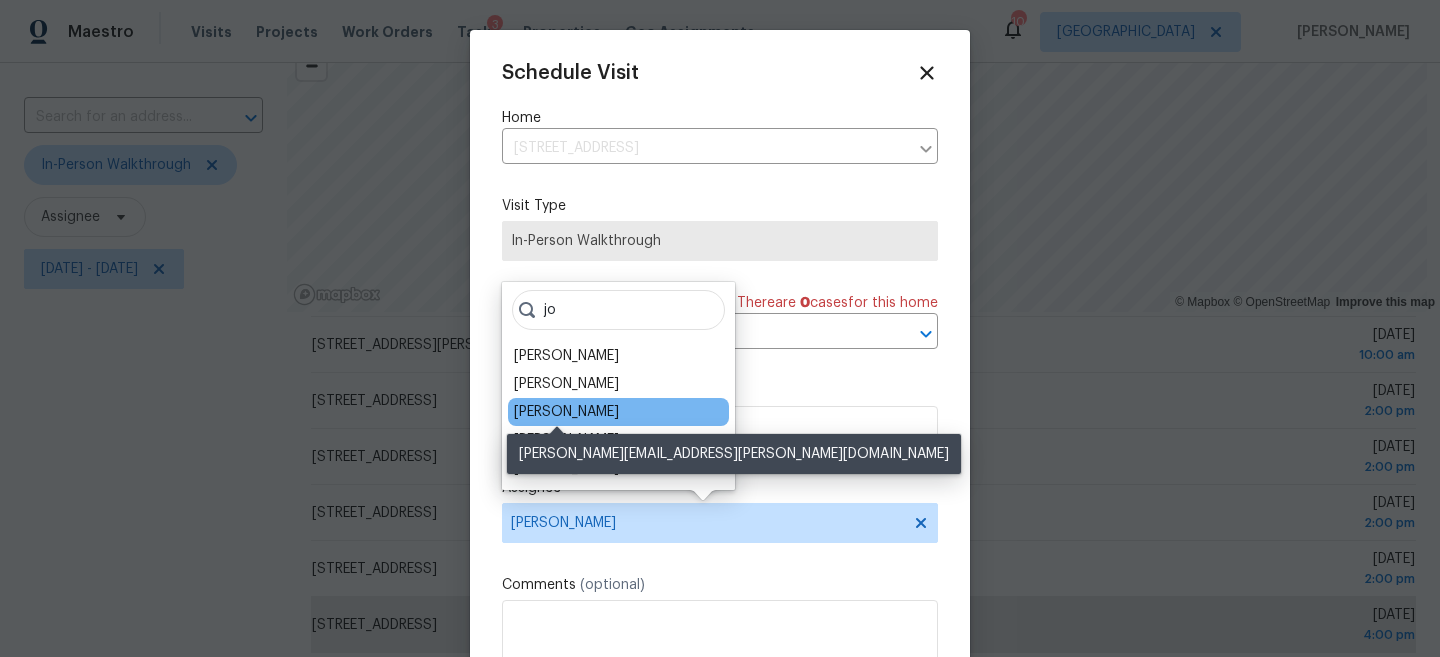 type on "jo" 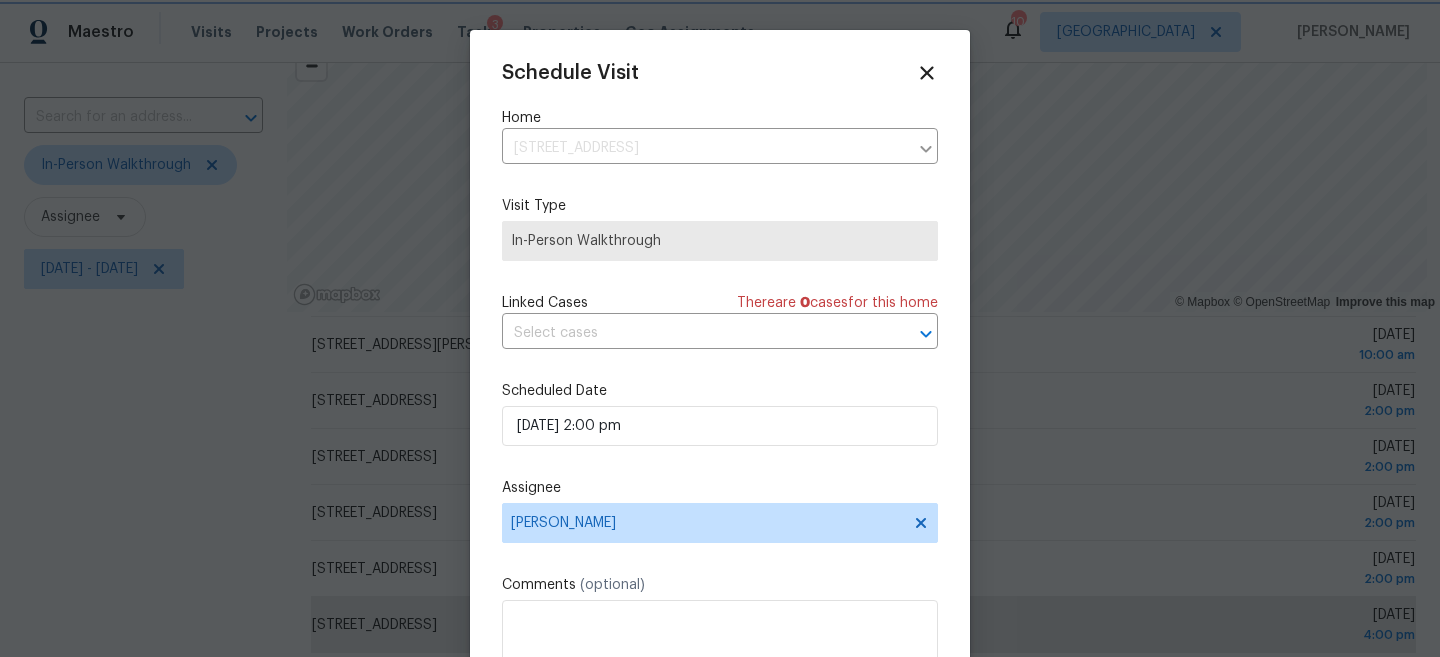 scroll, scrollTop: 36, scrollLeft: 0, axis: vertical 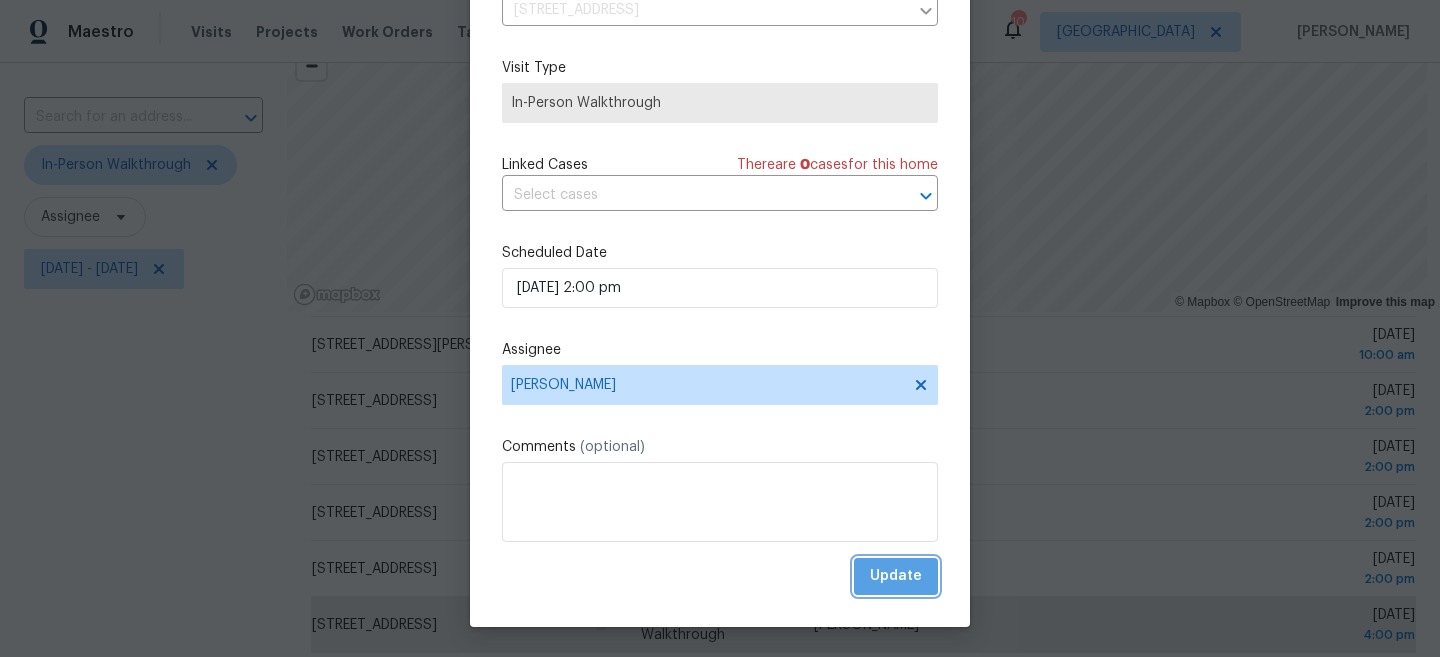 click on "Update" at bounding box center (896, 576) 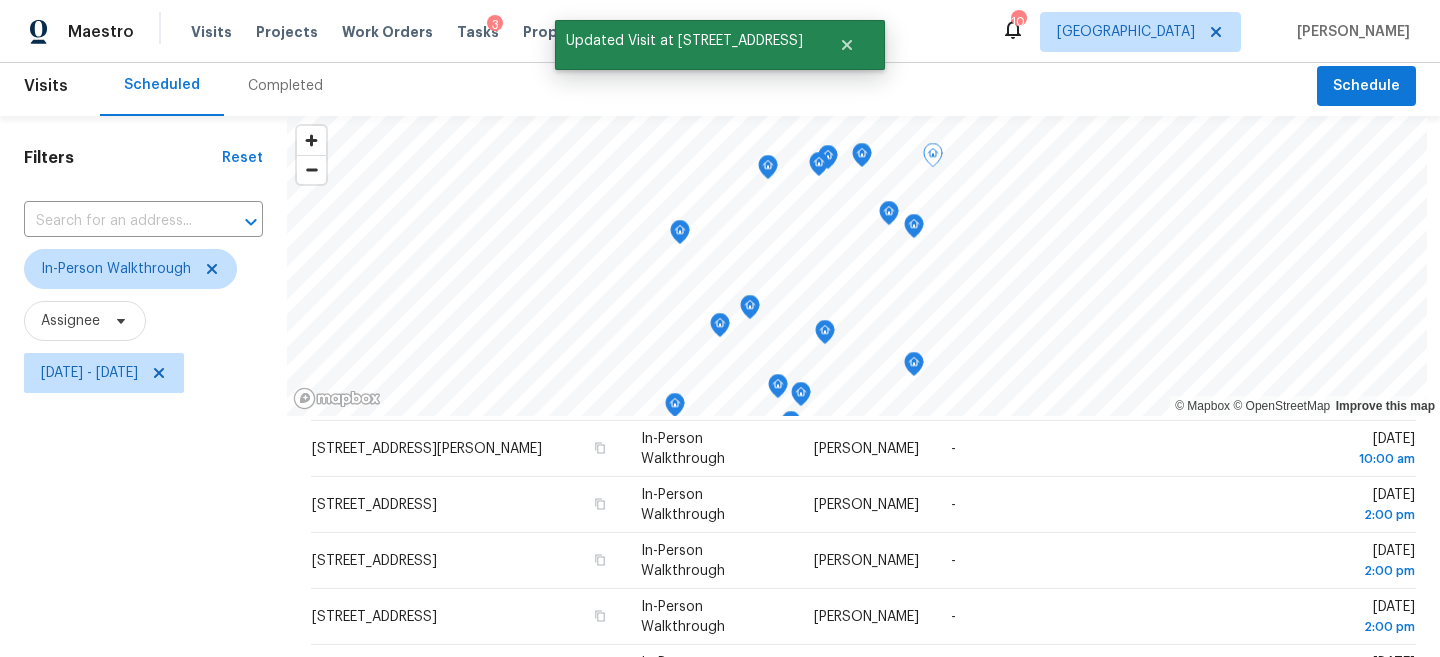 scroll, scrollTop: 0, scrollLeft: 0, axis: both 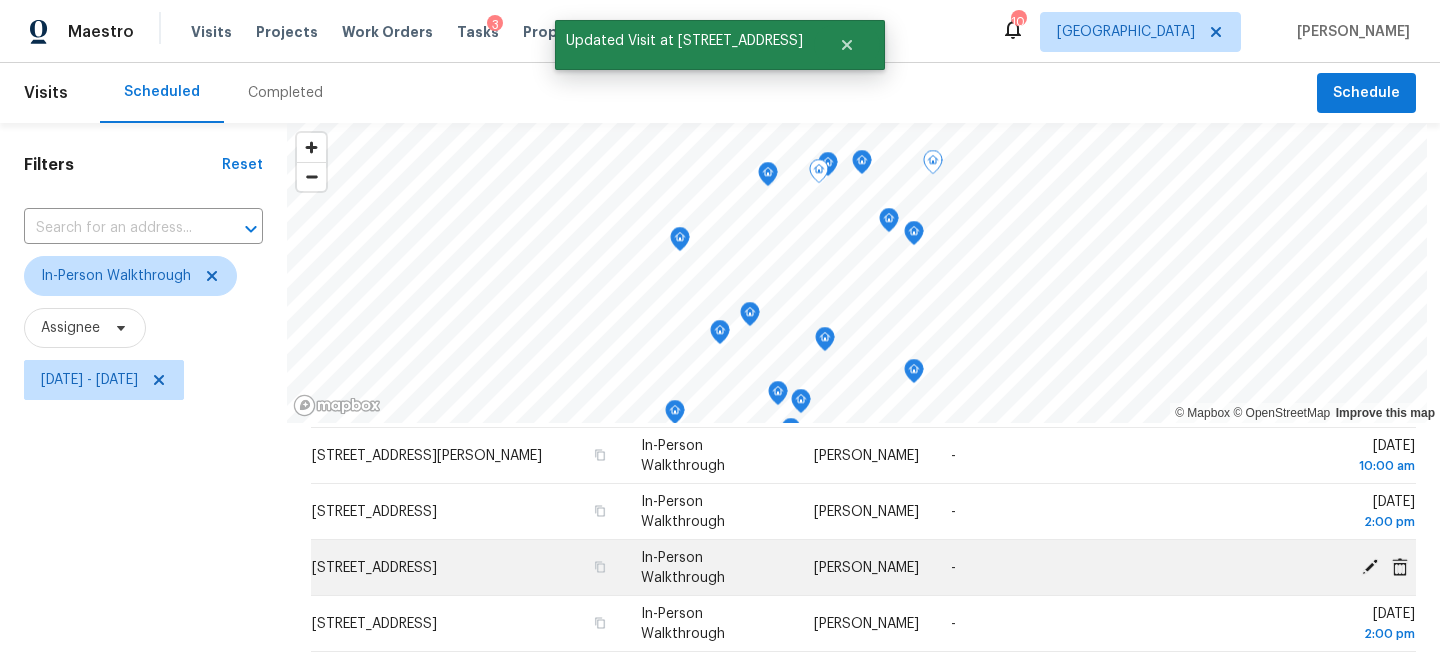 click 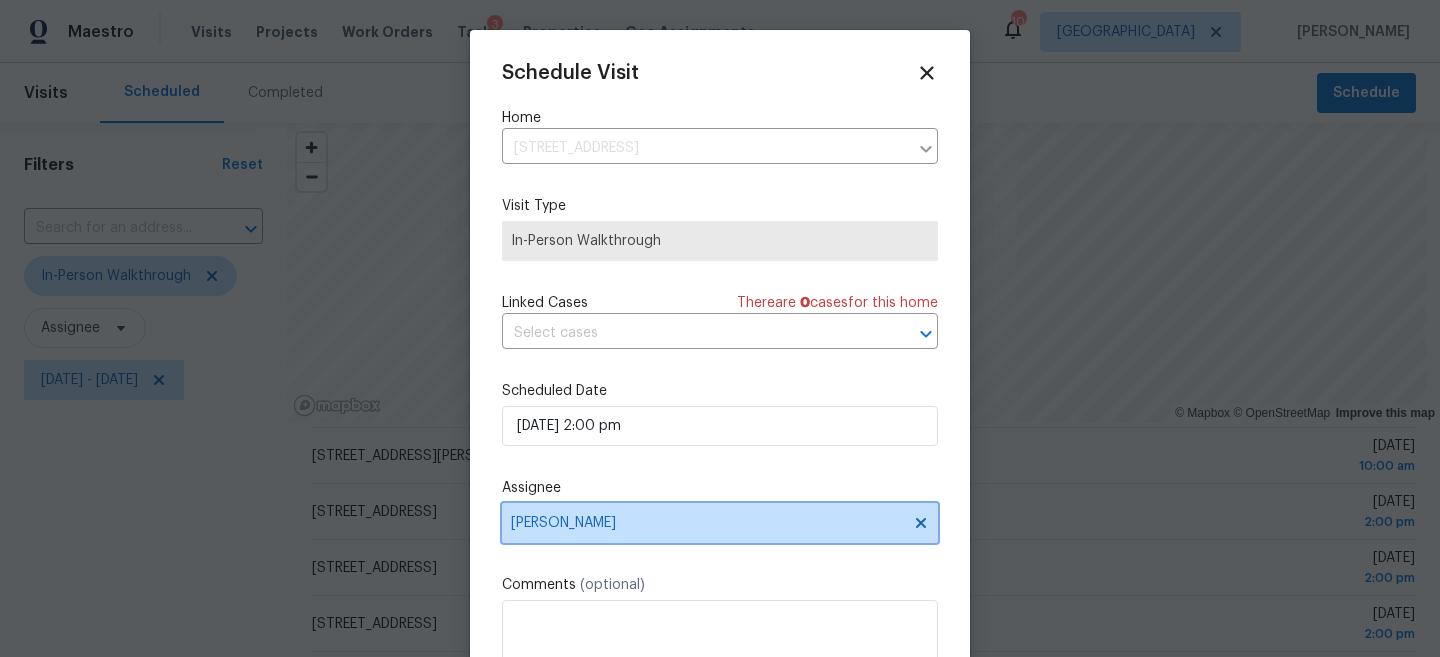 click on "[PERSON_NAME]" at bounding box center [707, 523] 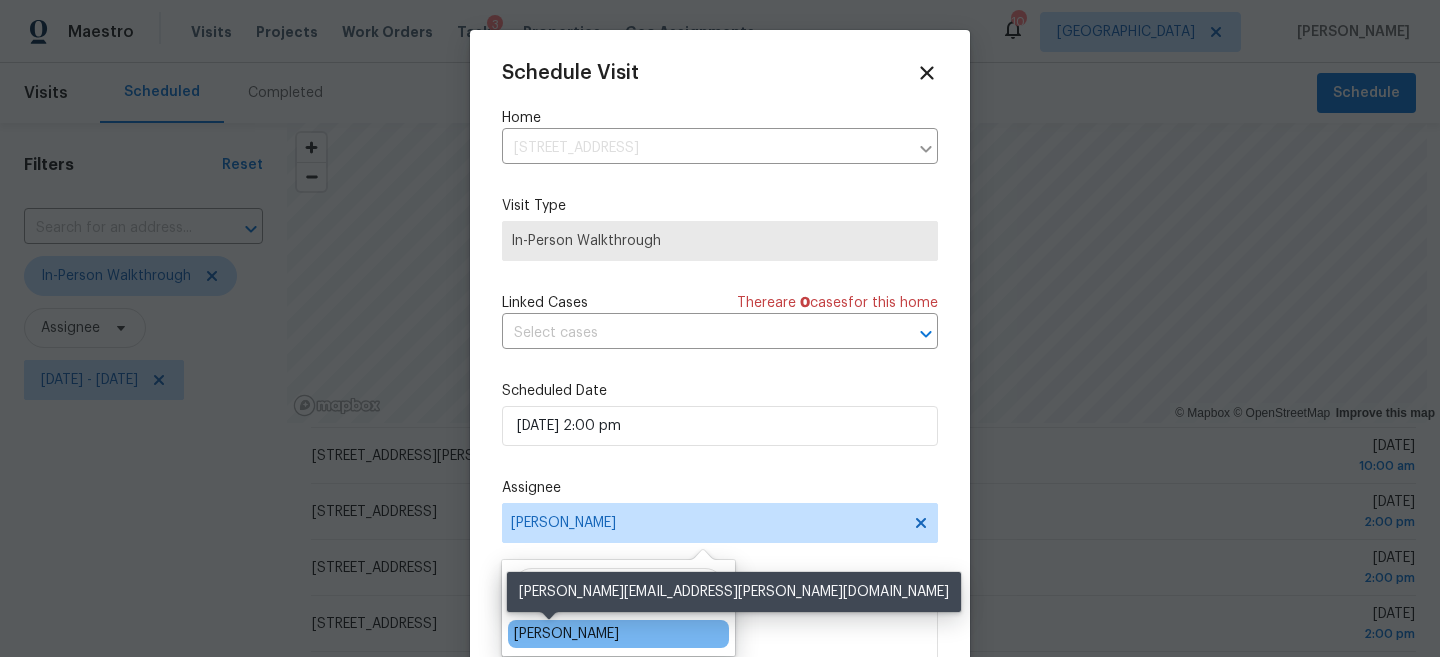 type on "ty" 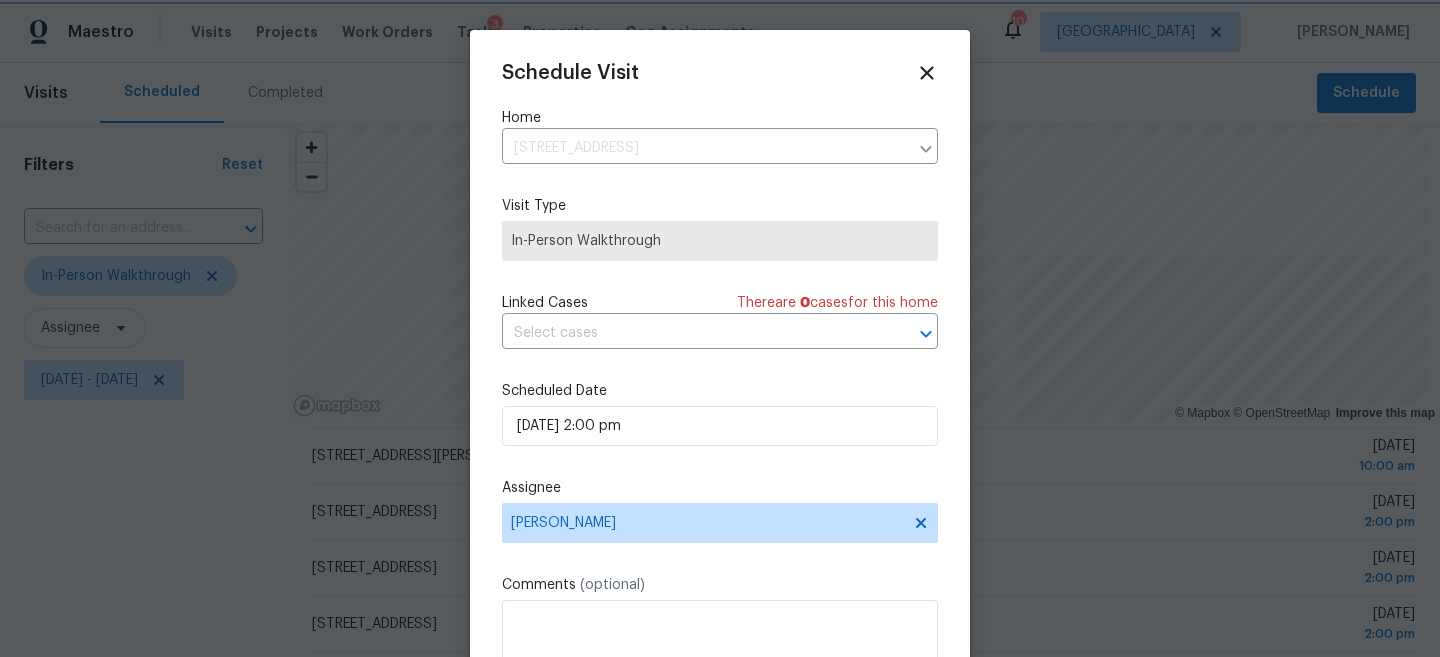 scroll, scrollTop: 36, scrollLeft: 0, axis: vertical 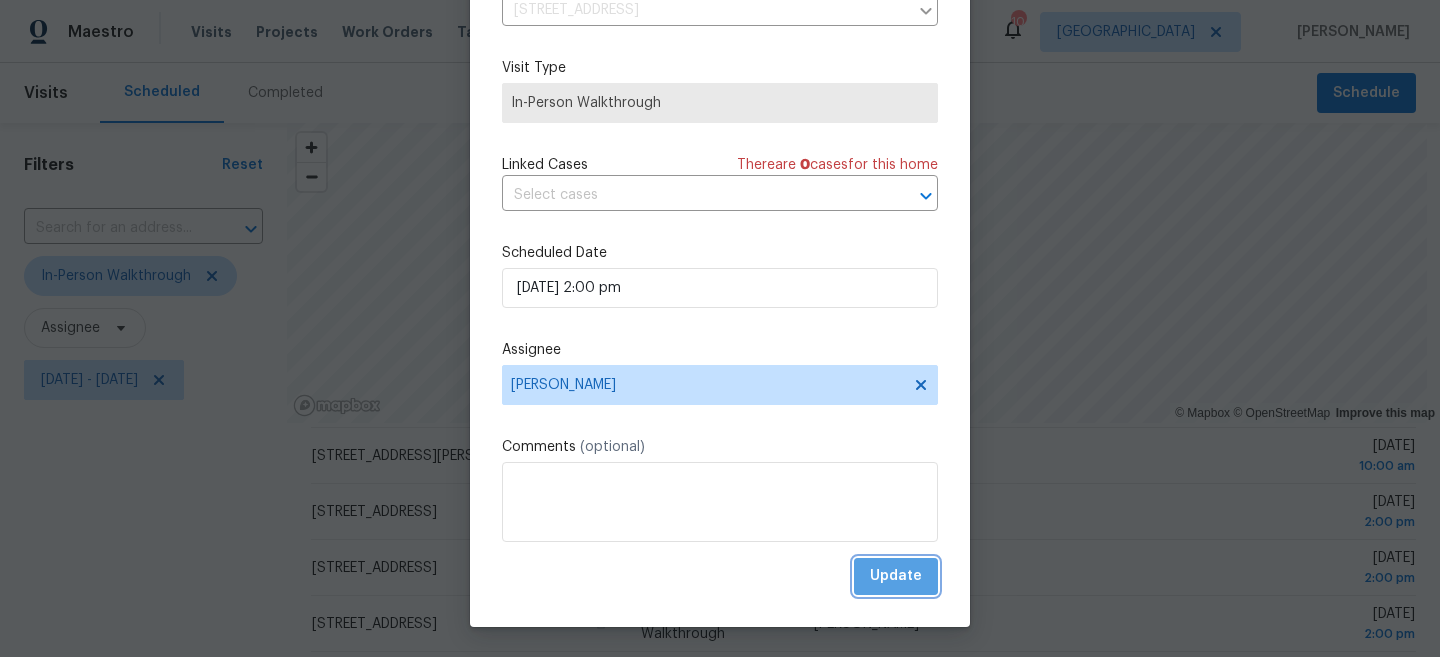 click on "Update" at bounding box center [896, 576] 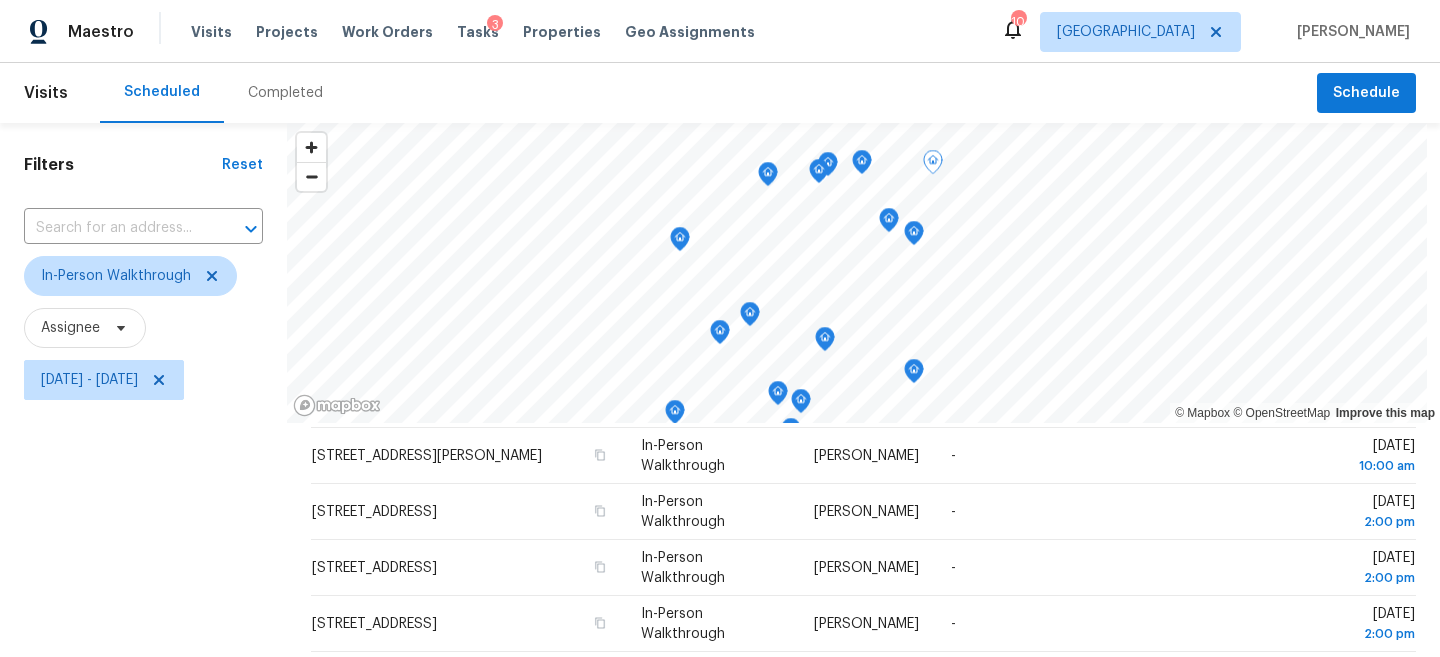 click on "Filters Reset ​ In-Person Walkthrough Assignee [DATE] - [DATE]" at bounding box center [143, 536] 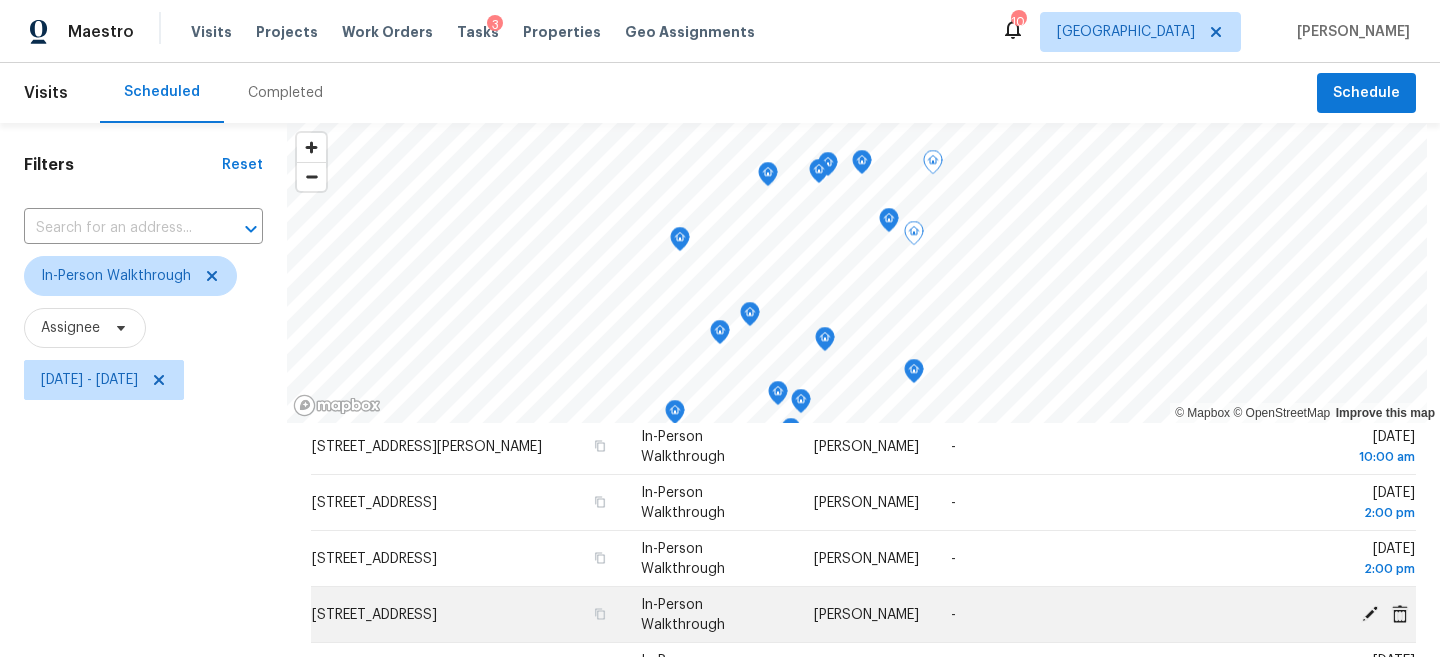 scroll, scrollTop: 571, scrollLeft: 0, axis: vertical 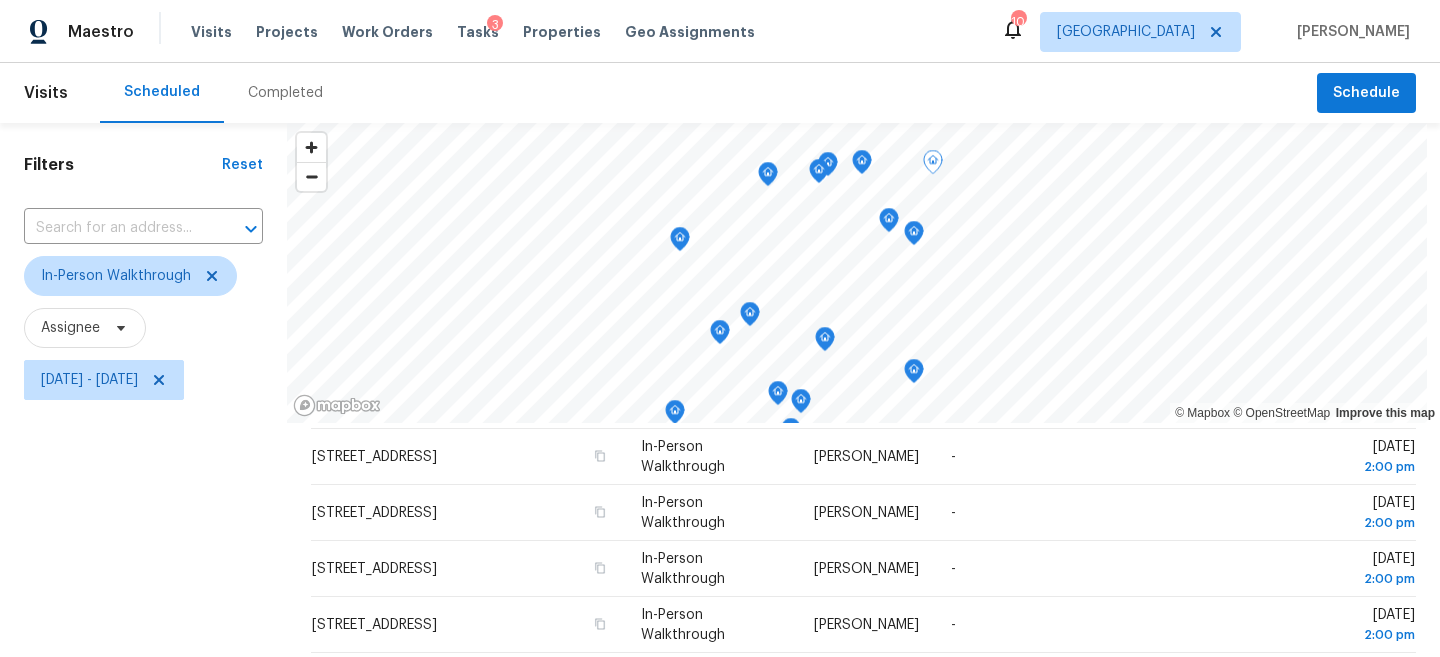 click 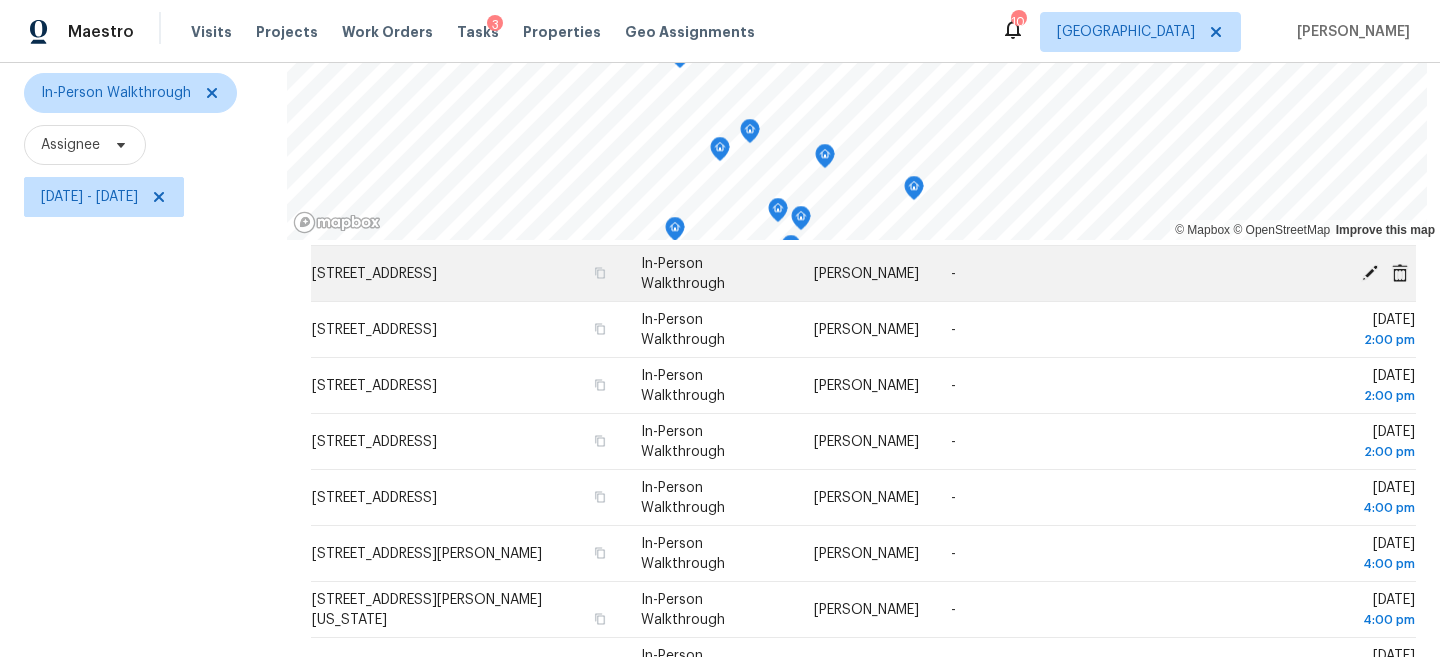 scroll, scrollTop: 289, scrollLeft: 0, axis: vertical 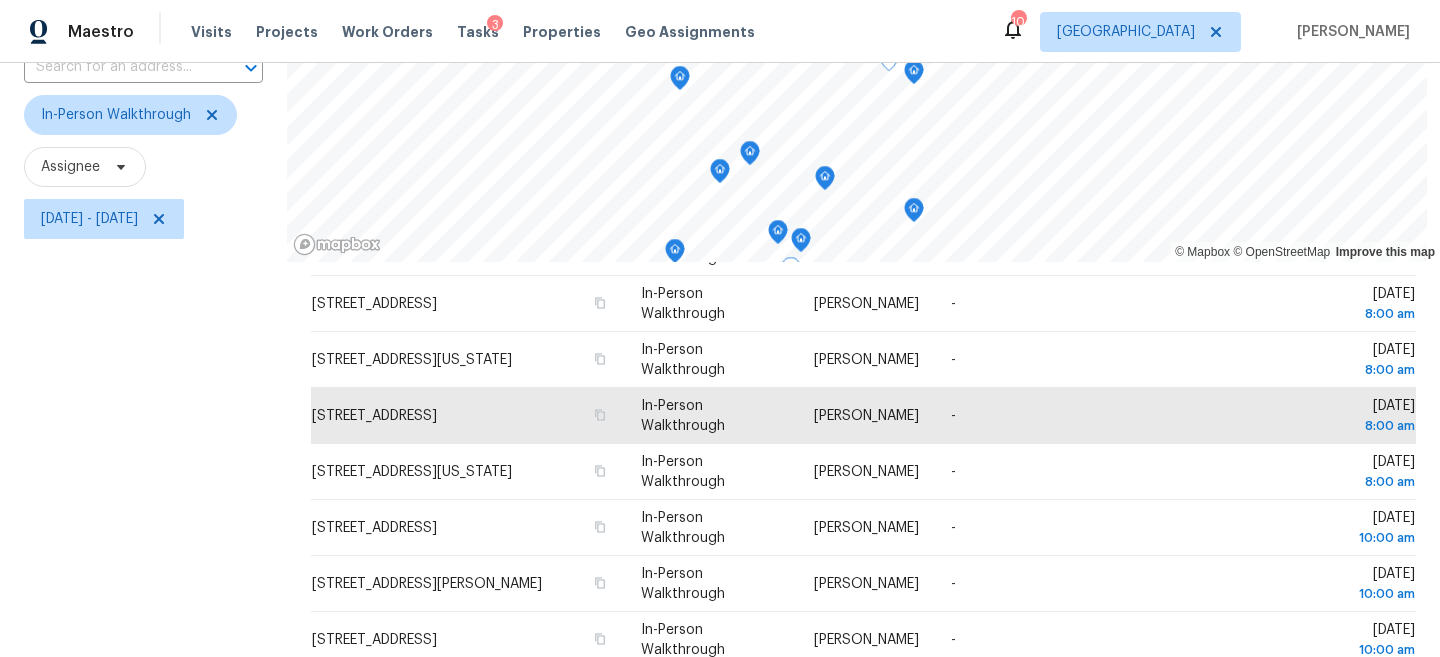 click on "Filters Reset ​ In-Person Walkthrough Assignee [DATE] - [DATE]" at bounding box center (143, 375) 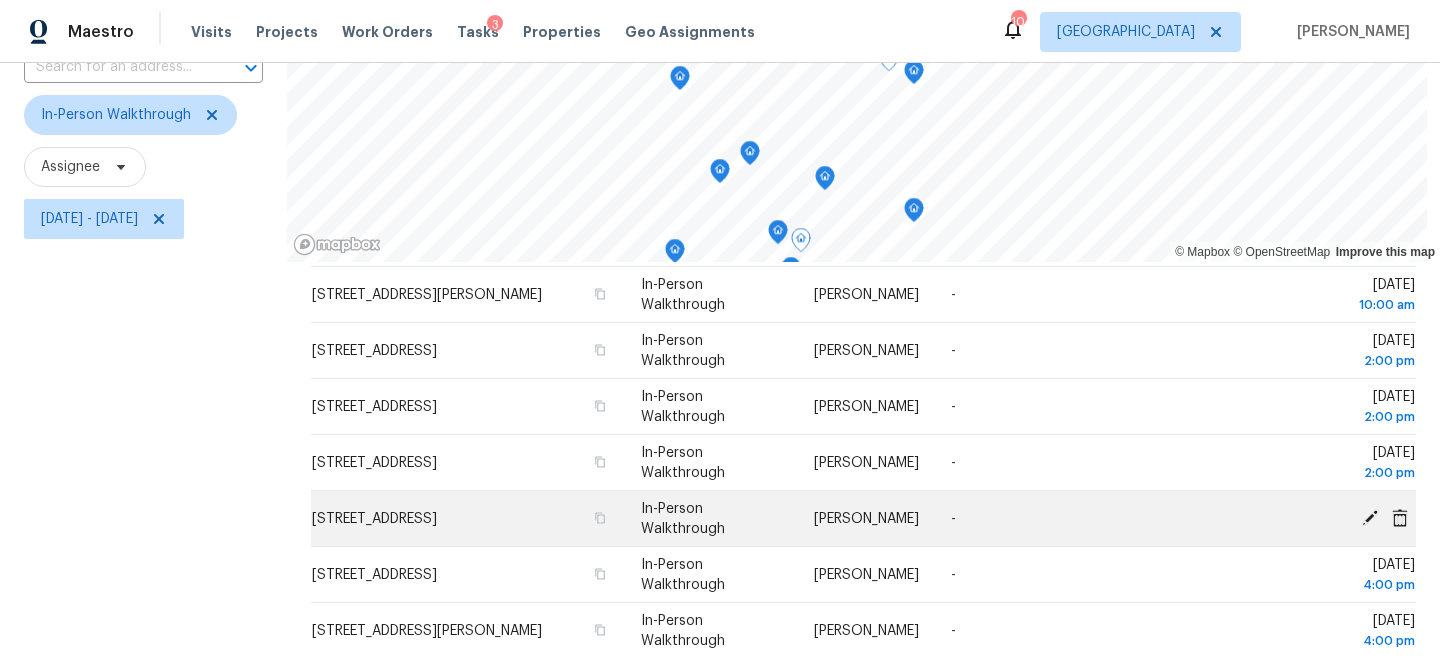 scroll, scrollTop: 571, scrollLeft: 0, axis: vertical 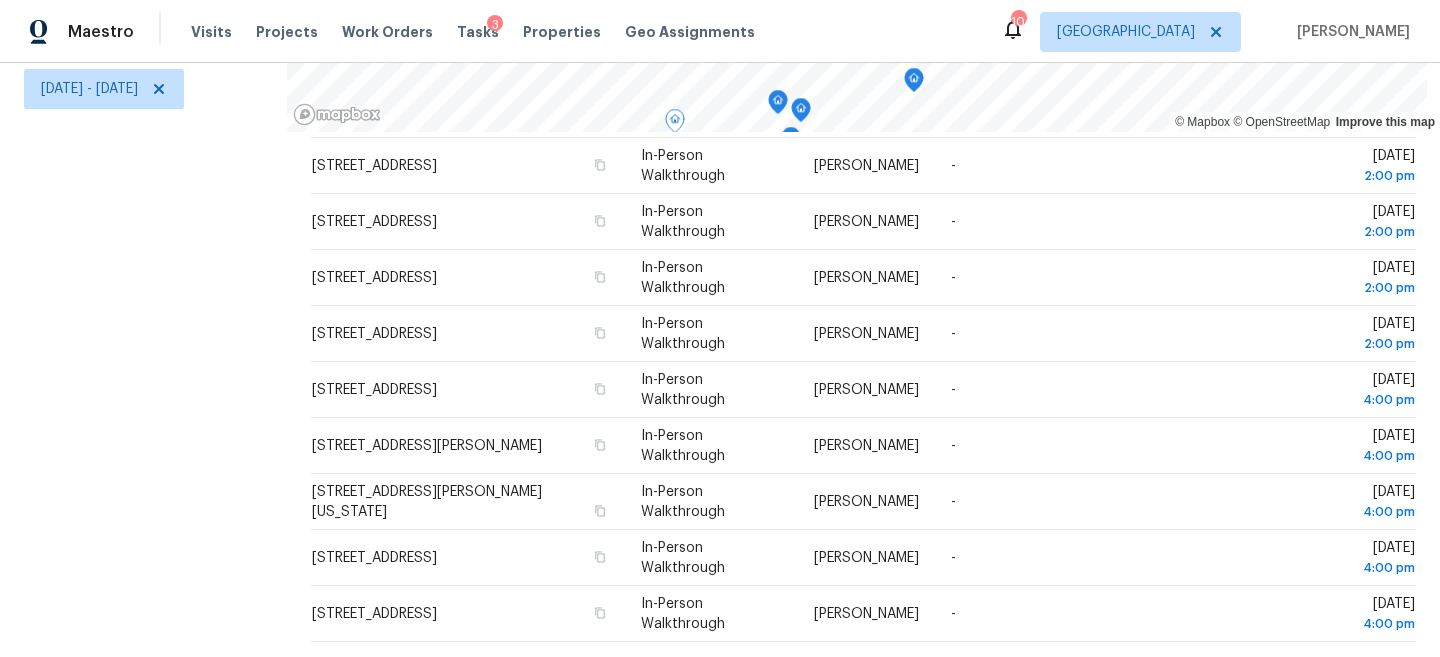 click on "Filters Reset ​ In-Person Walkthrough Assignee [DATE] - [DATE]" at bounding box center [143, 245] 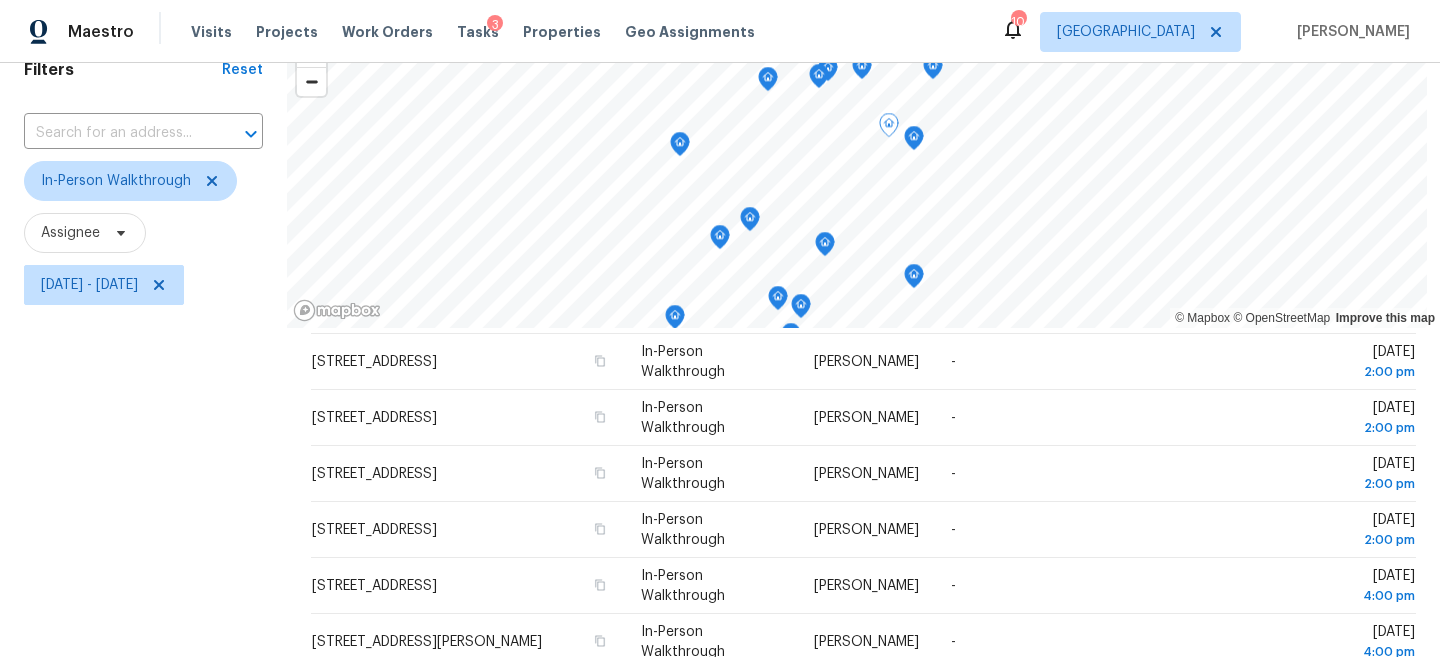 scroll, scrollTop: 67, scrollLeft: 0, axis: vertical 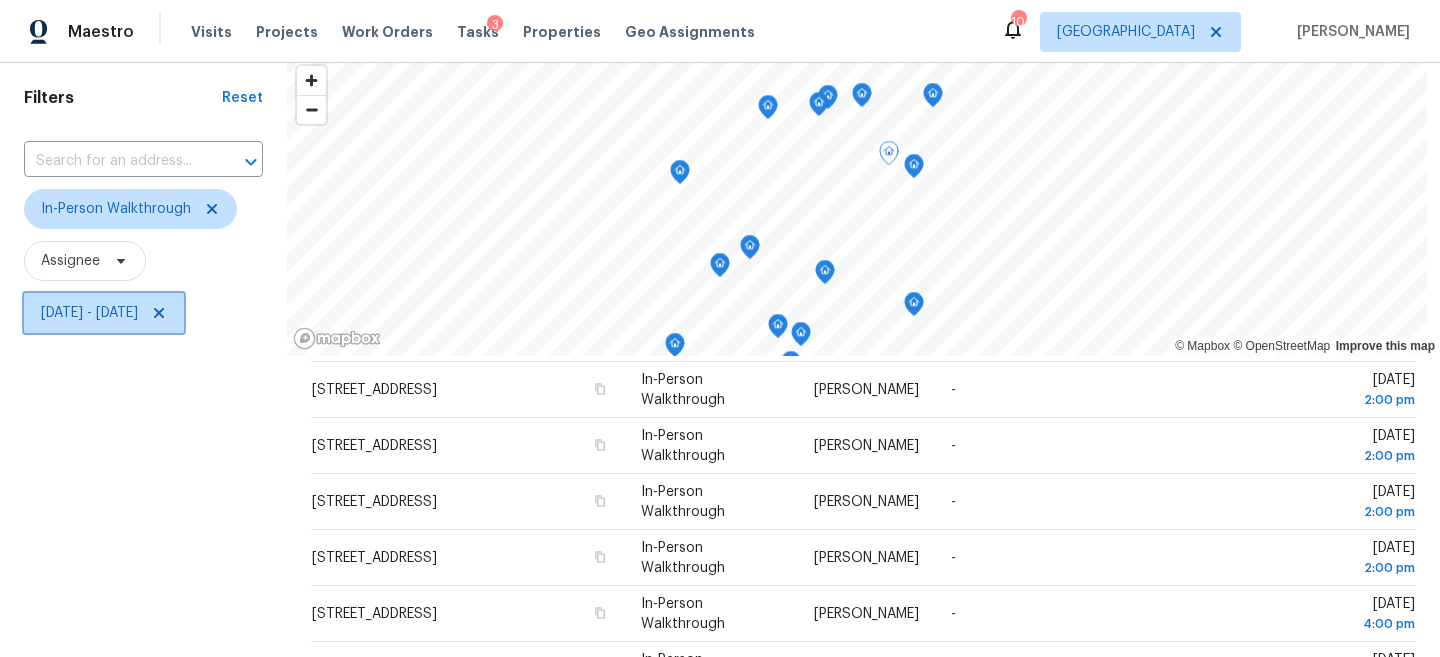 click 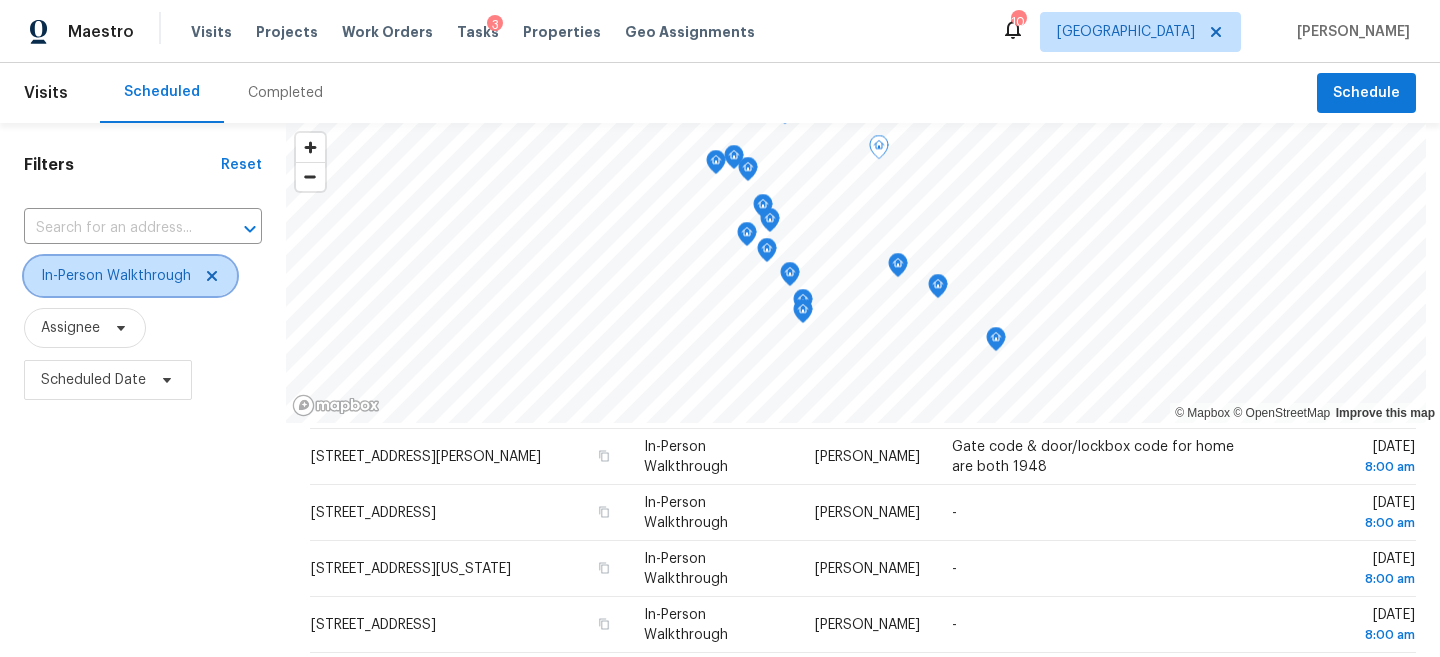 click 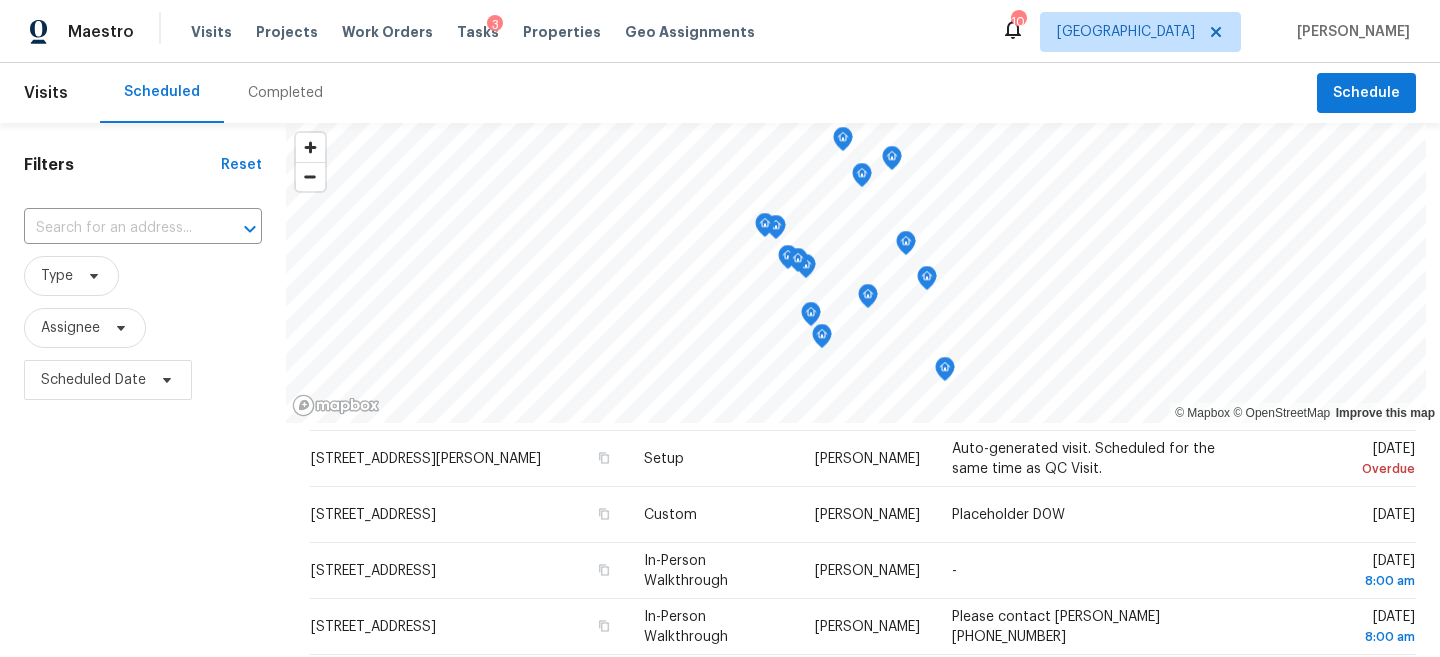 click on "Filters Reset ​ Type Assignee Scheduled Date" at bounding box center (143, 536) 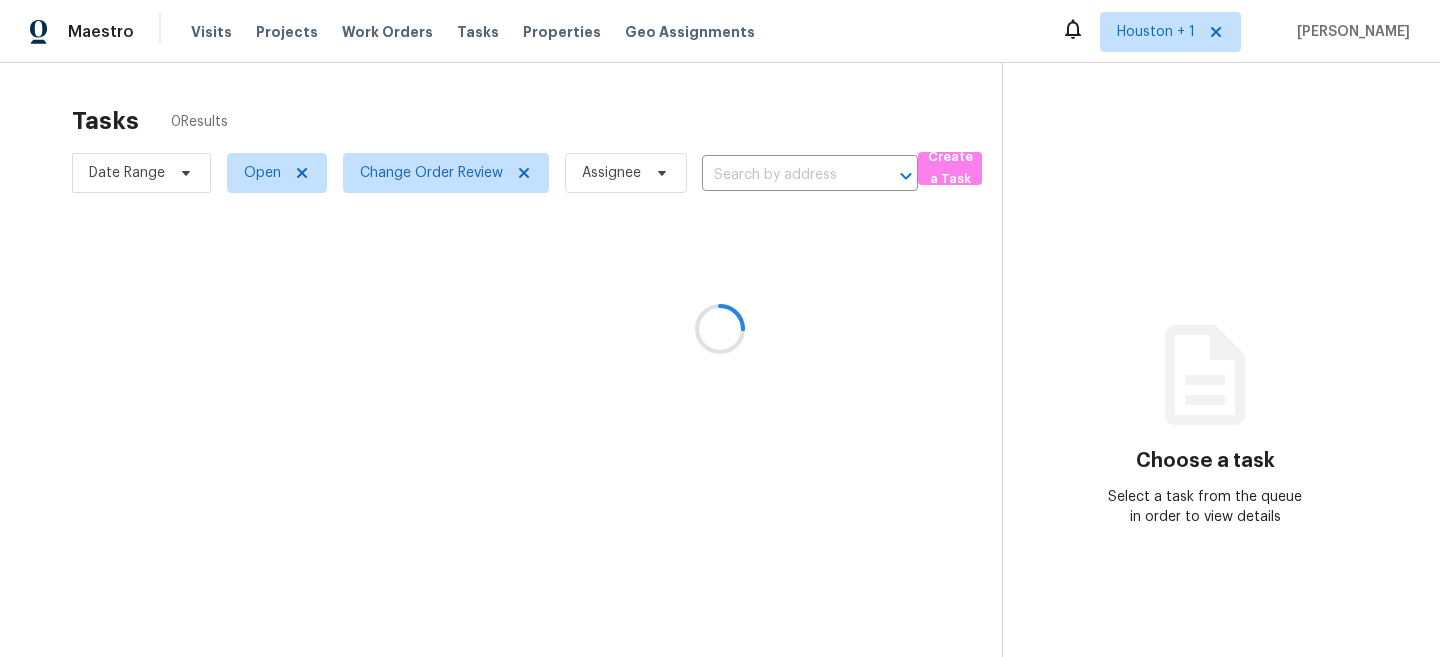 scroll, scrollTop: 0, scrollLeft: 0, axis: both 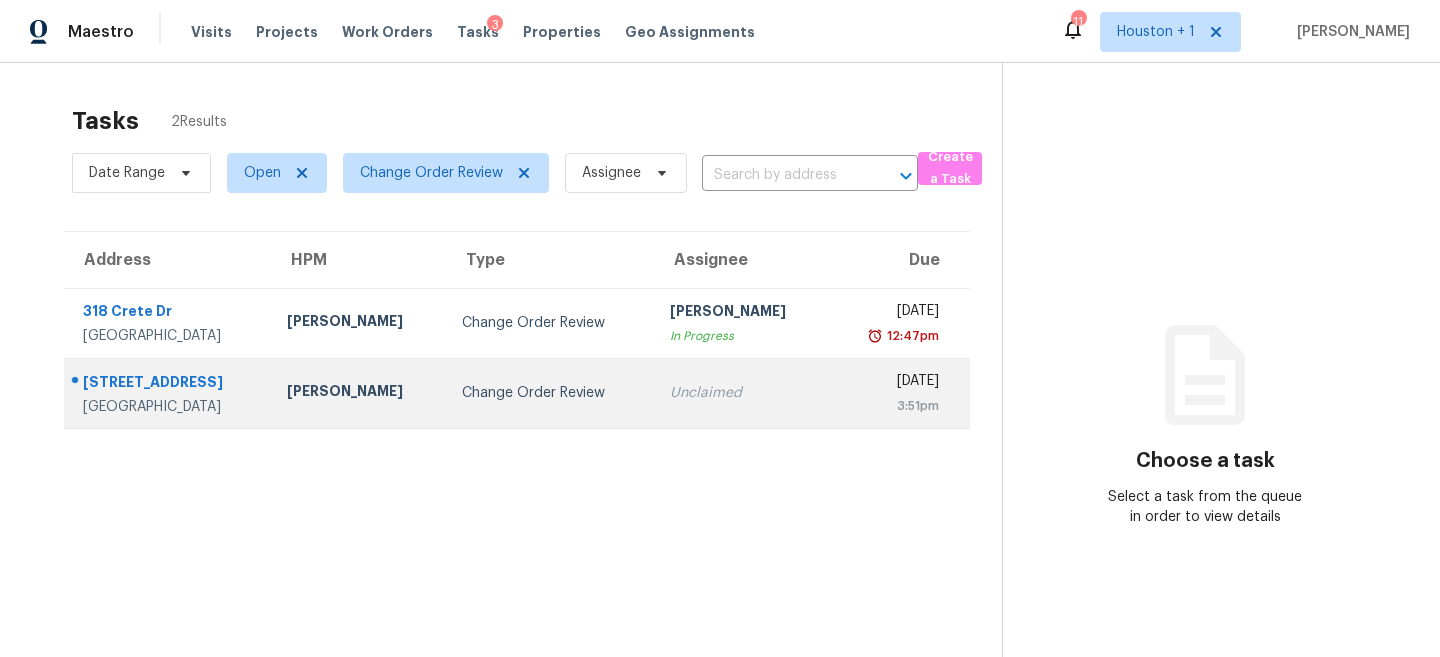 click on "Change Order Review" at bounding box center (549, 393) 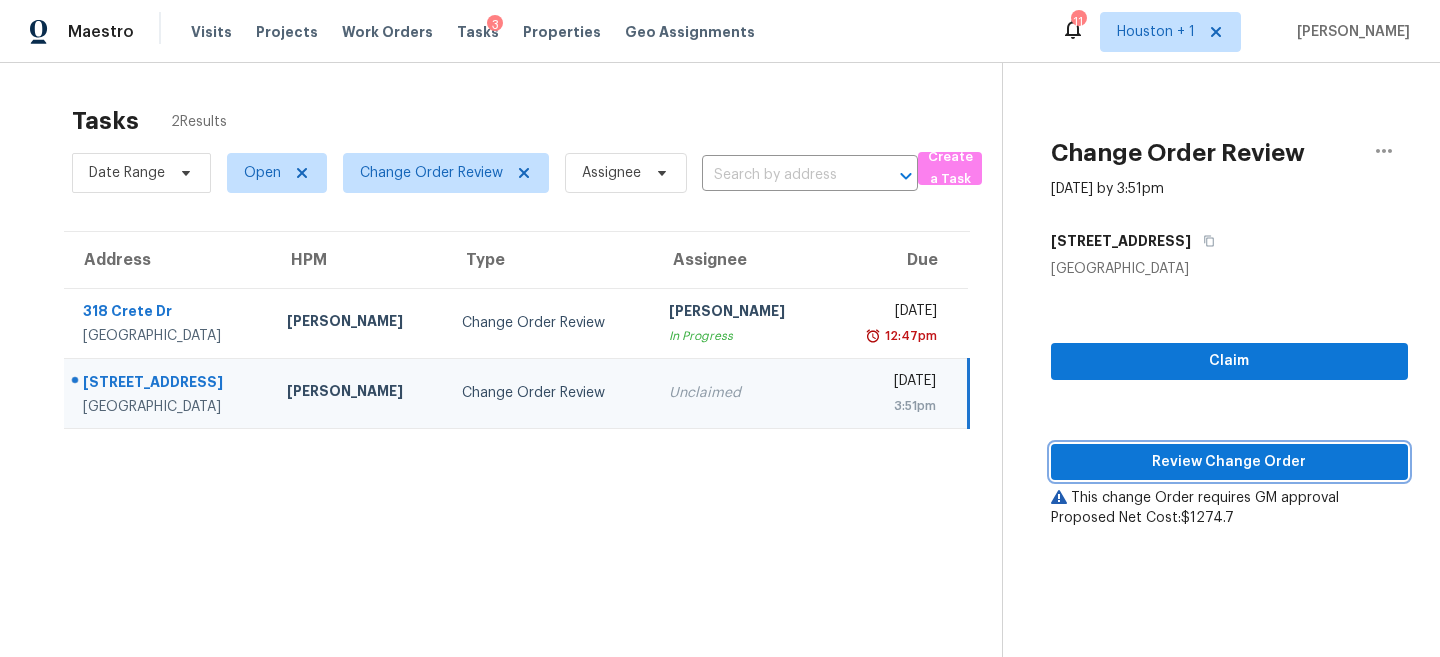 click on "Review Change Order" at bounding box center (1229, 462) 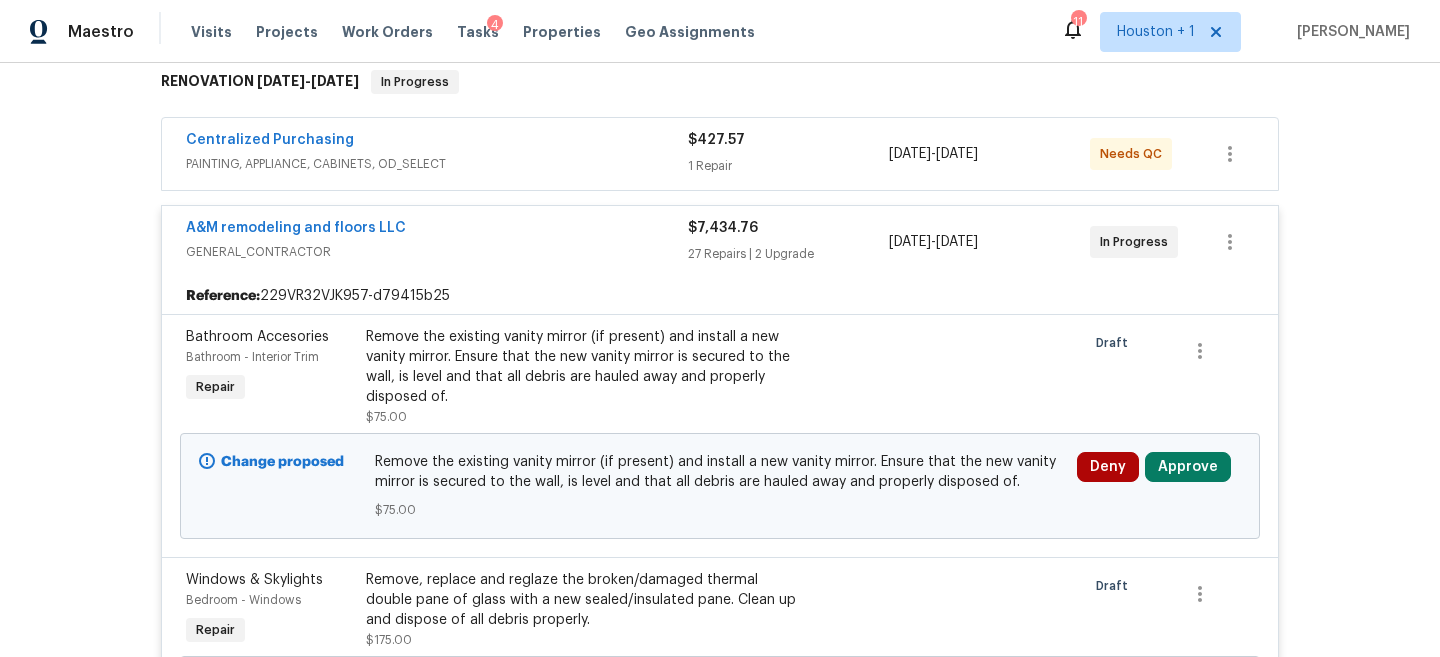 scroll, scrollTop: 521, scrollLeft: 0, axis: vertical 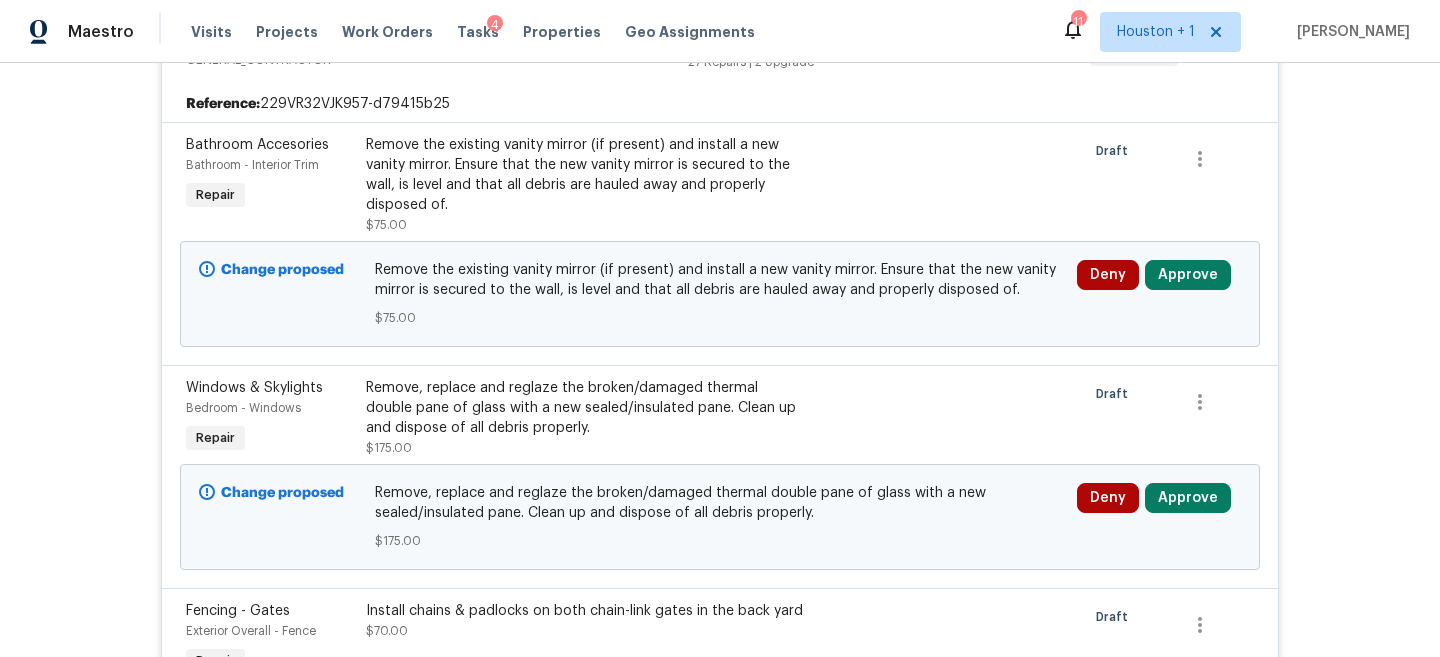 click on "Deny Approve" at bounding box center (1159, 294) 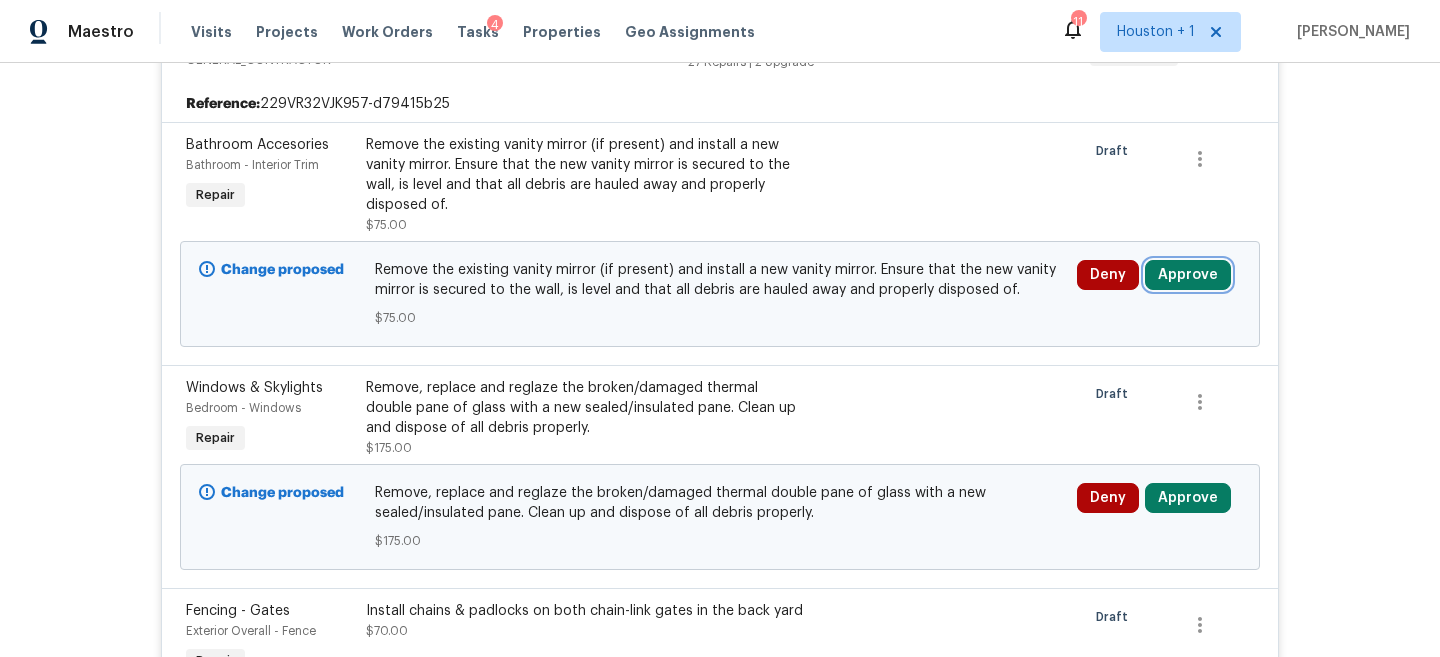 click on "Approve" at bounding box center [1188, 275] 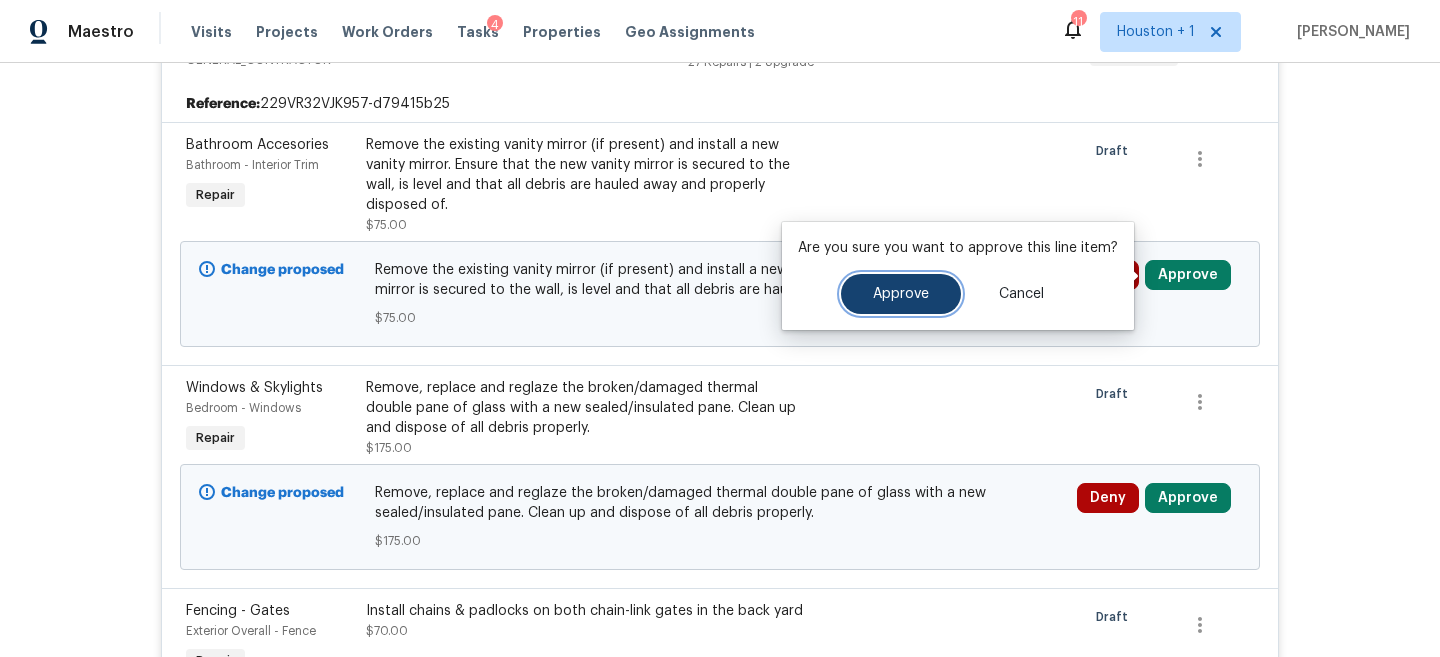 click on "Approve" at bounding box center (901, 294) 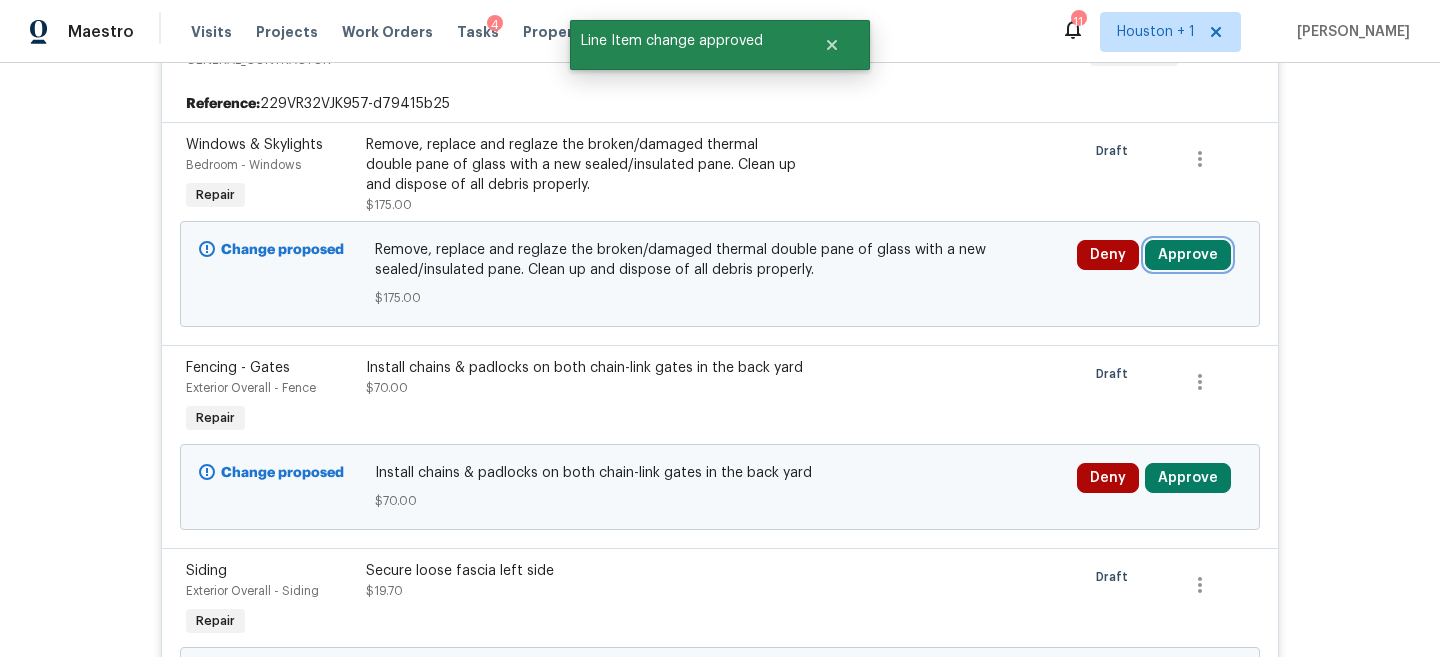 click on "Approve" at bounding box center (1188, 255) 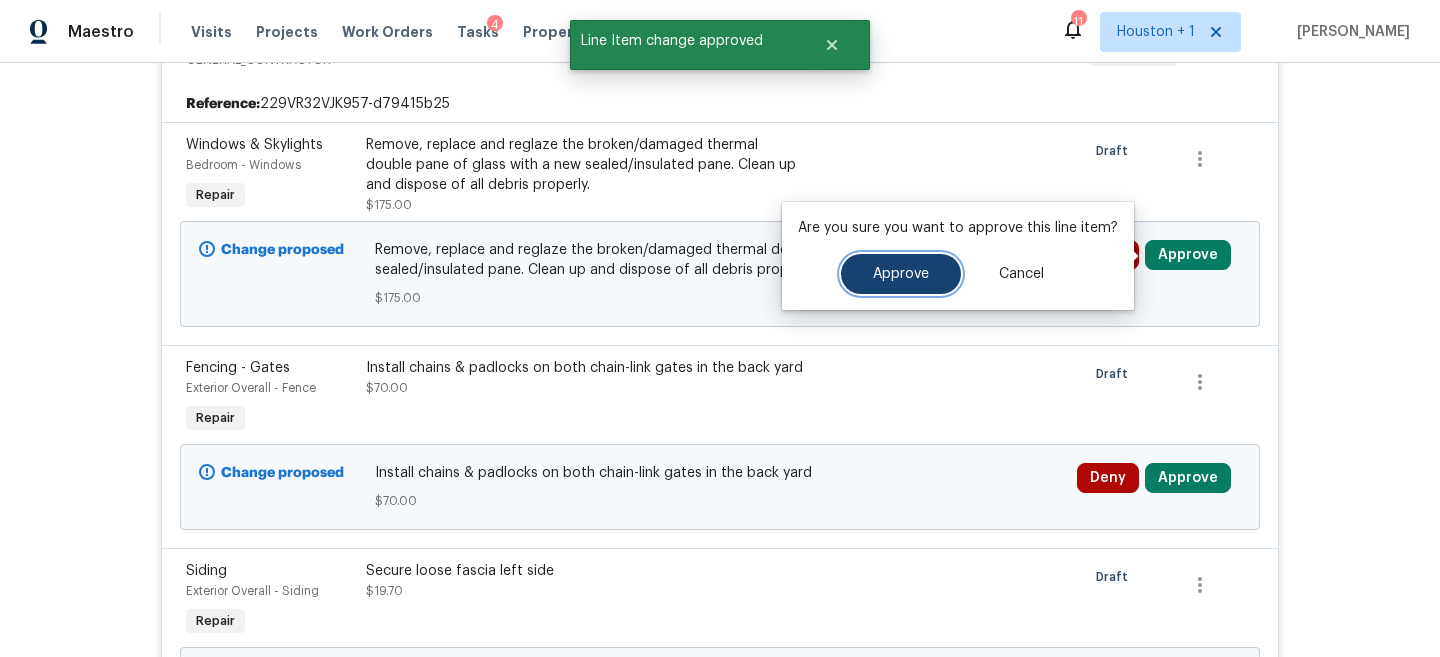 click on "Approve" at bounding box center [901, 274] 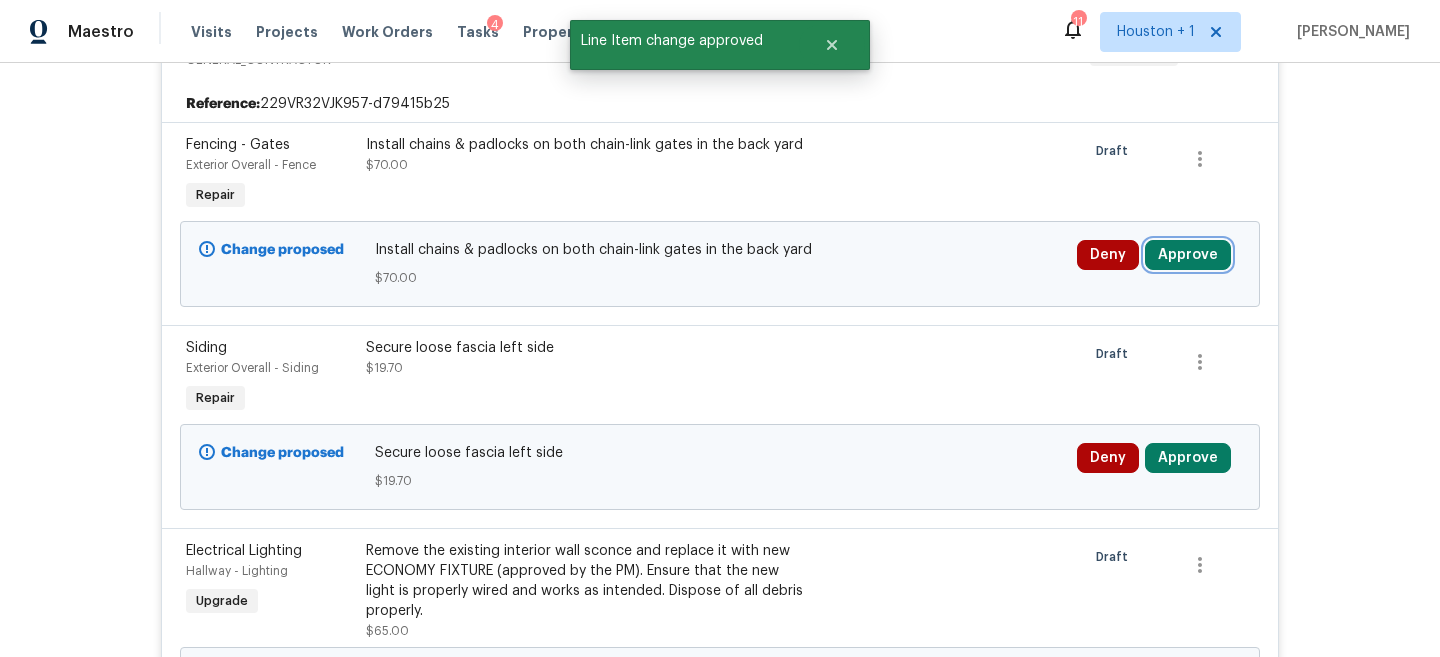 click on "Approve" at bounding box center (1188, 255) 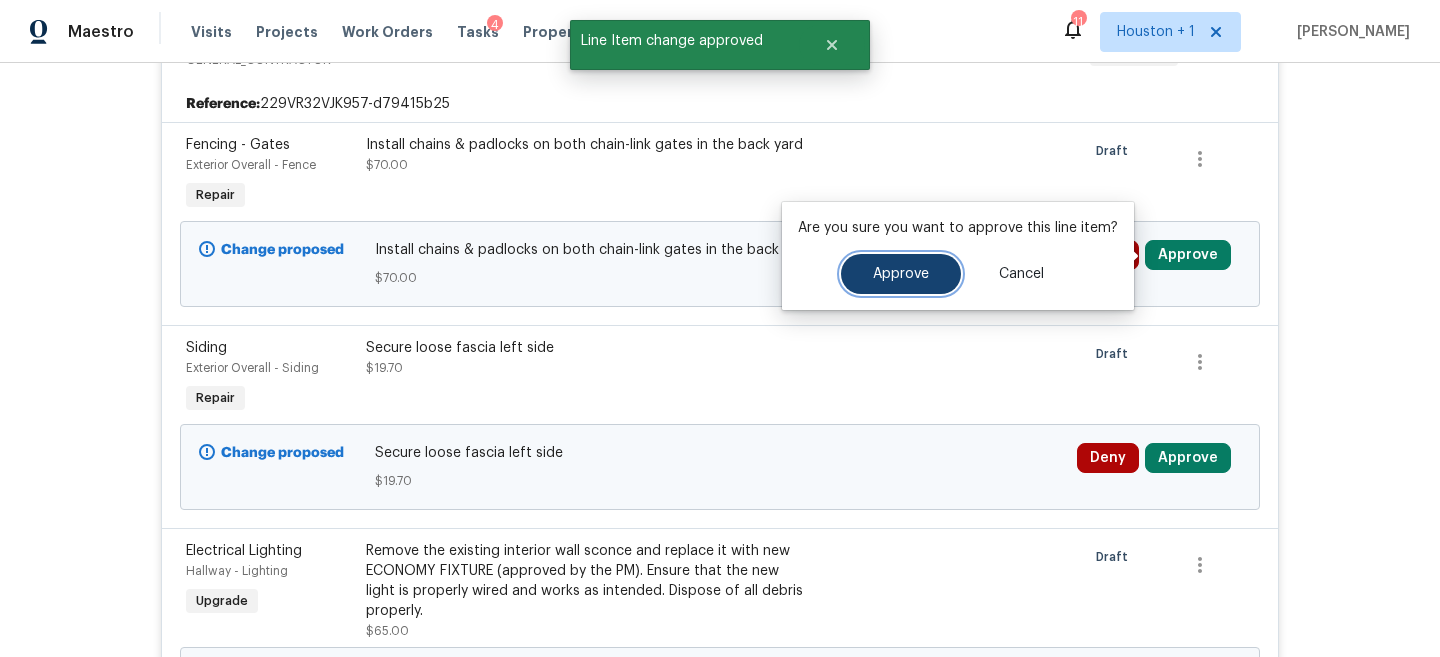 click on "Approve" at bounding box center [901, 274] 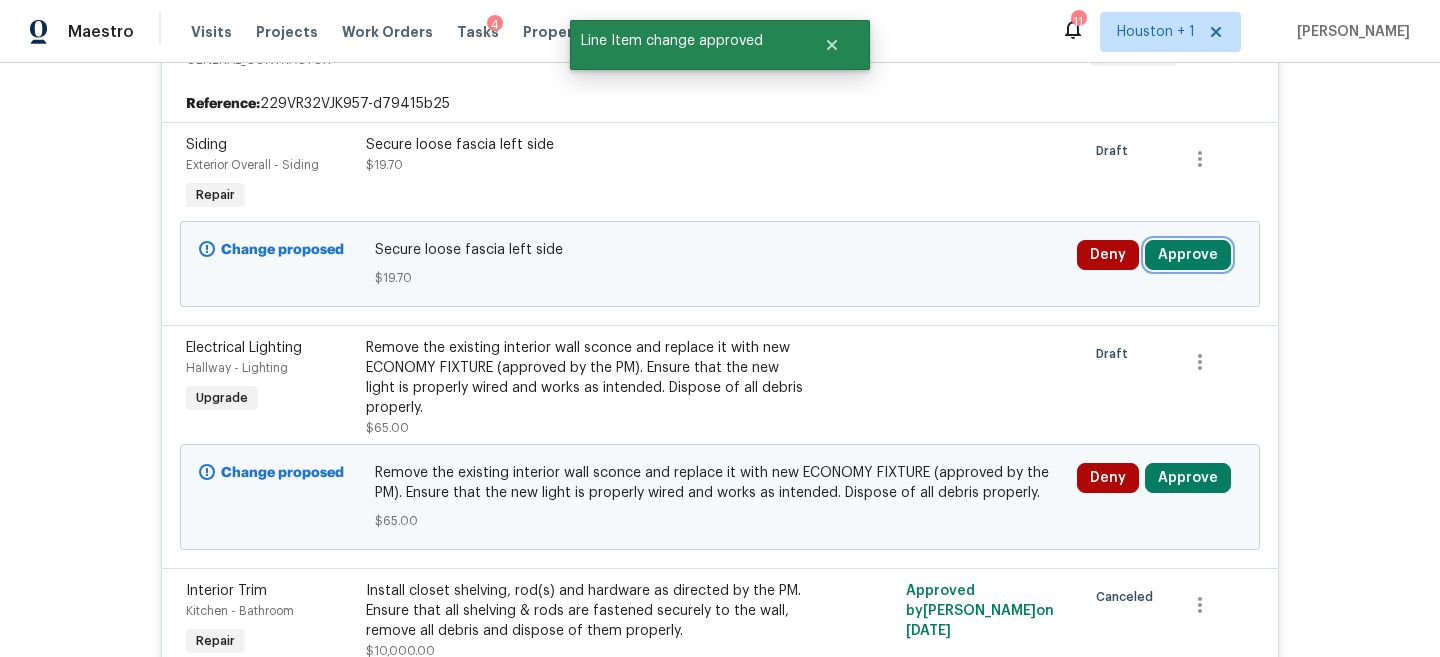 click on "Approve" at bounding box center [1188, 255] 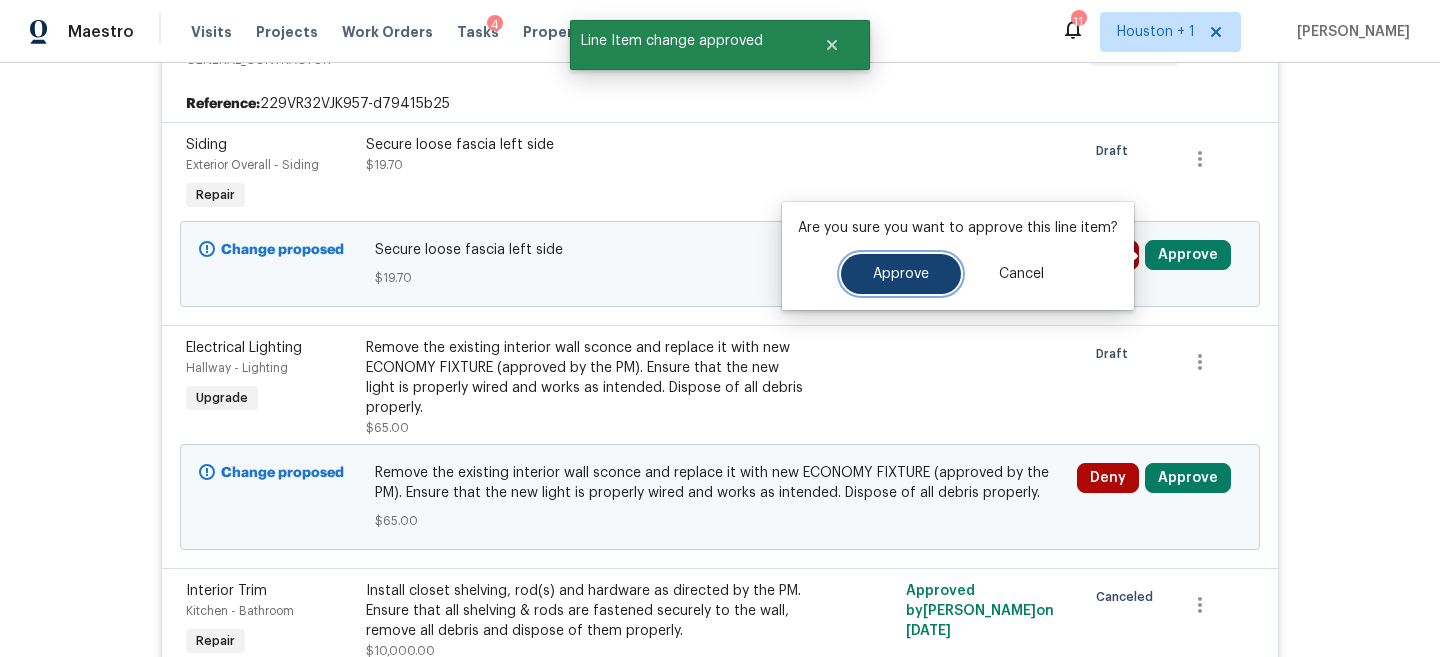 click on "Approve" at bounding box center (901, 274) 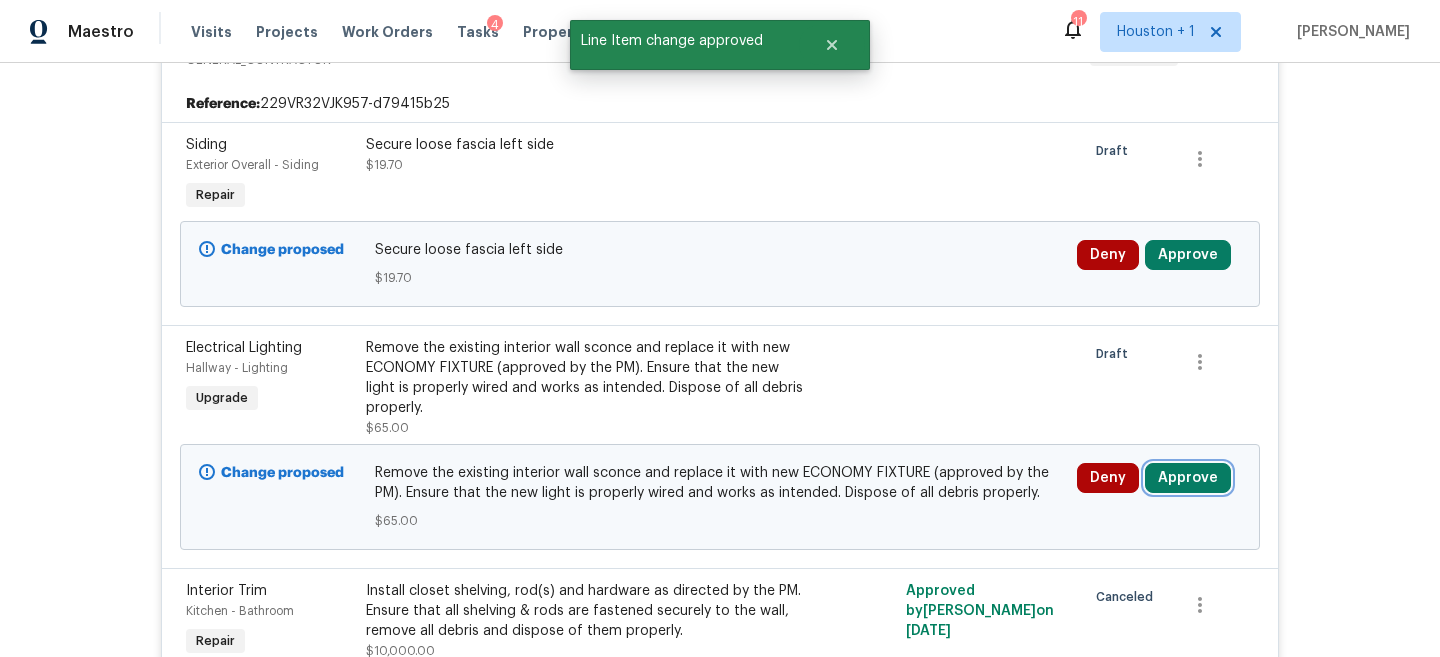 click on "Approve" at bounding box center (1188, 478) 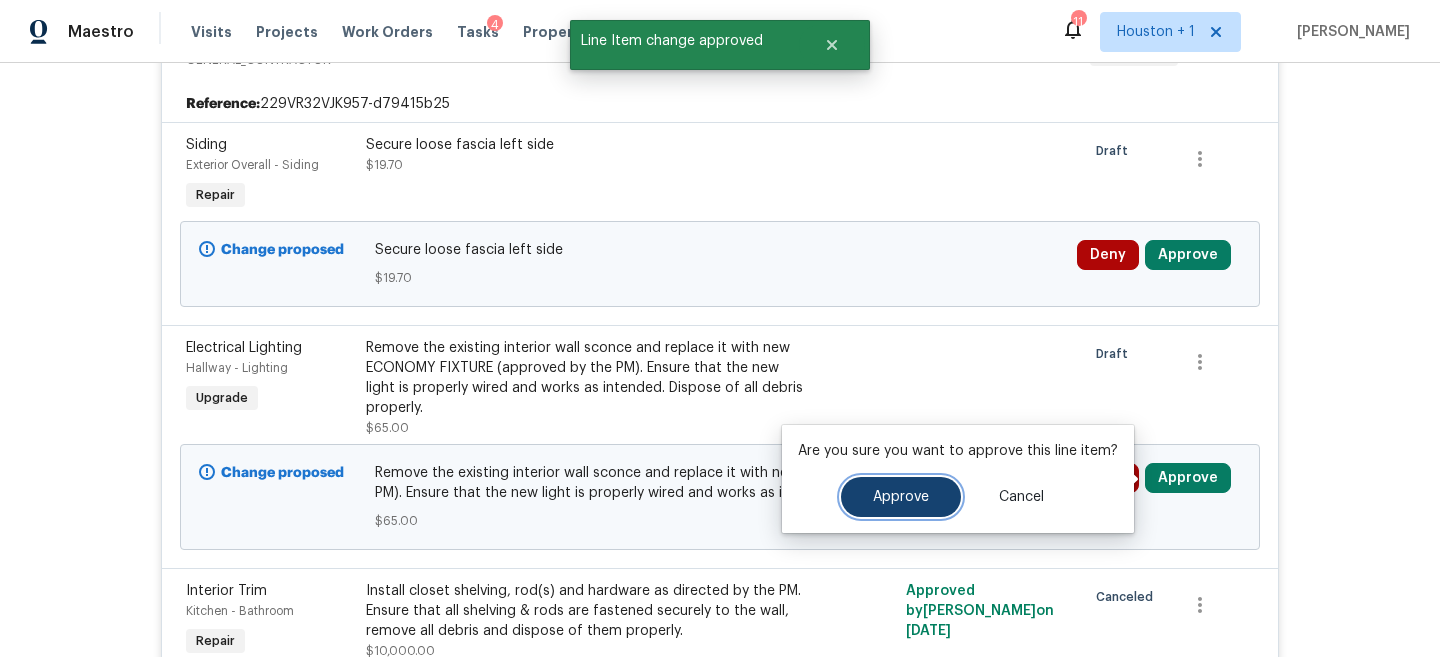 click on "Approve" at bounding box center [901, 497] 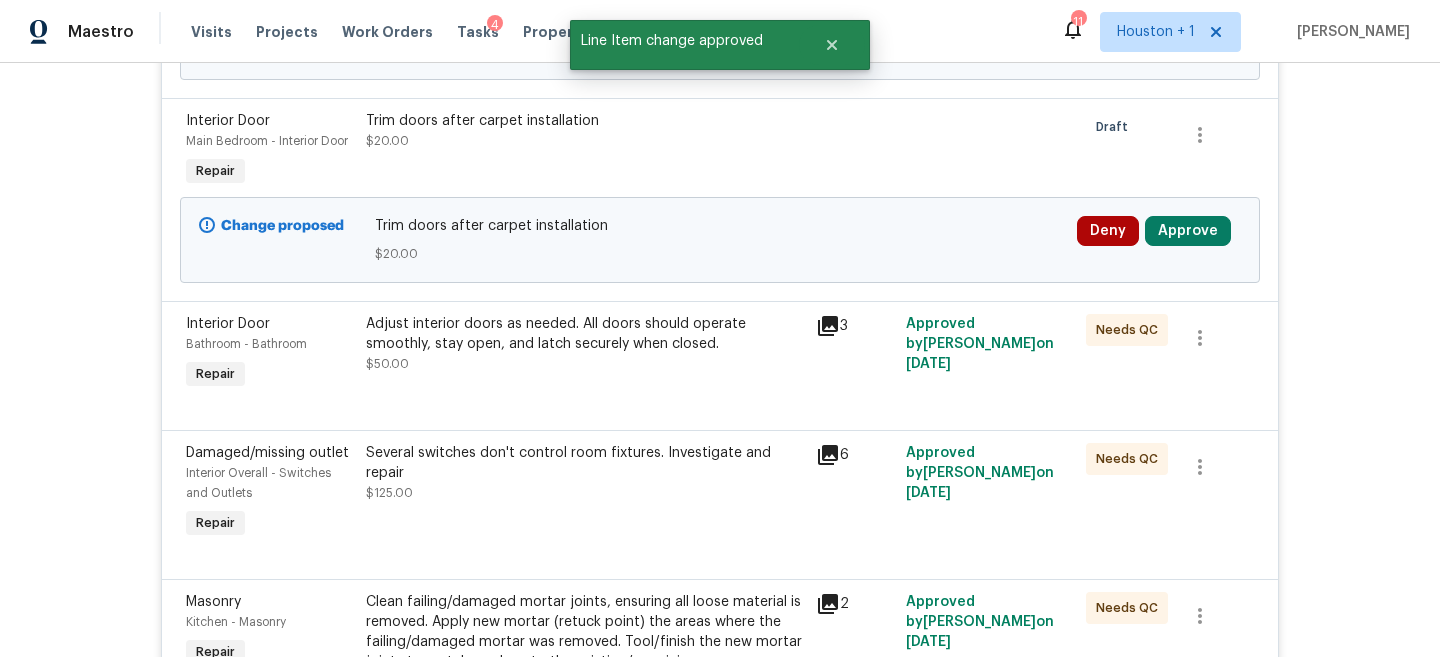 scroll, scrollTop: 1232, scrollLeft: 0, axis: vertical 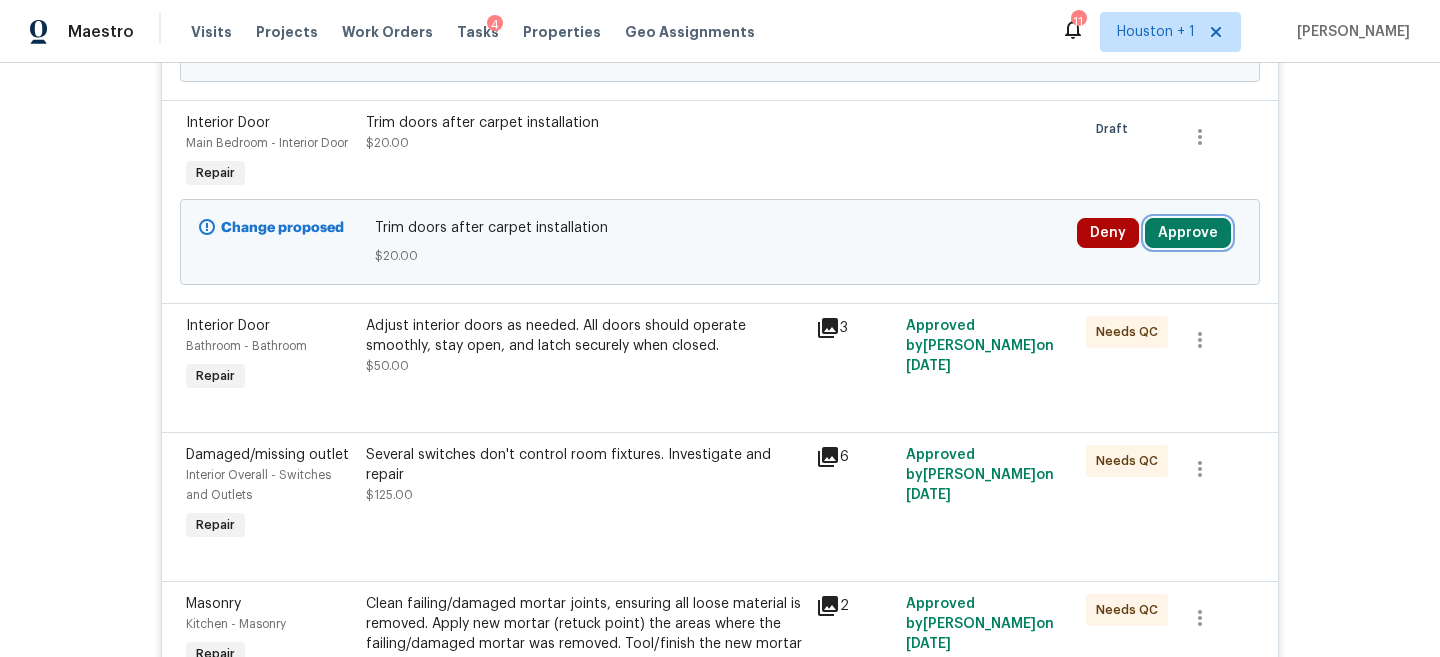 click on "Approve" at bounding box center (1188, 233) 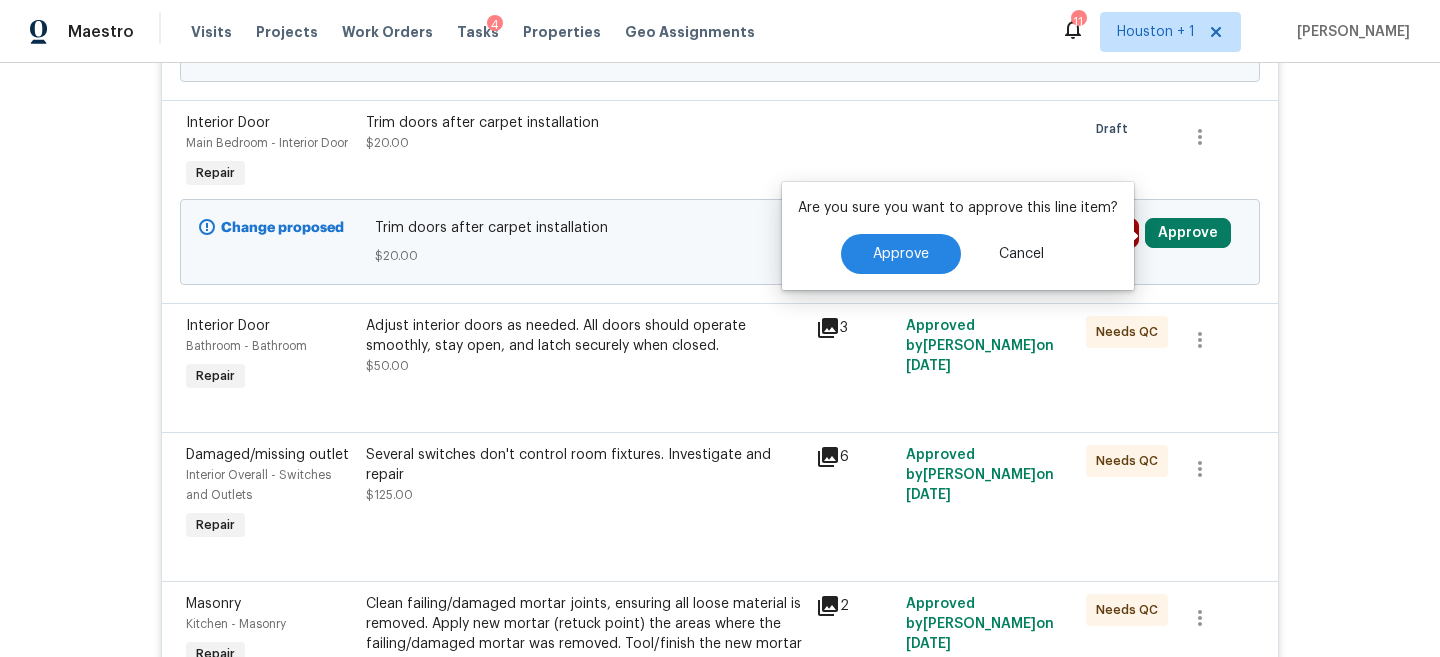 click on "Are you sure you want to approve this line item? Approve Cancel" at bounding box center (958, 236) 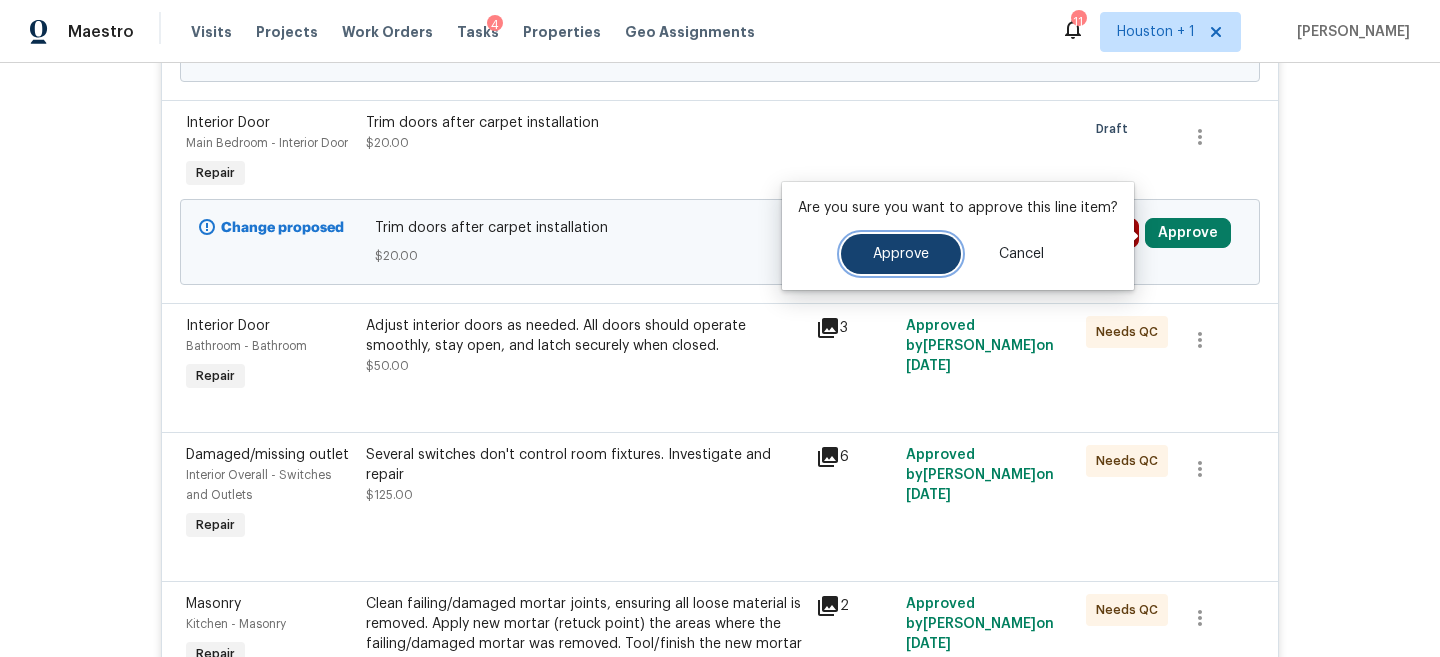 click on "Approve" at bounding box center (901, 254) 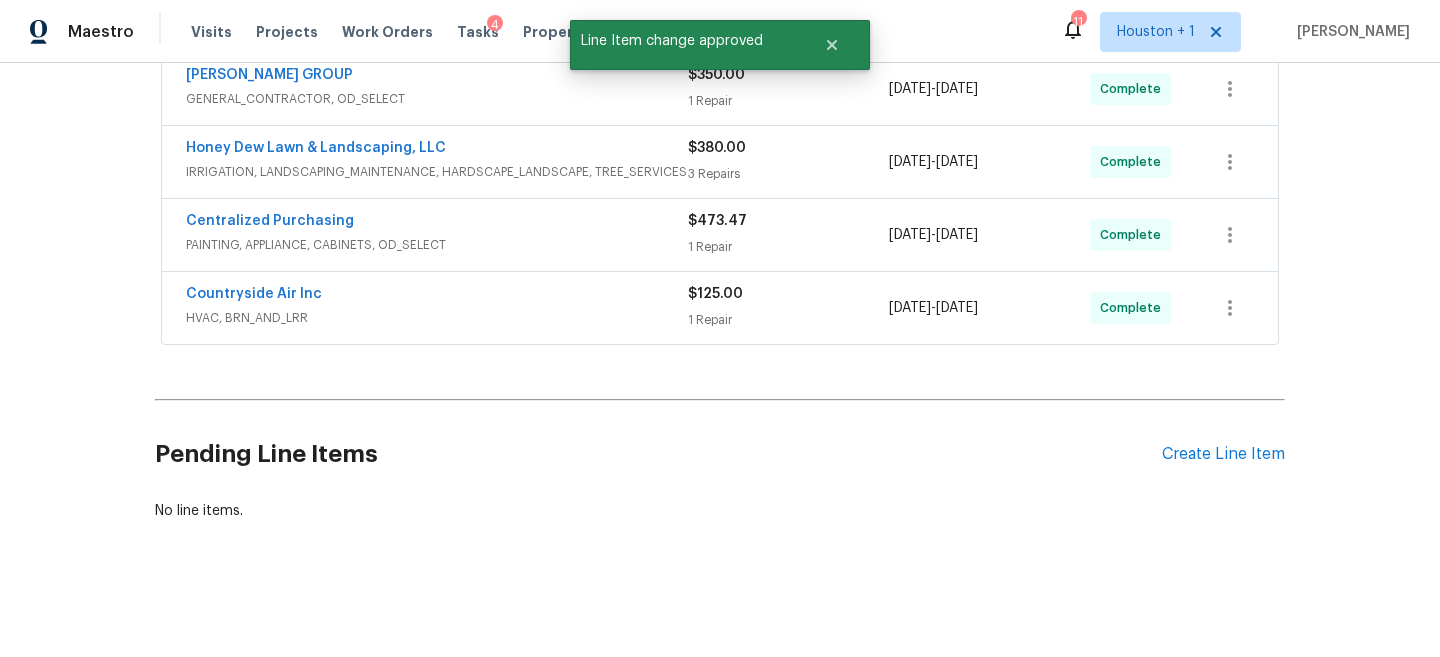 scroll, scrollTop: 910, scrollLeft: 0, axis: vertical 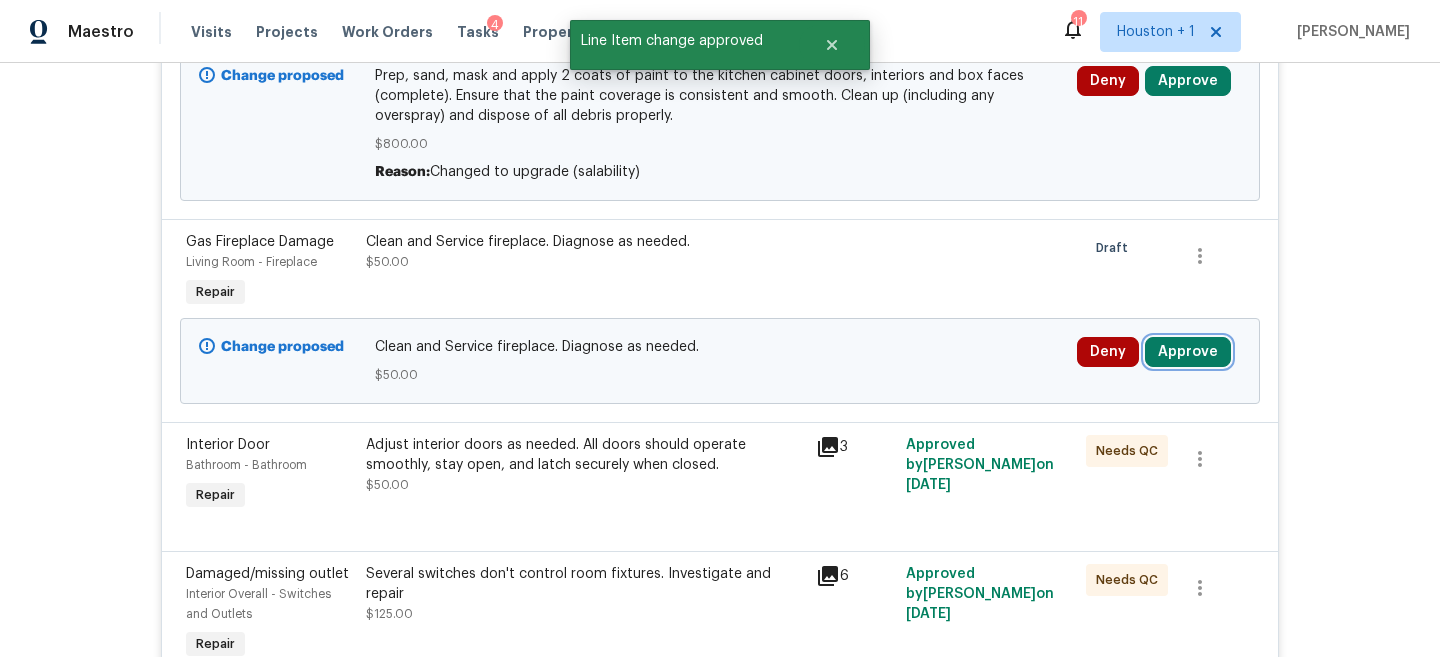 click on "Approve" at bounding box center (1188, 352) 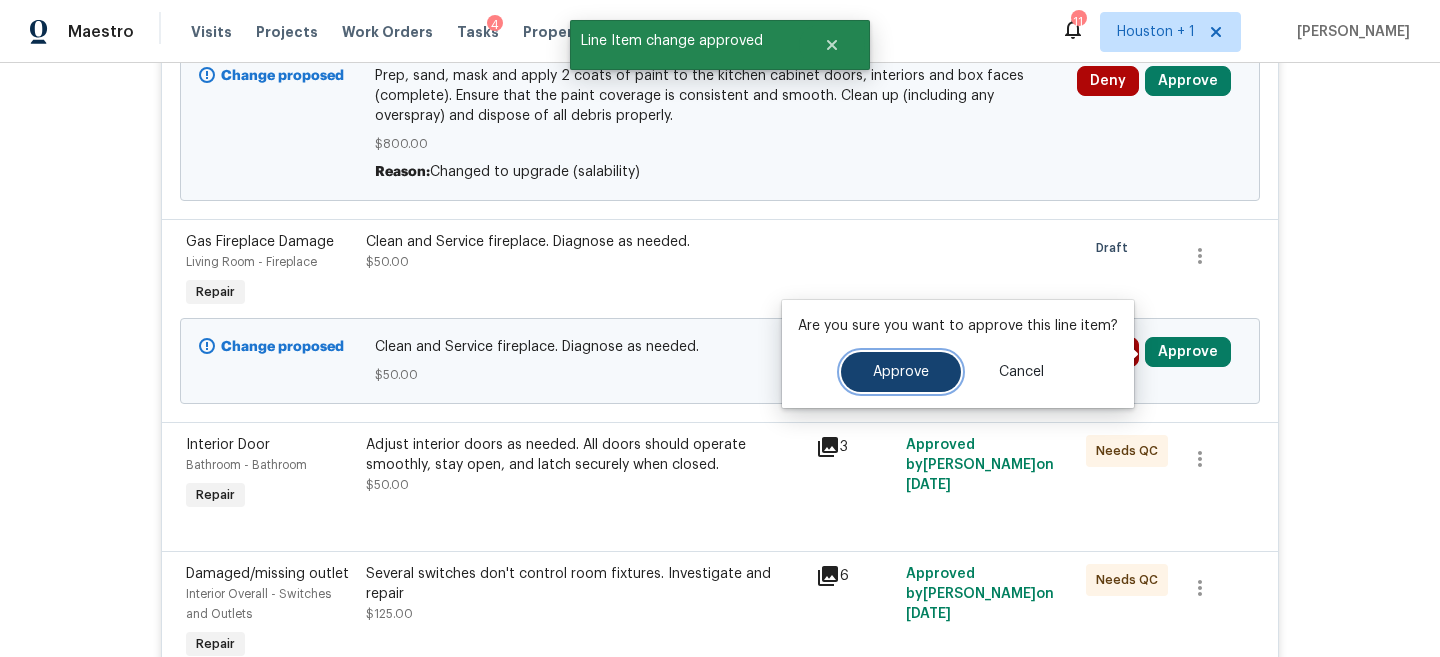 click on "Approve" at bounding box center [901, 372] 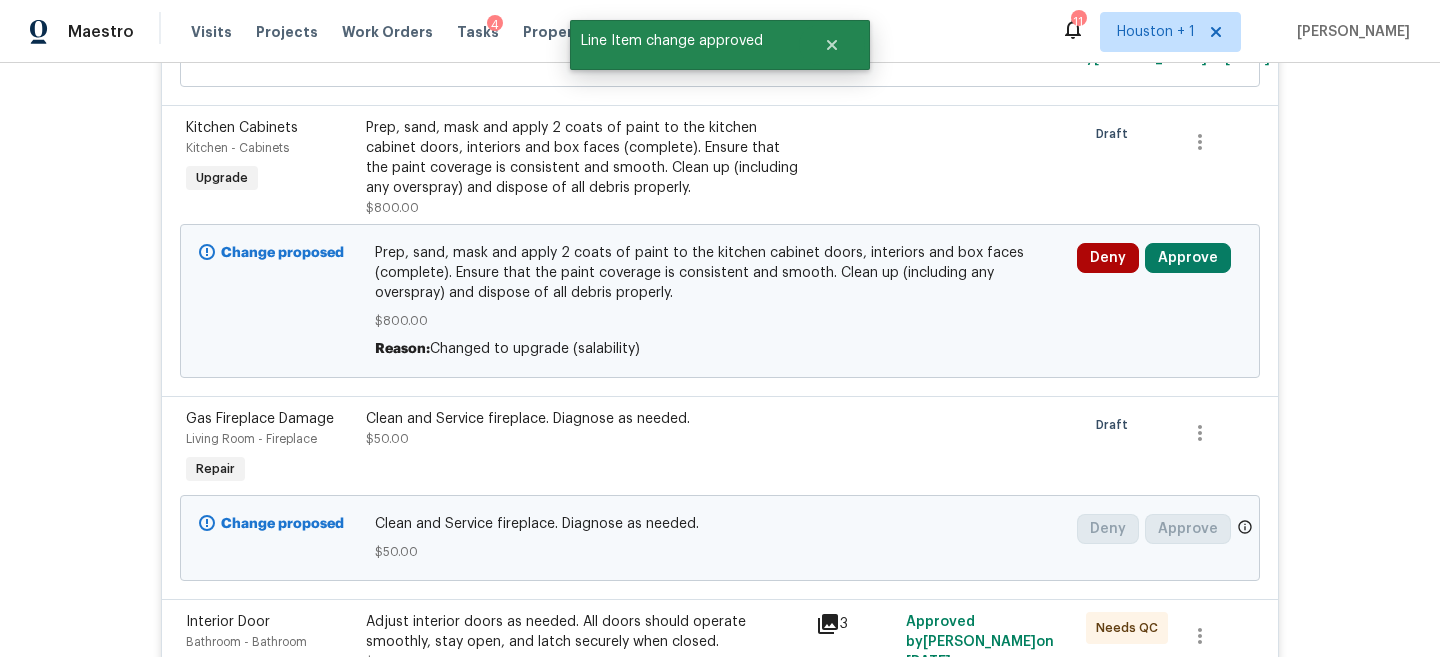 scroll, scrollTop: 678, scrollLeft: 0, axis: vertical 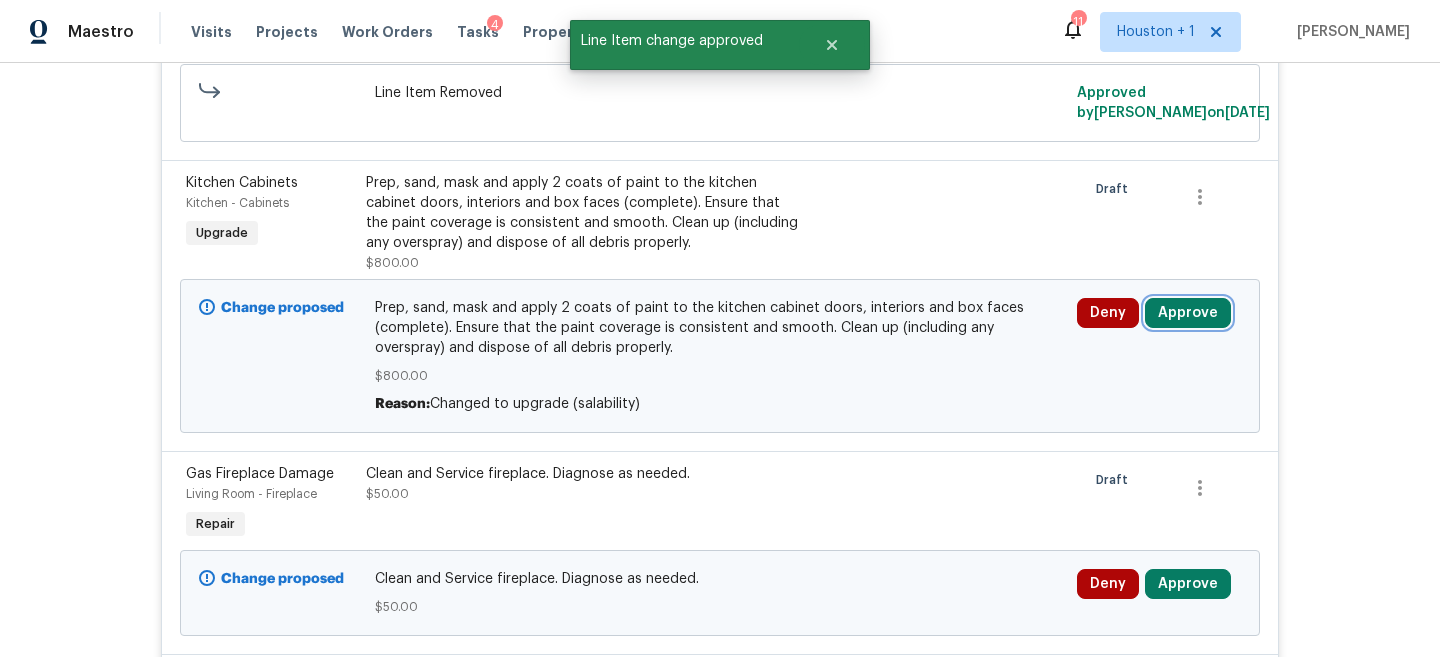 click on "Approve" at bounding box center [1188, 313] 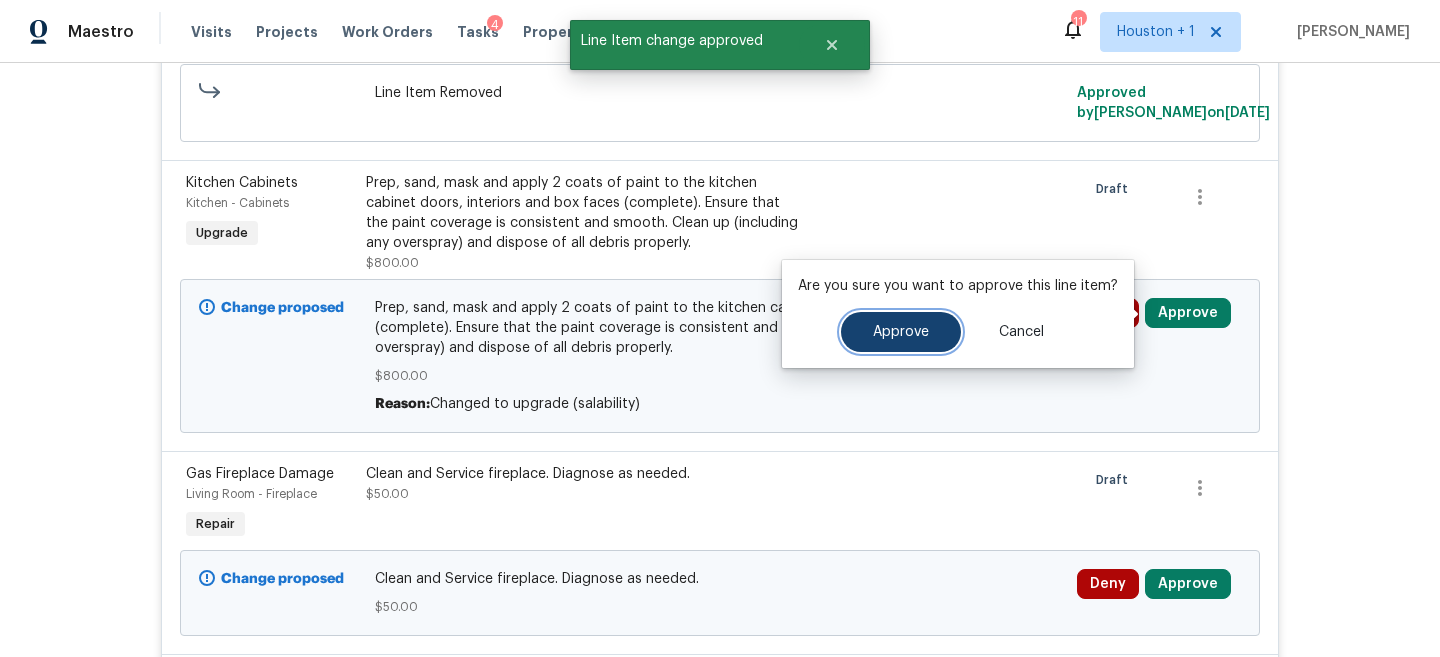 click on "Approve" at bounding box center (901, 332) 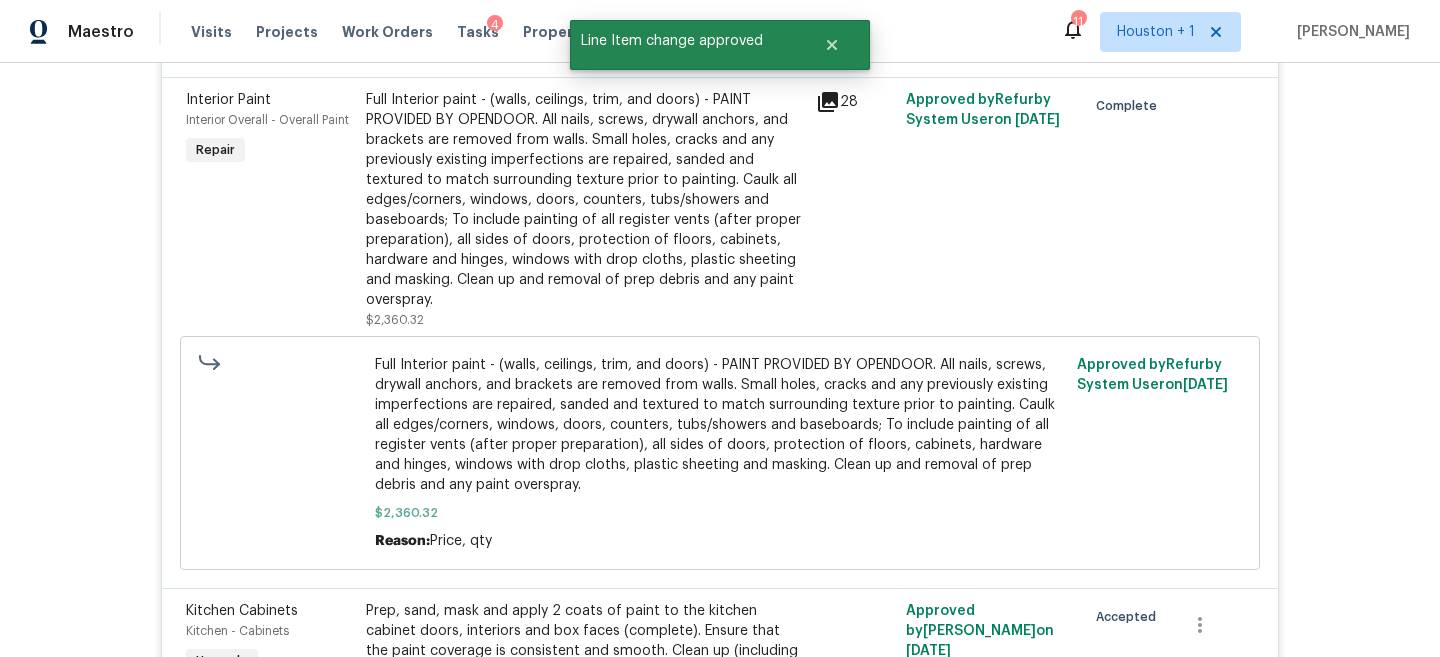 scroll, scrollTop: 6033, scrollLeft: 0, axis: vertical 